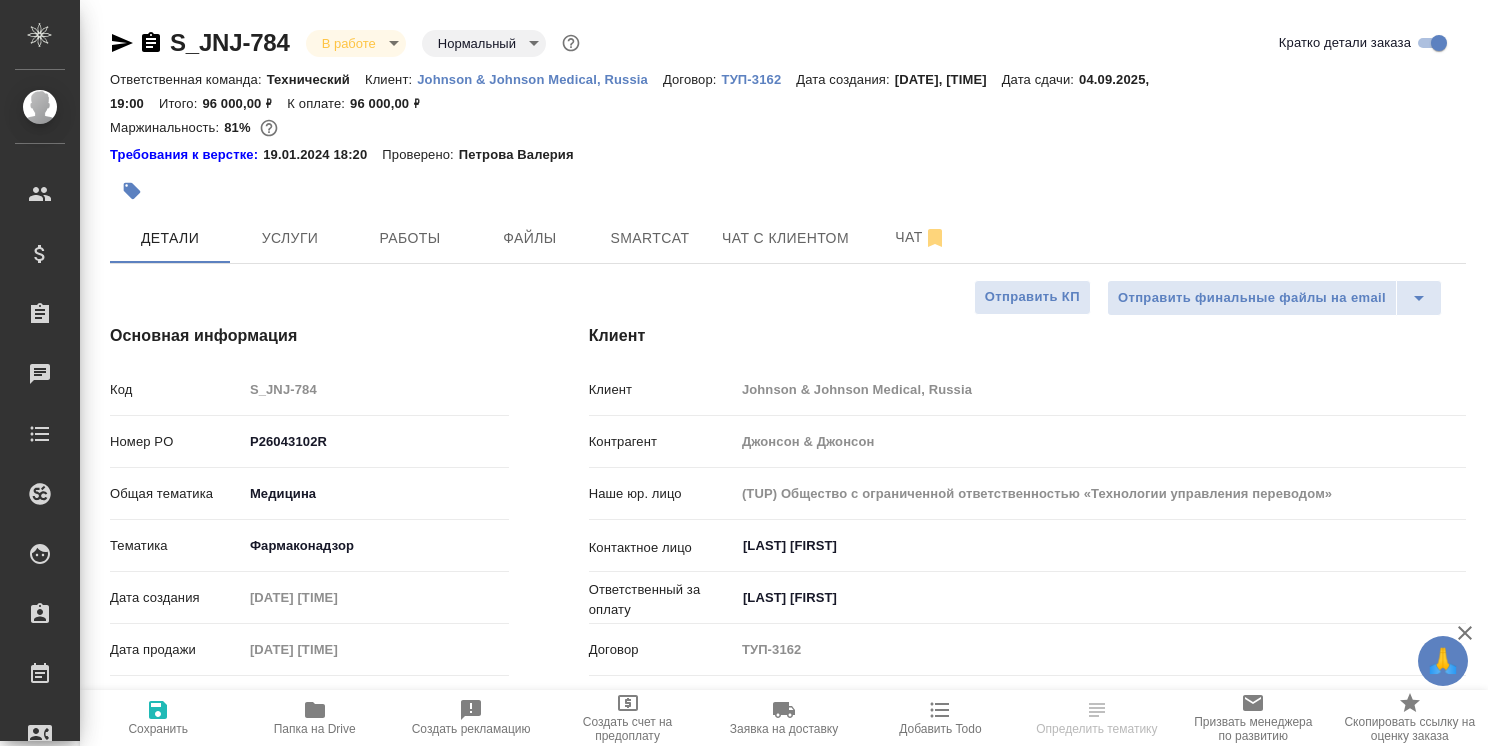 select on "RU" 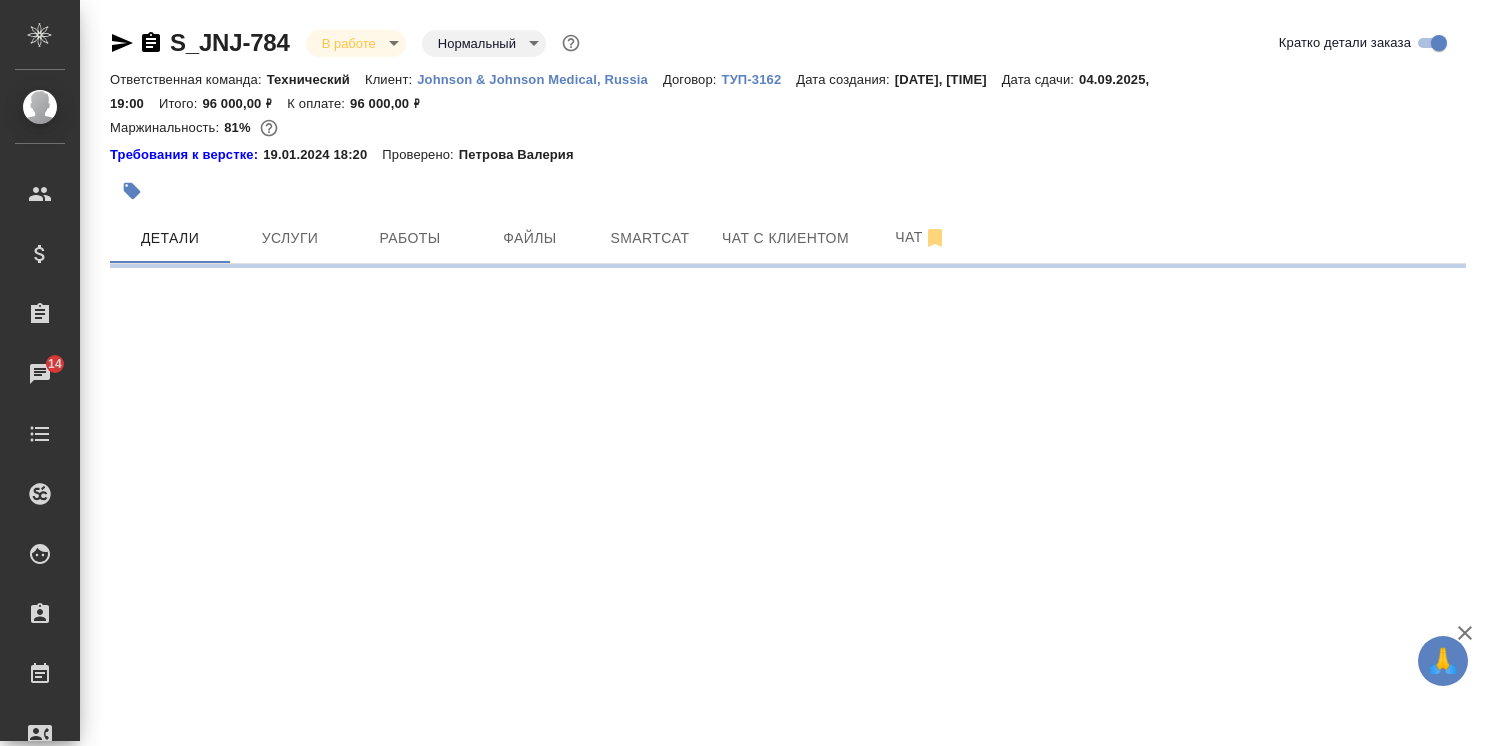 select on "RU" 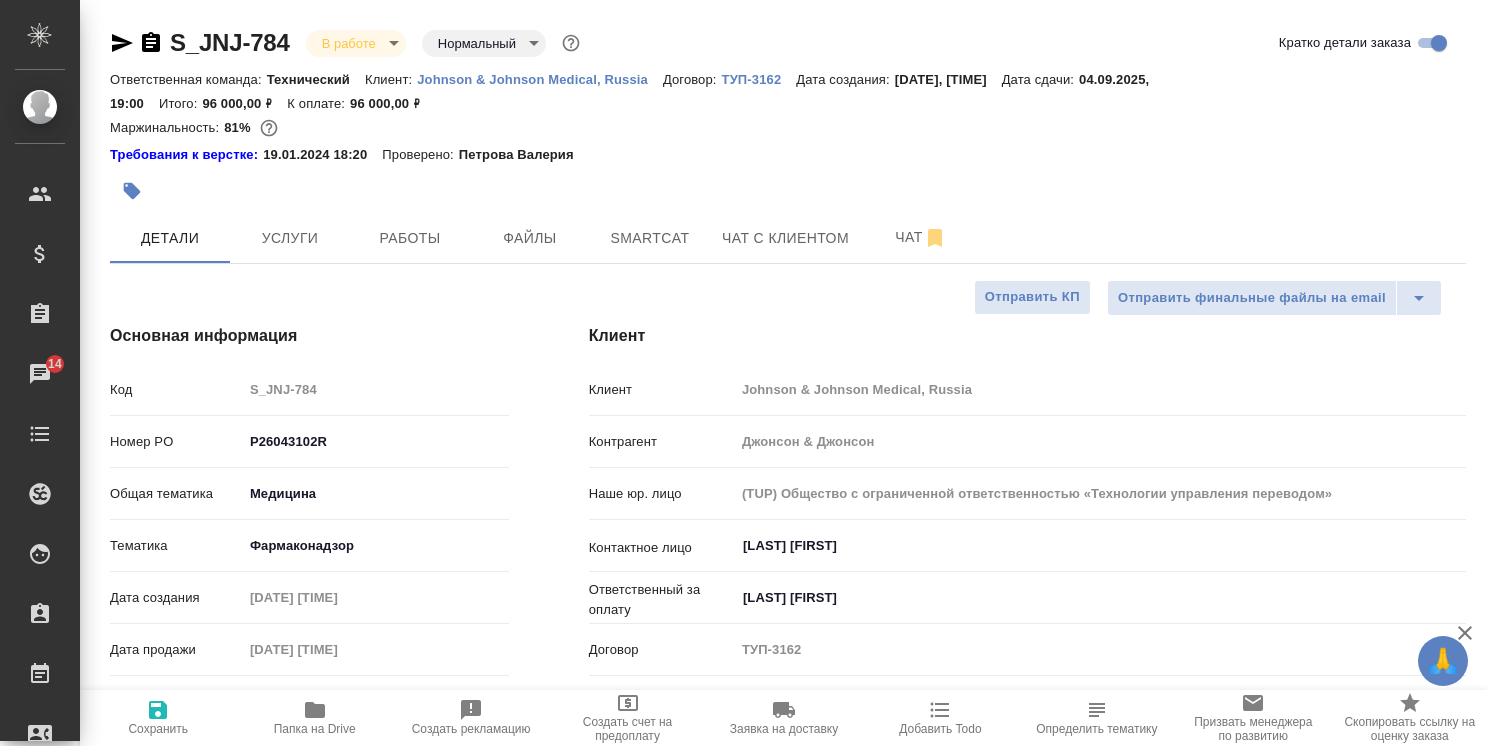 type on "x" 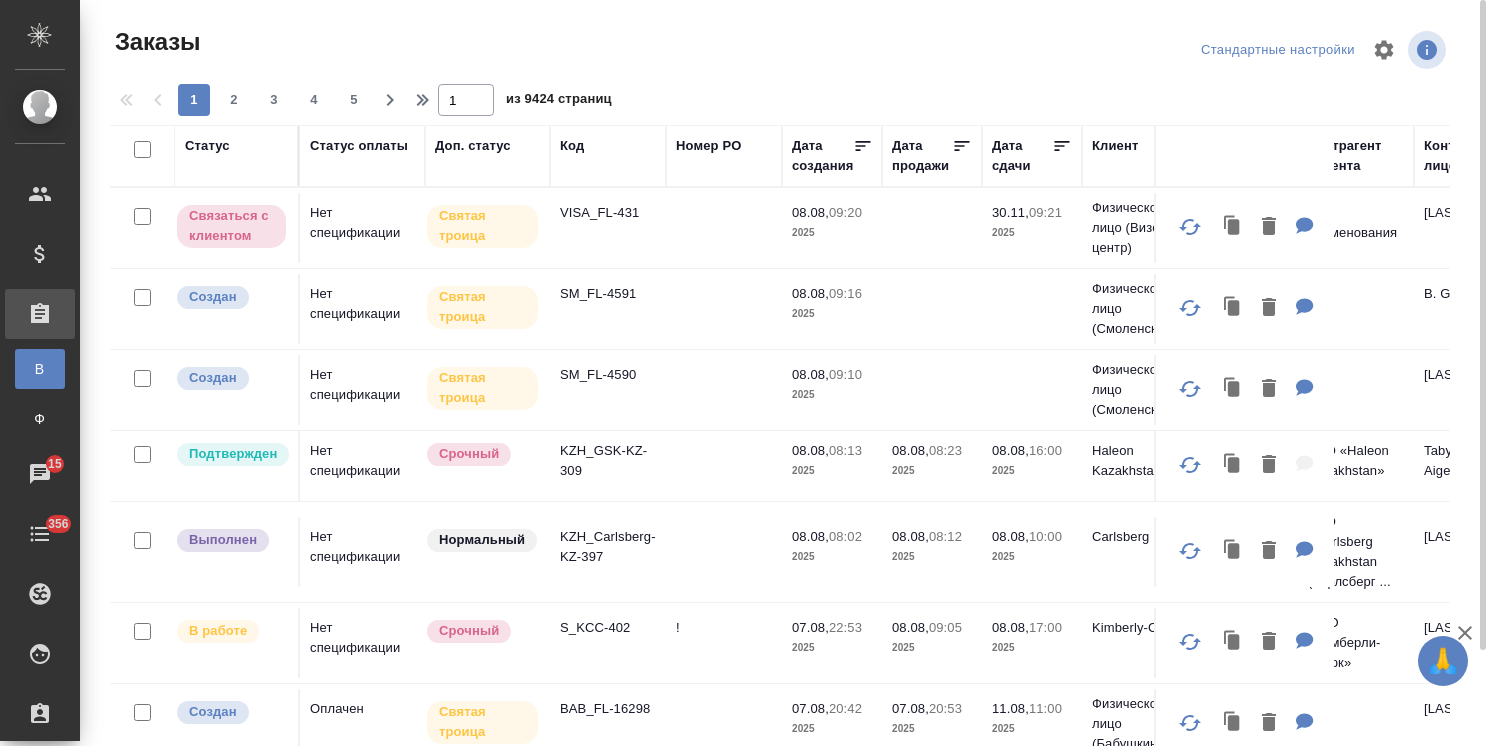 scroll, scrollTop: 0, scrollLeft: 0, axis: both 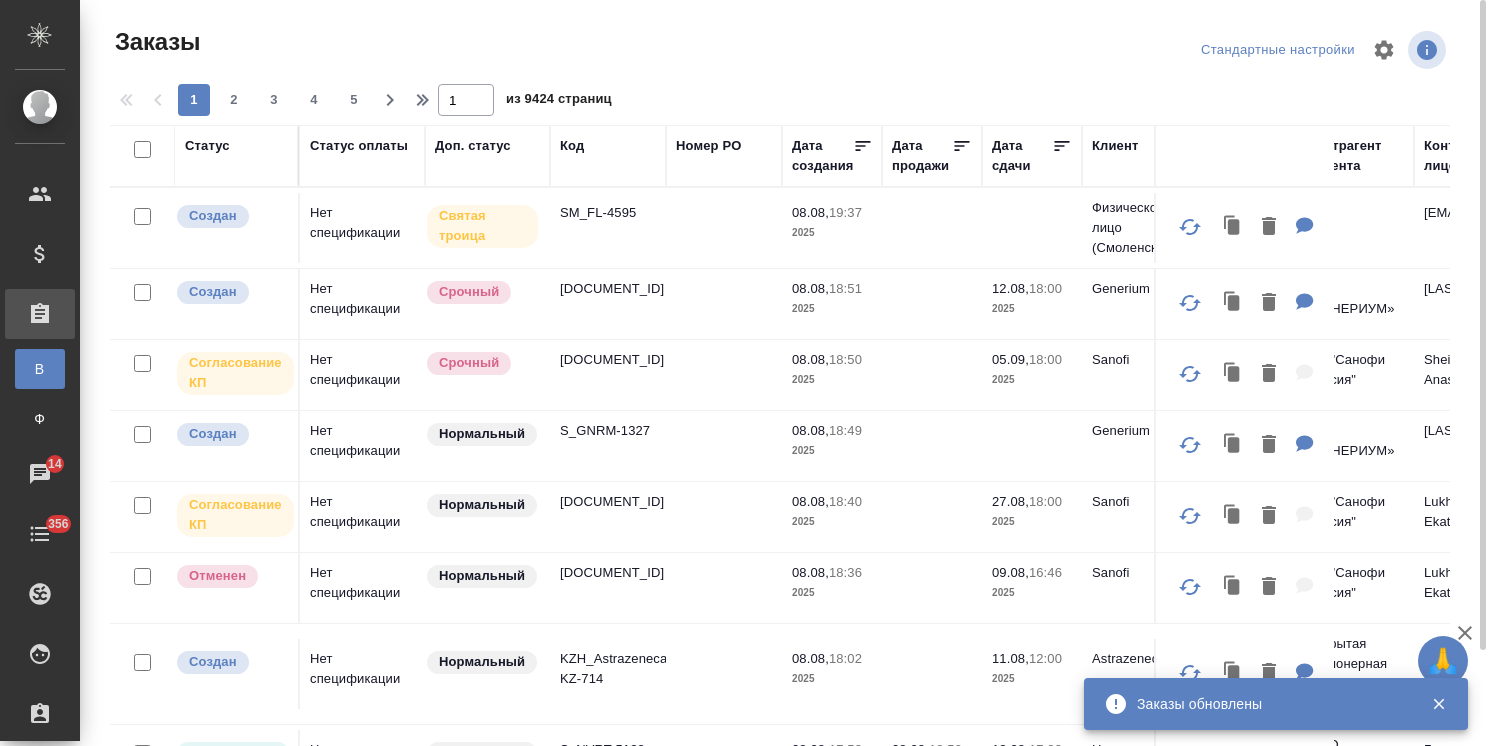 click on "Код" at bounding box center [572, 146] 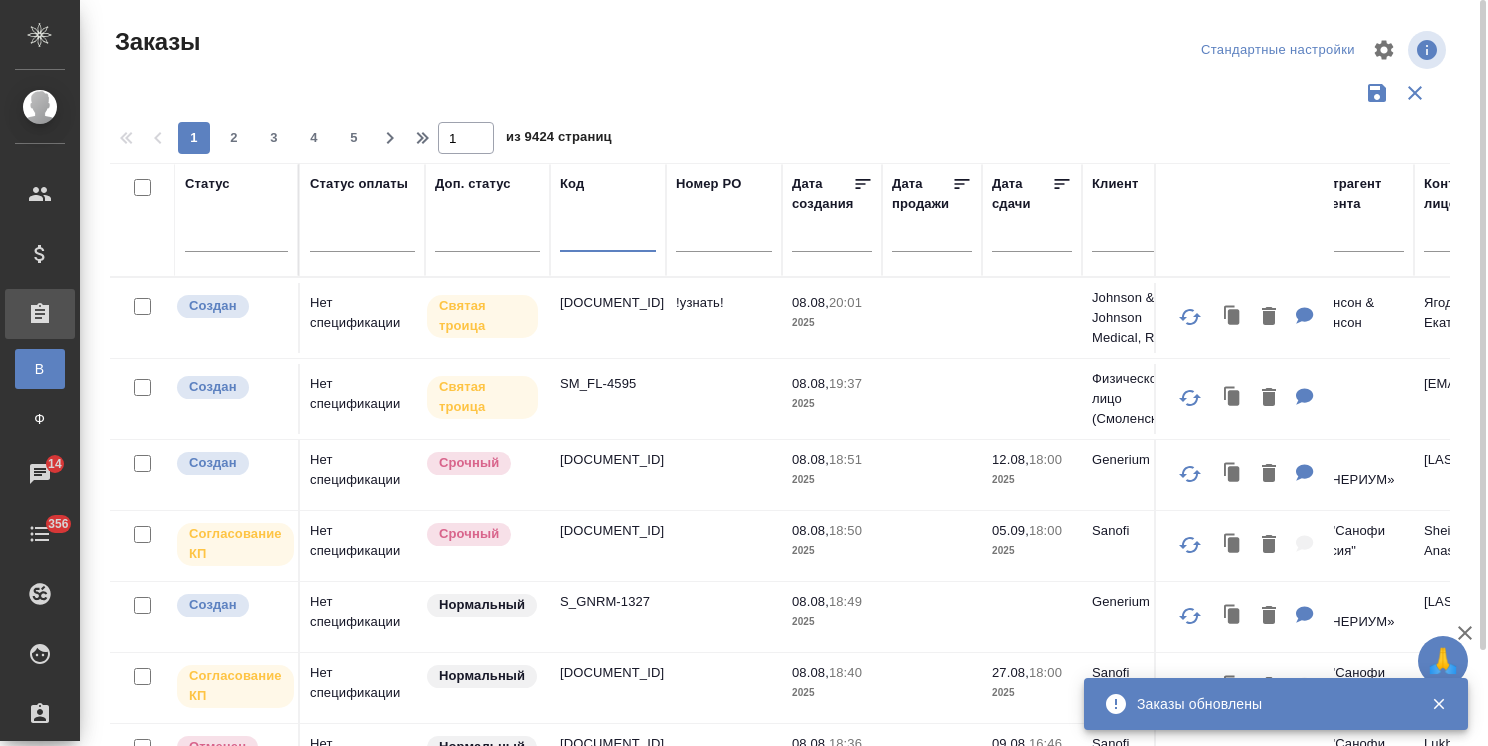 click at bounding box center [608, 239] 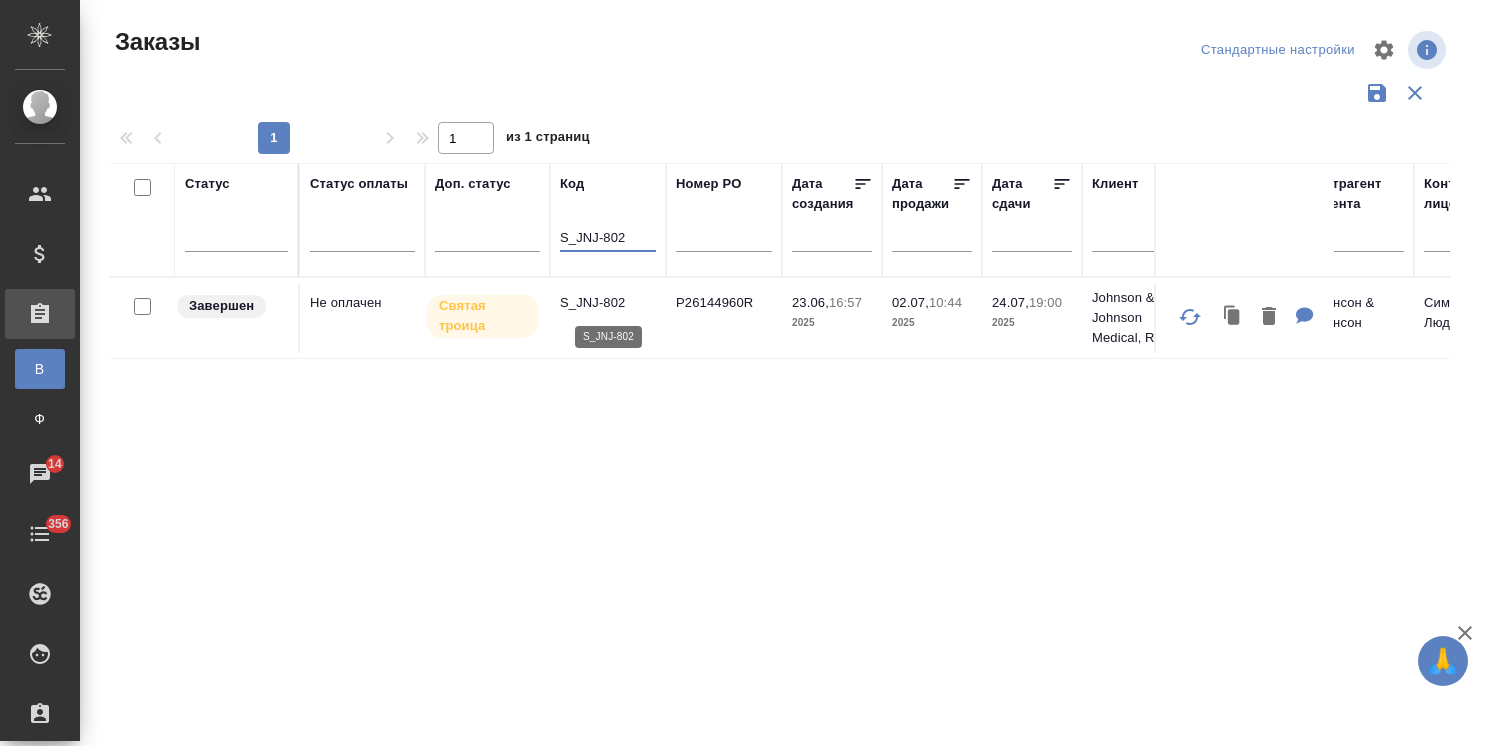 type on "S_JNJ-802" 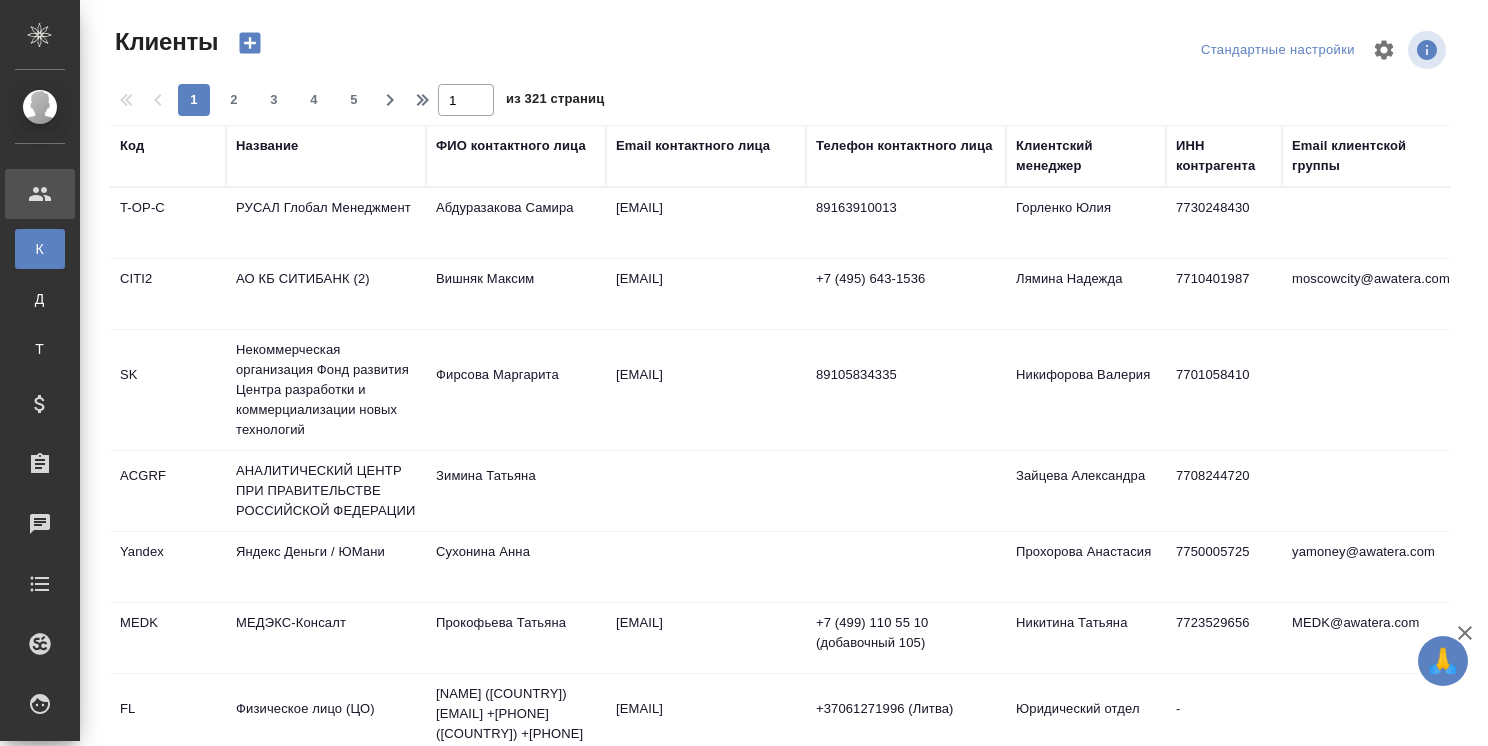 select on "RU" 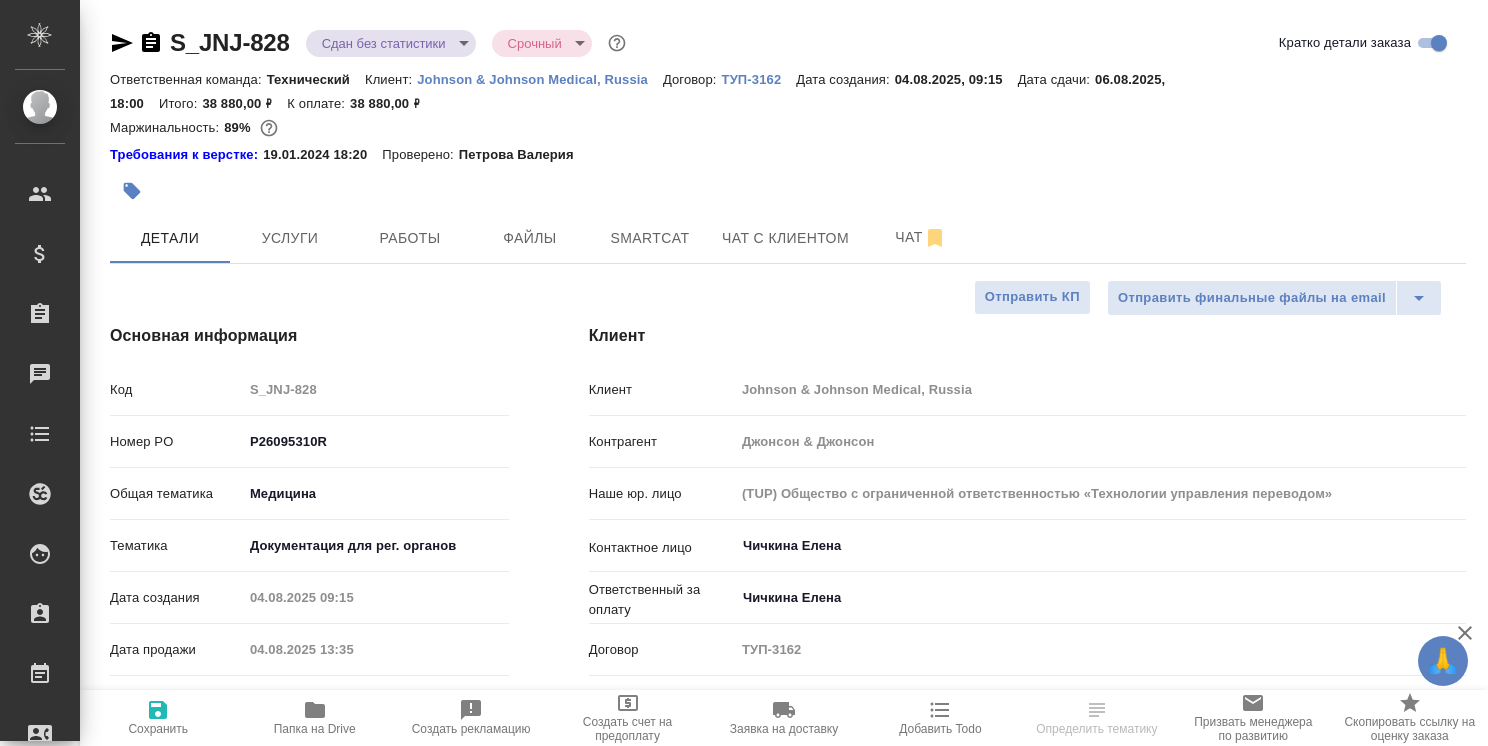 select on "RU" 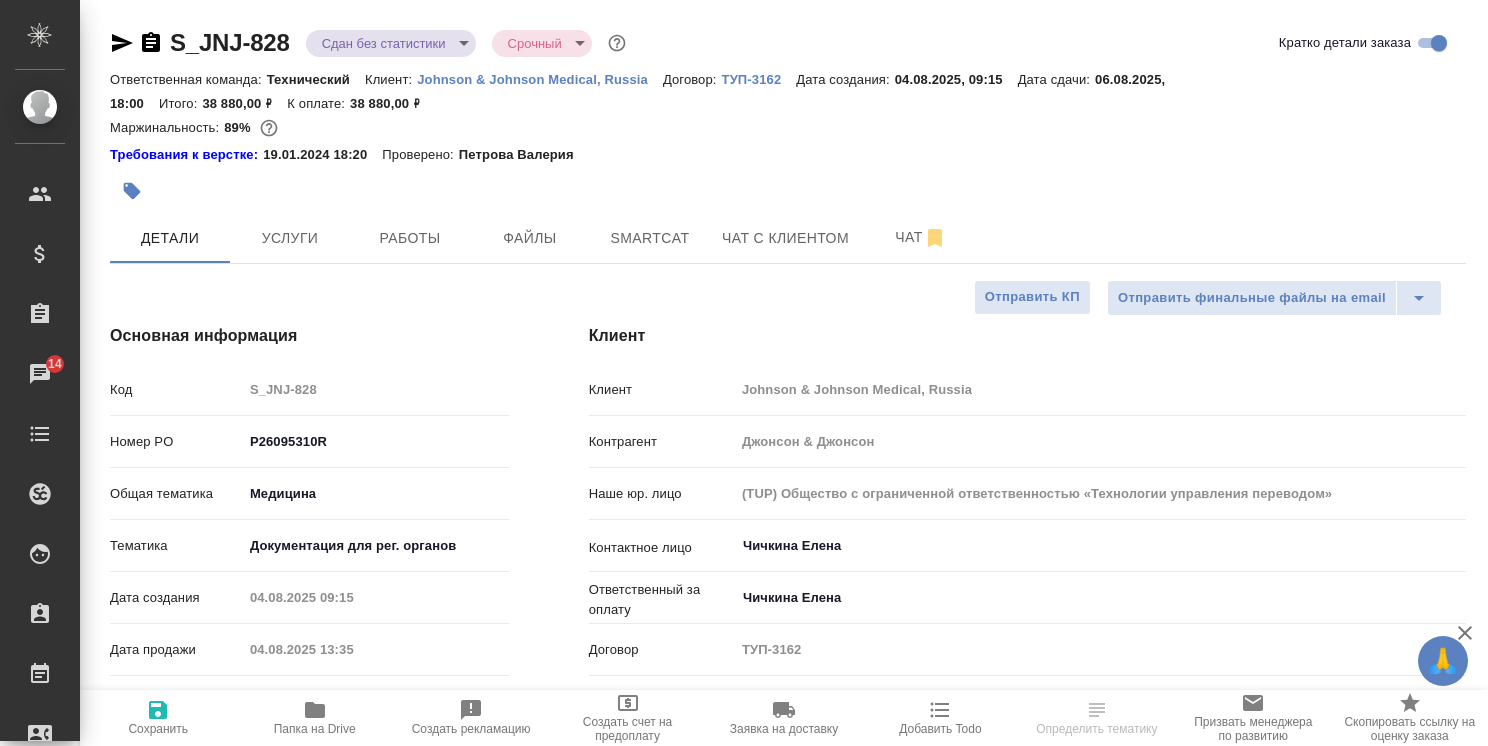 select on "RU" 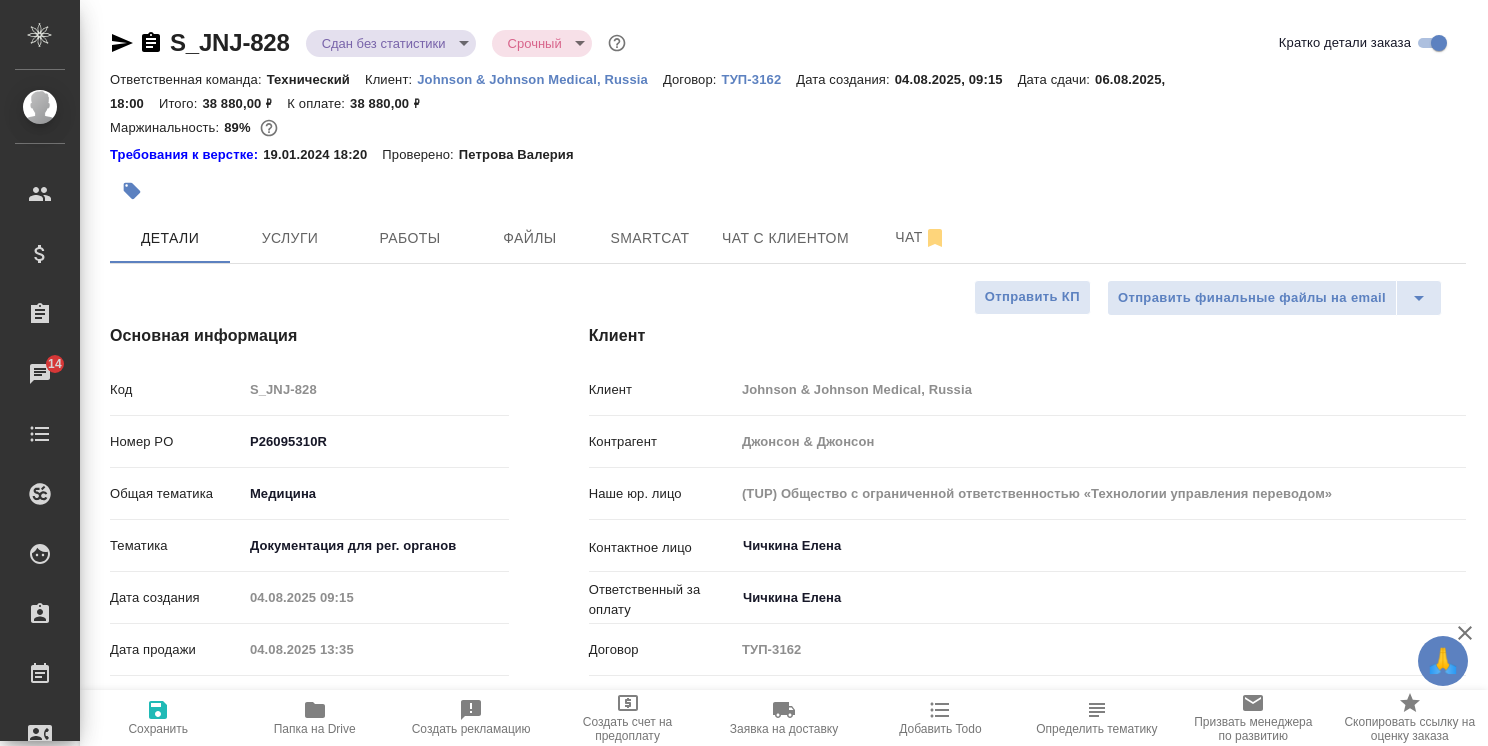 type on "x" 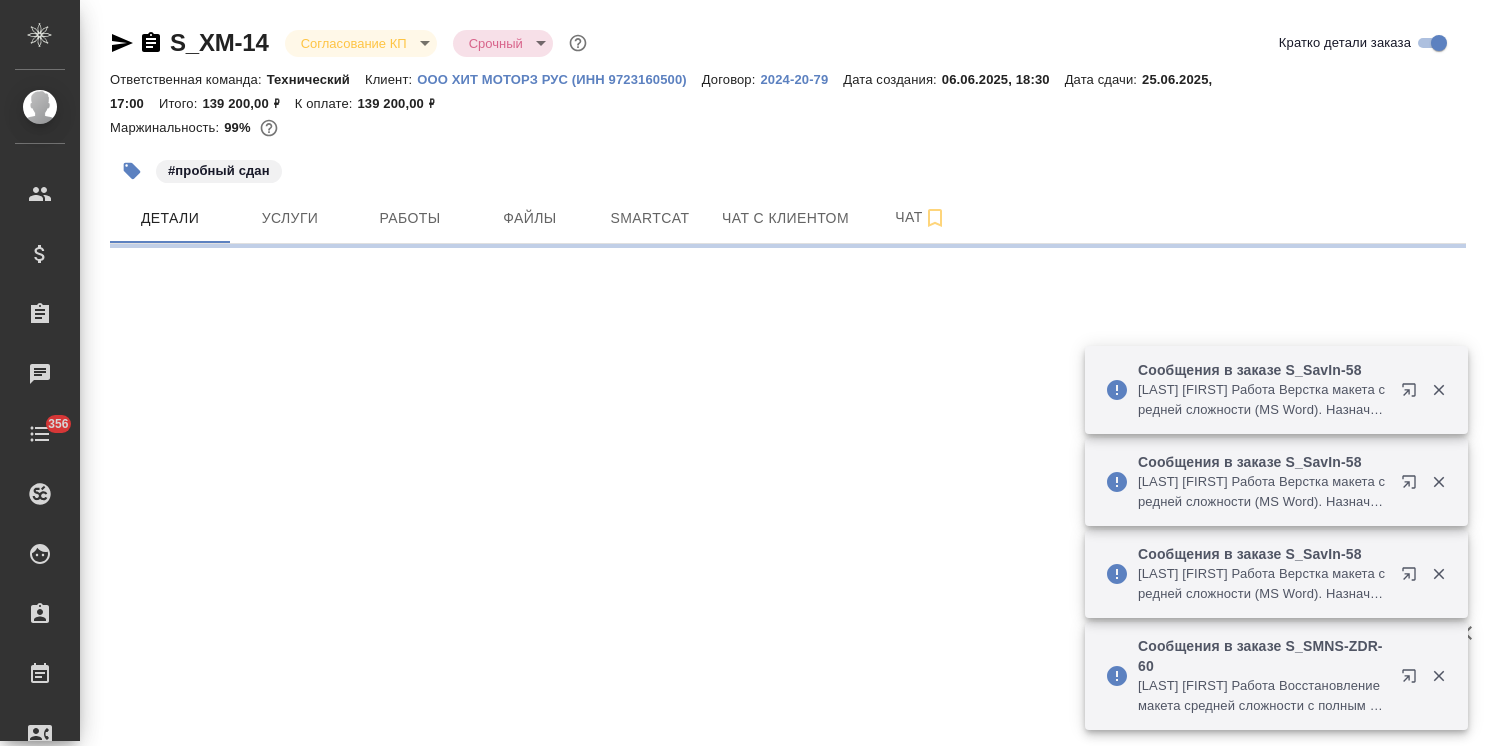 scroll, scrollTop: 0, scrollLeft: 0, axis: both 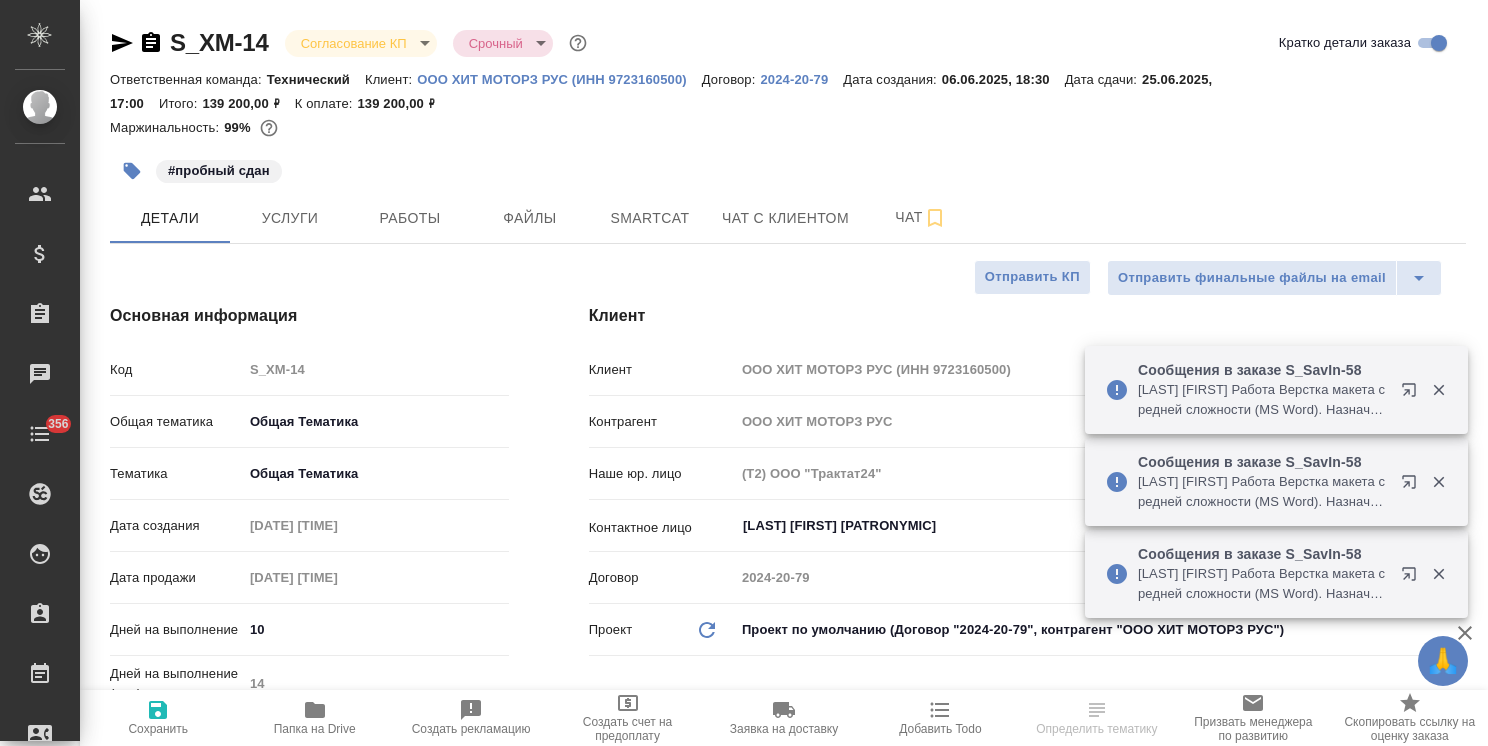 type on "x" 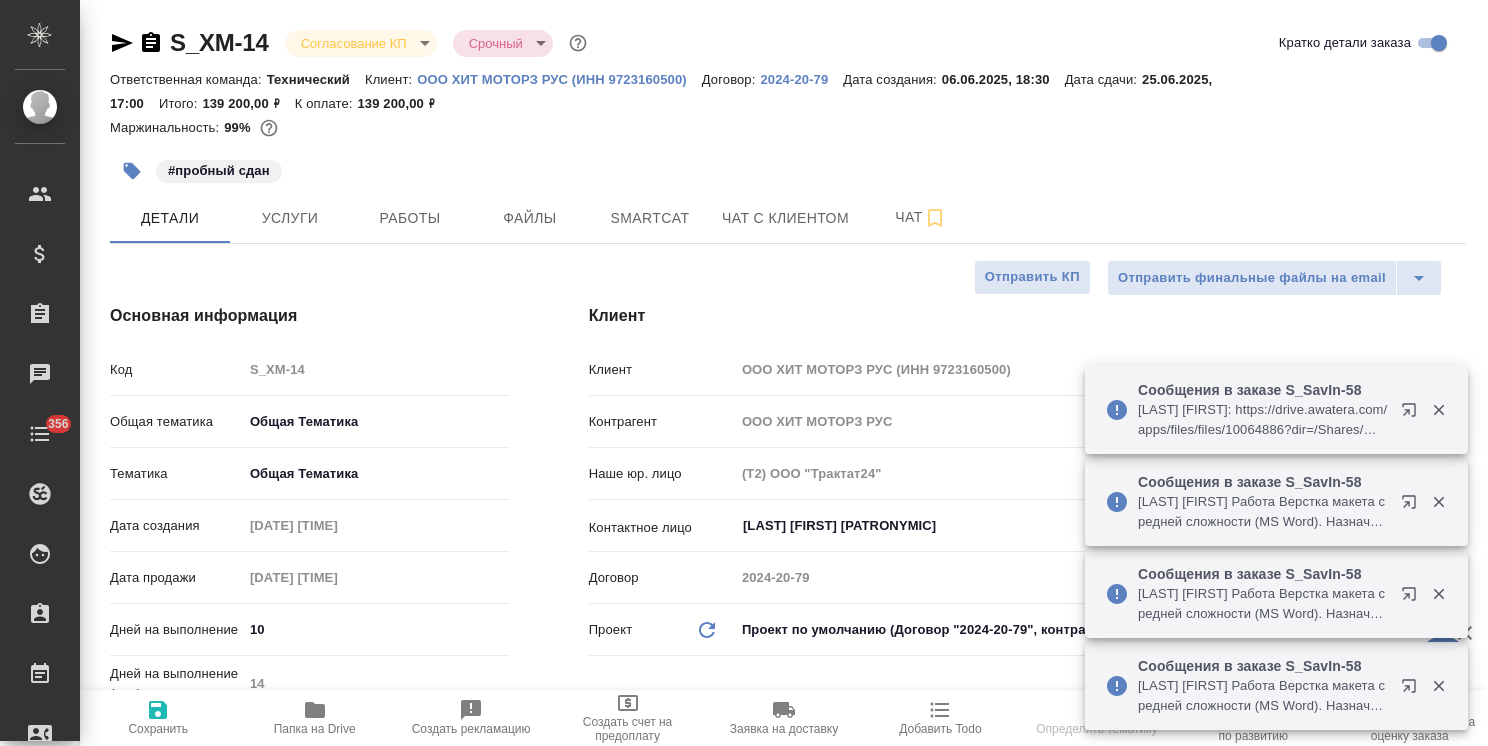 type on "x" 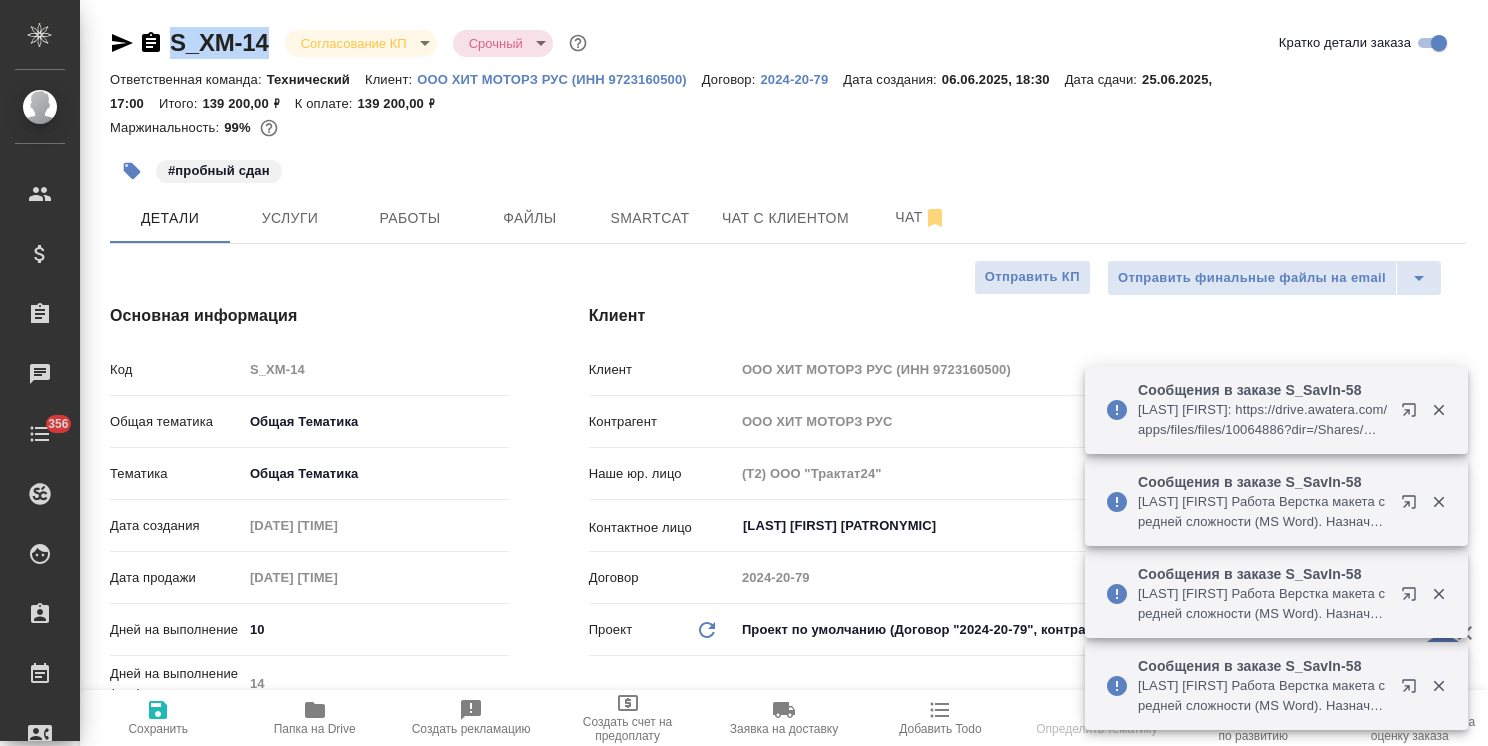 drag, startPoint x: 280, startPoint y: 28, endPoint x: 168, endPoint y: 31, distance: 112.04017 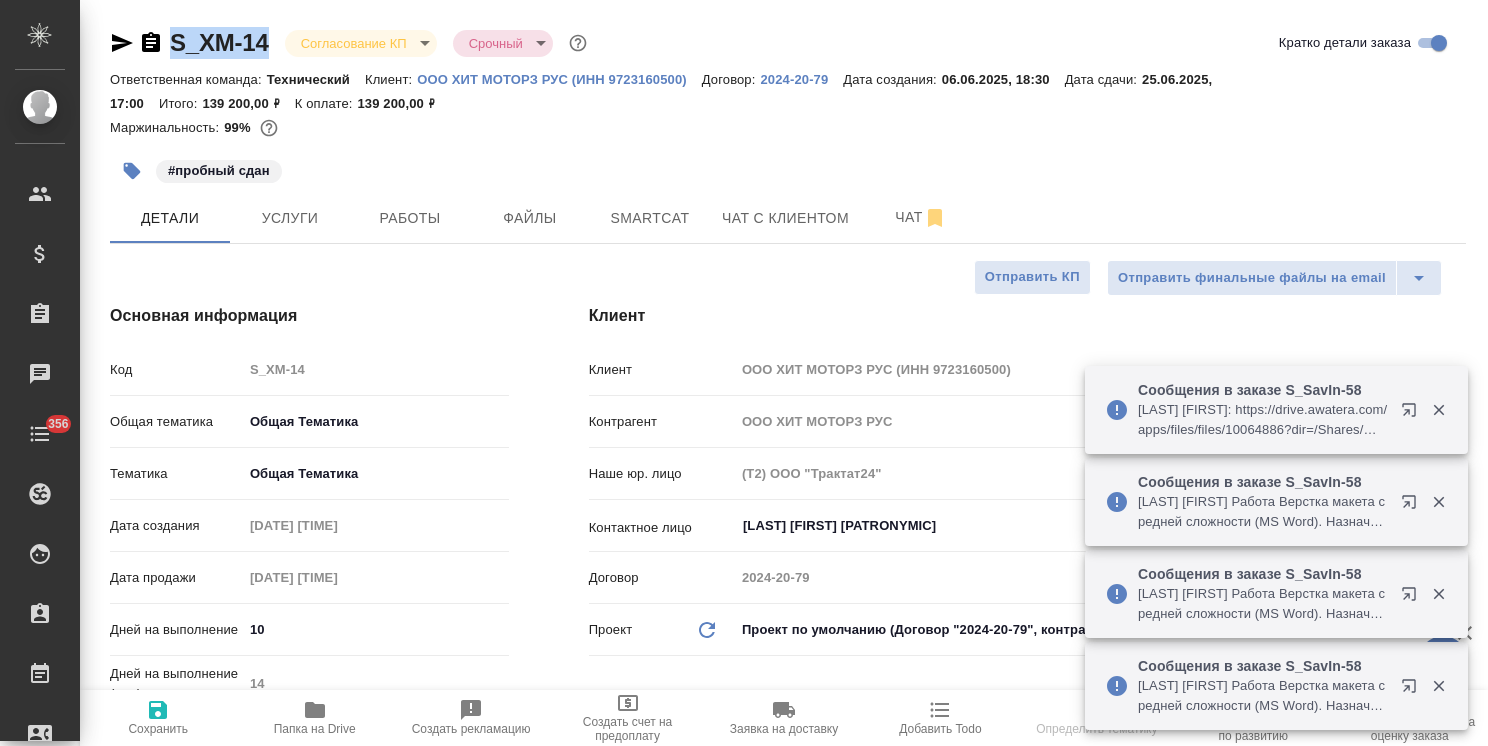 copy on "S_XM-14" 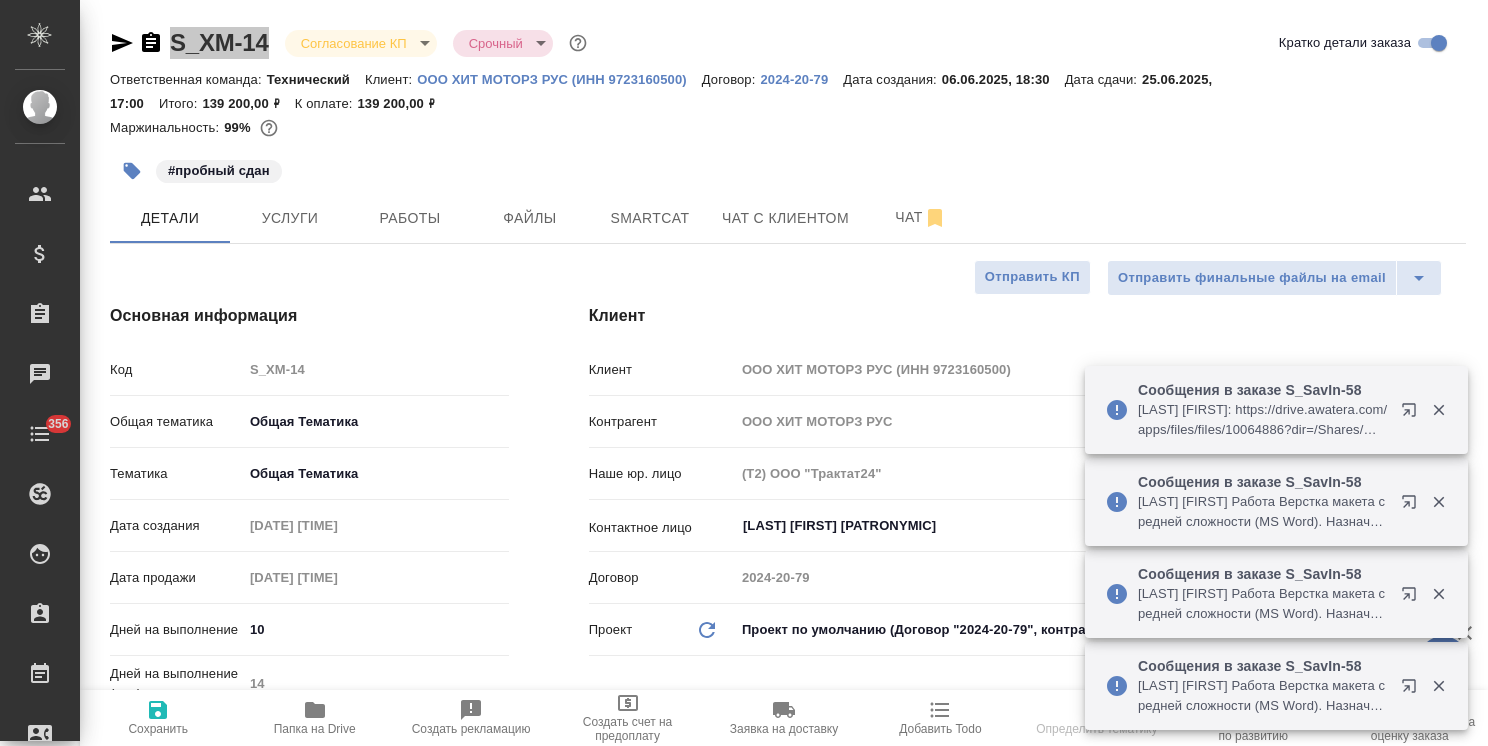 type on "x" 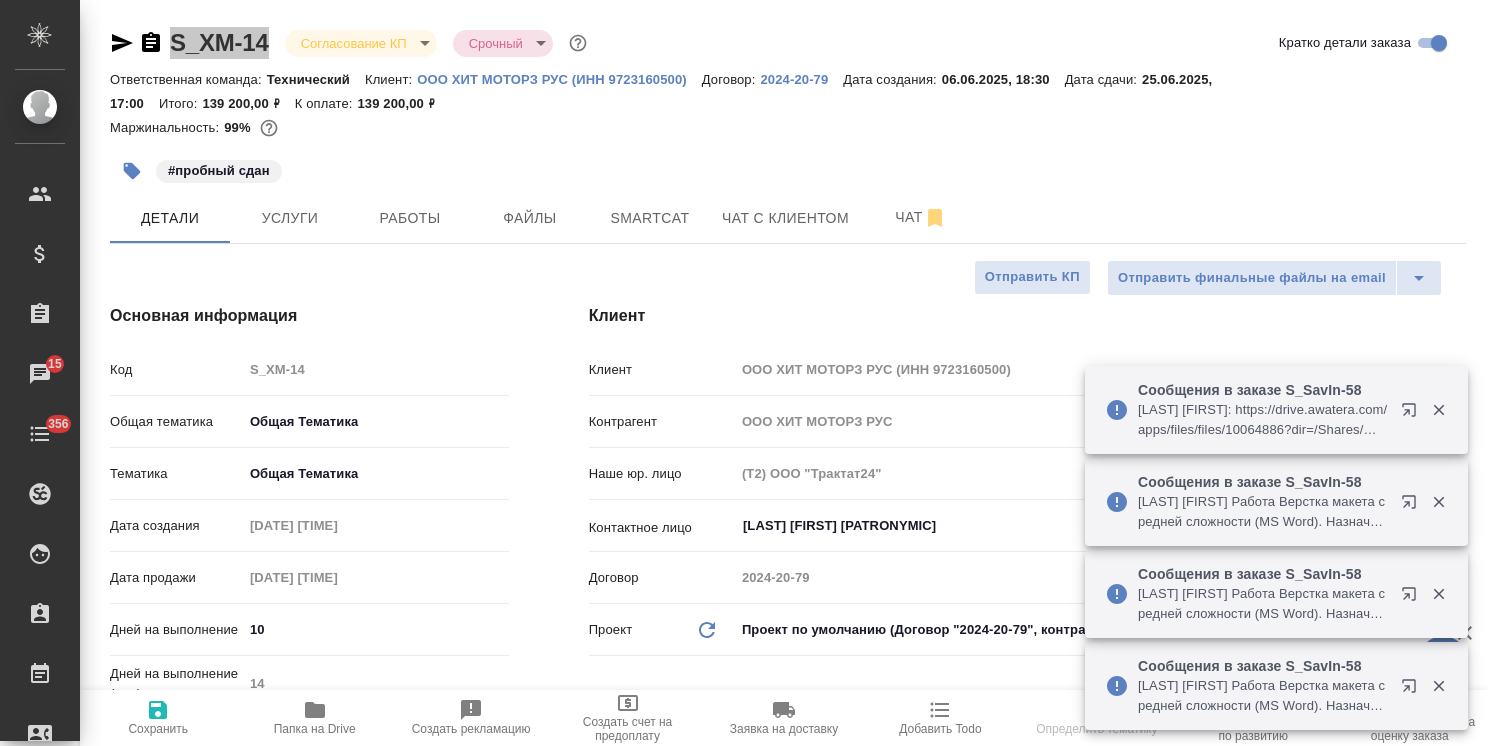 select on "RU" 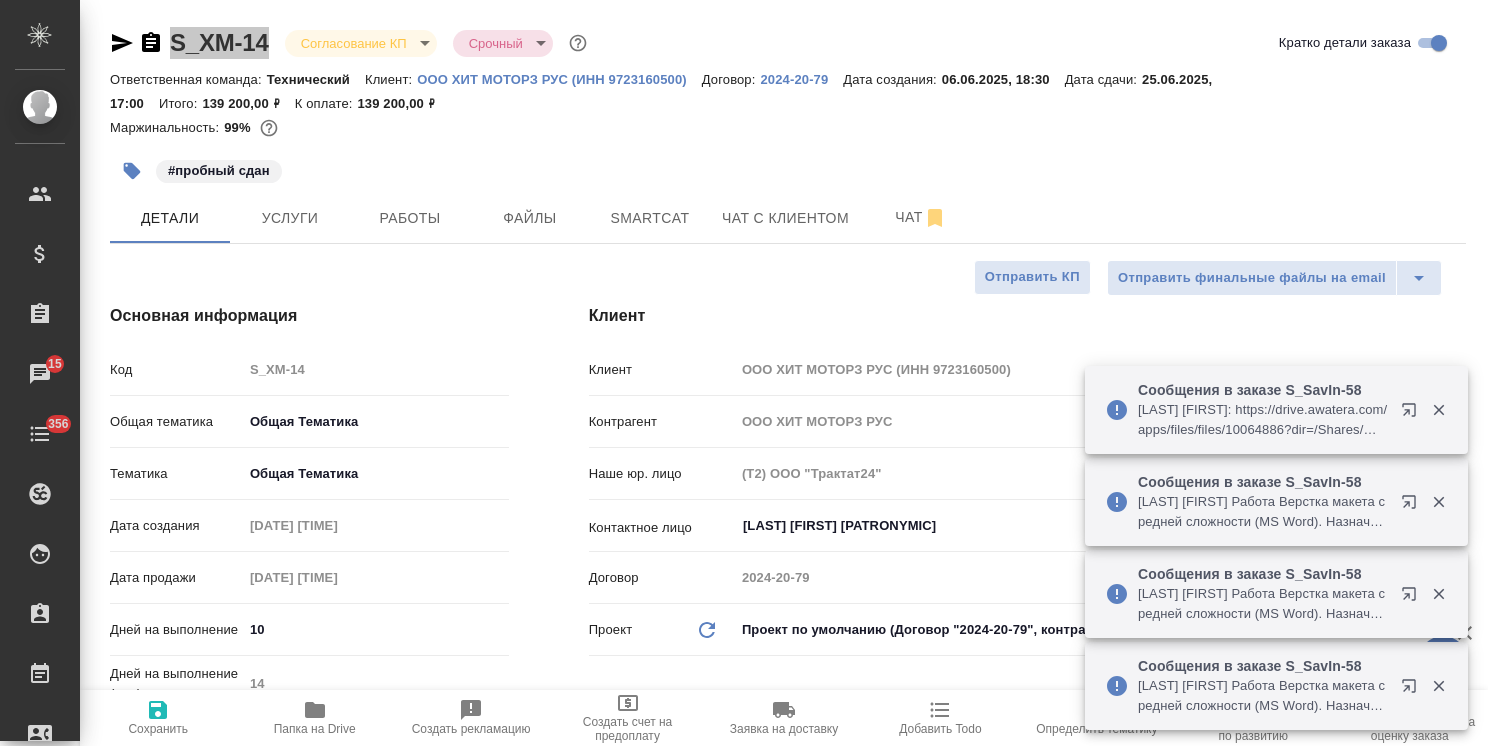 type on "x" 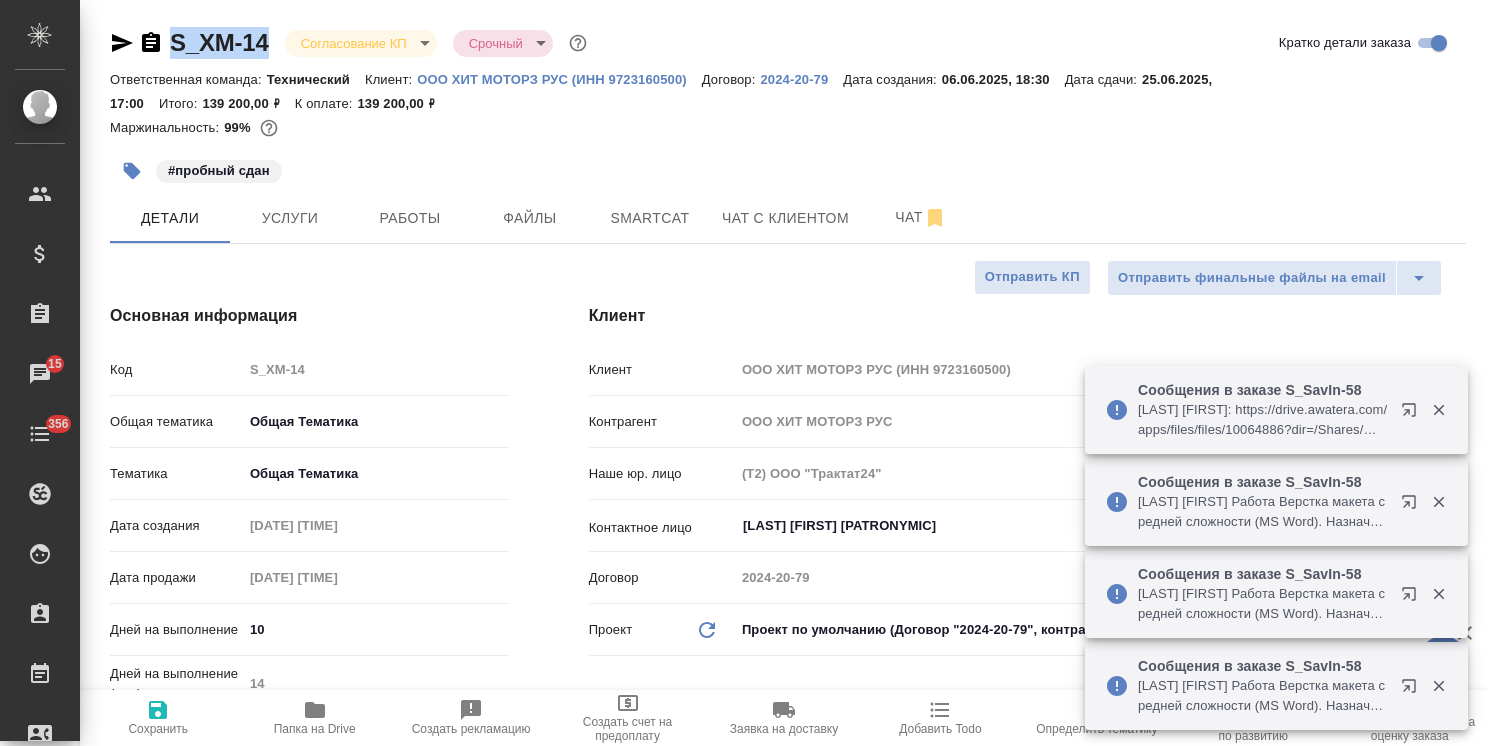 type on "x" 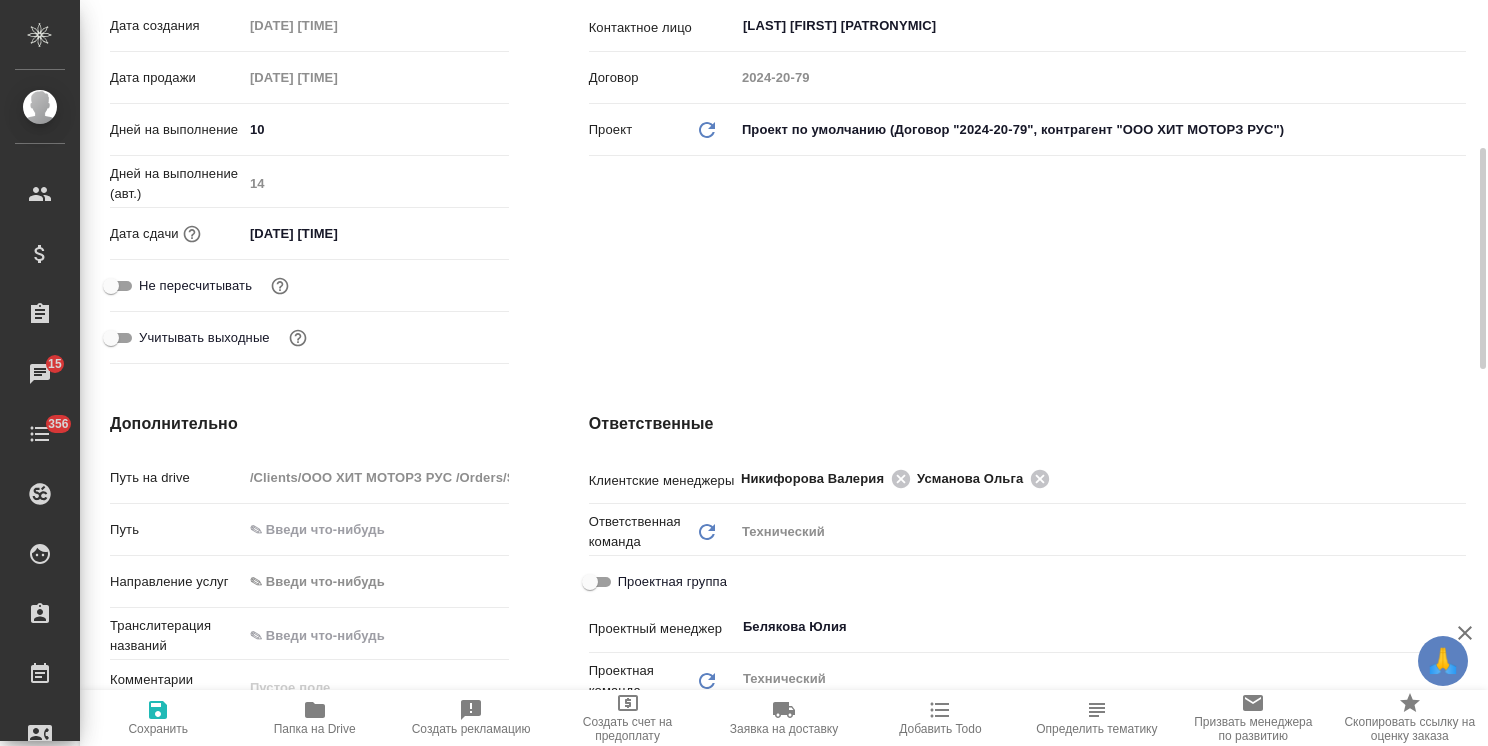 scroll, scrollTop: 400, scrollLeft: 0, axis: vertical 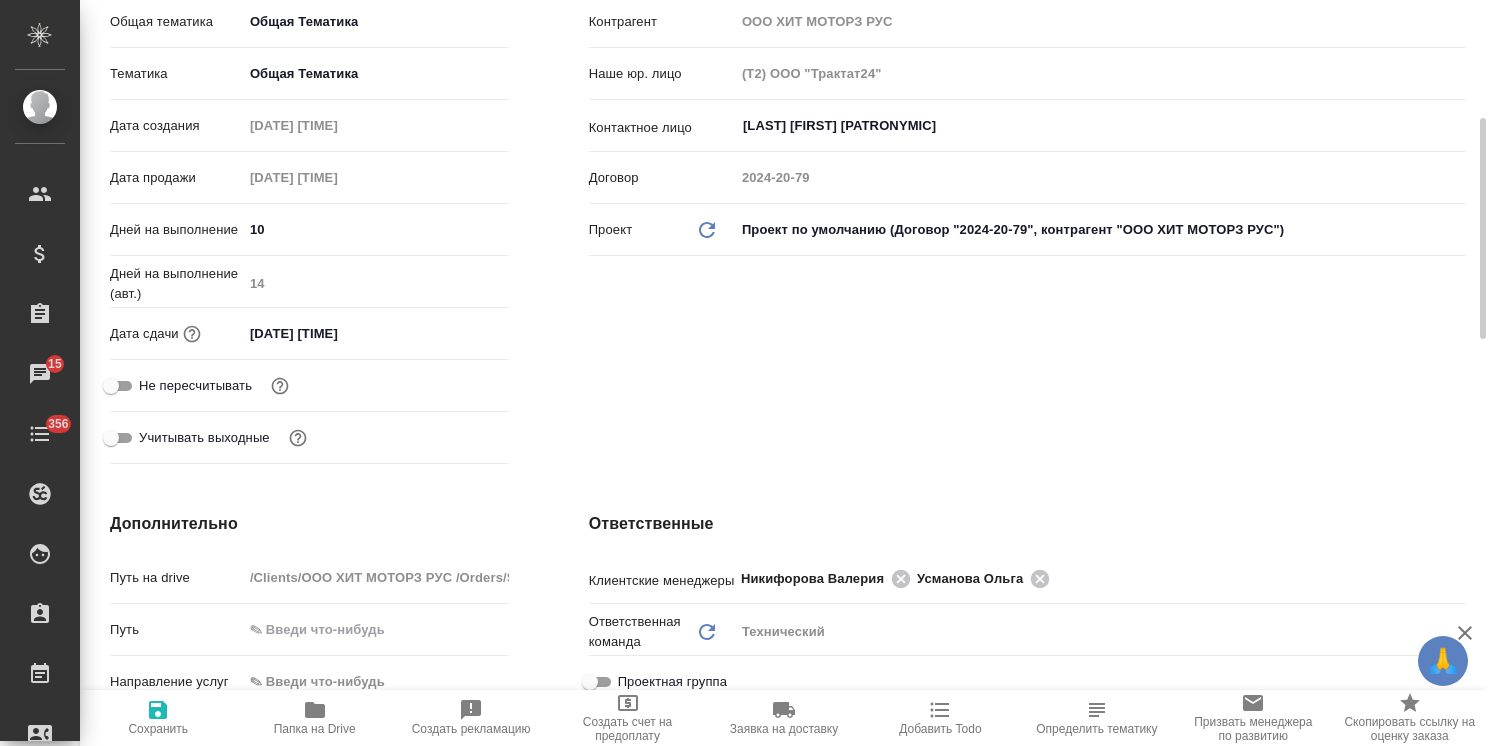 type on "x" 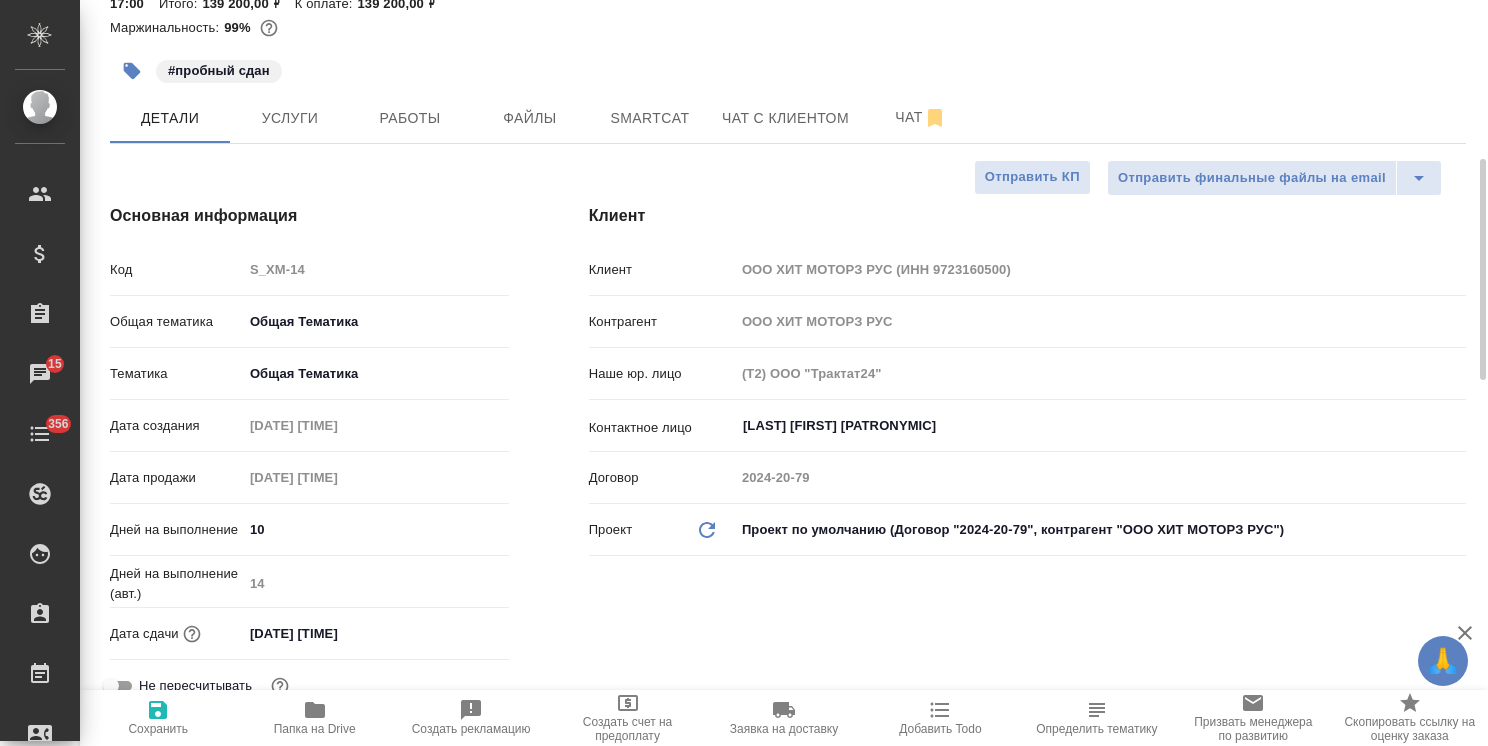 scroll, scrollTop: 0, scrollLeft: 0, axis: both 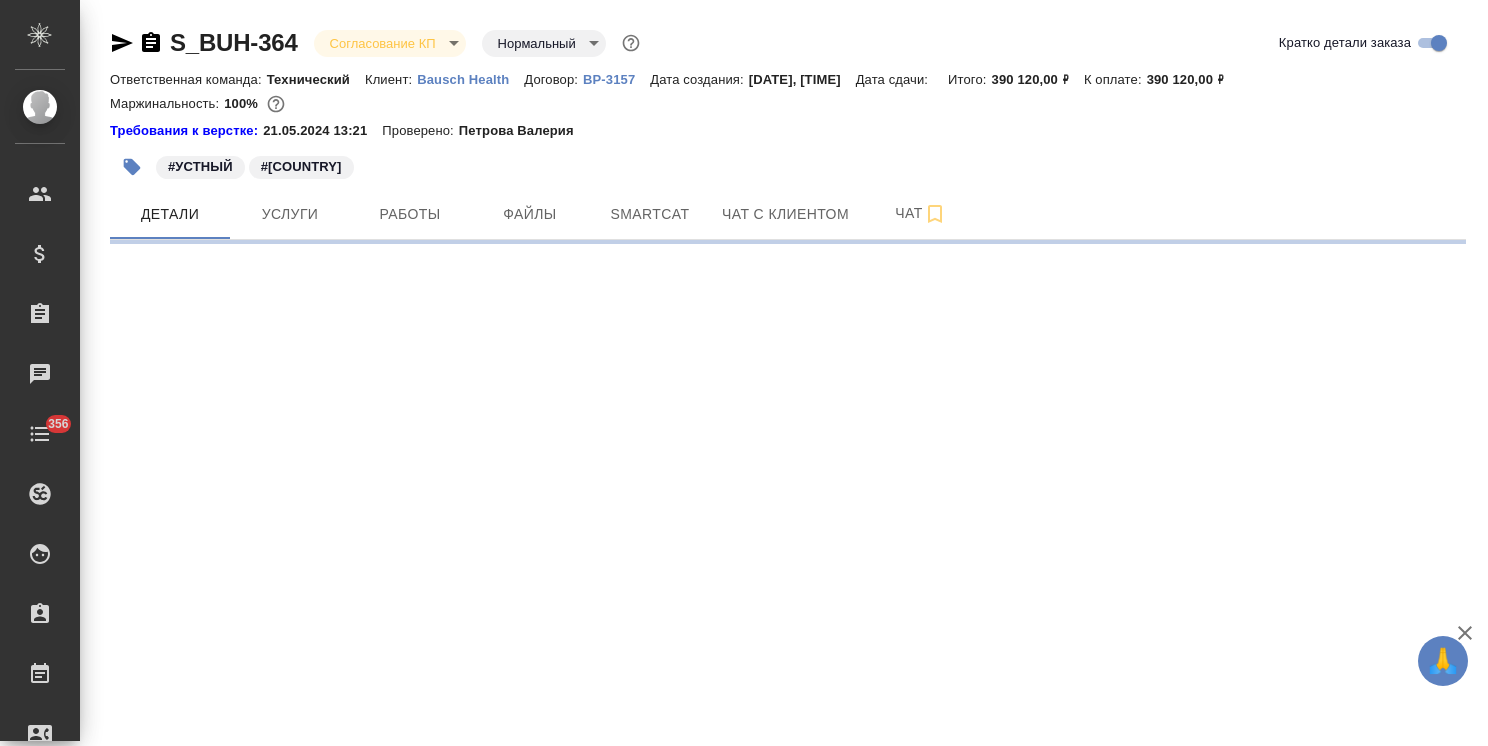 select on "RU" 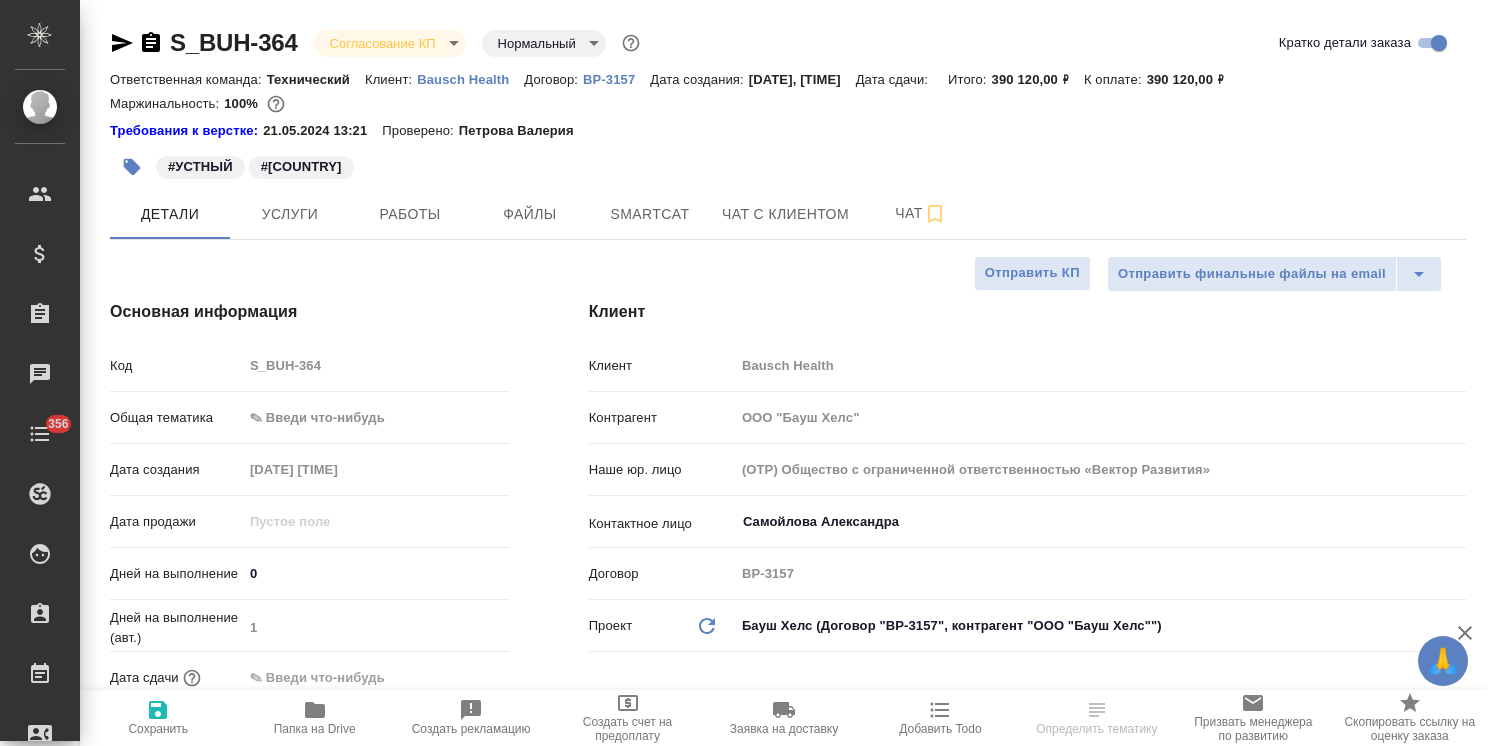 type on "x" 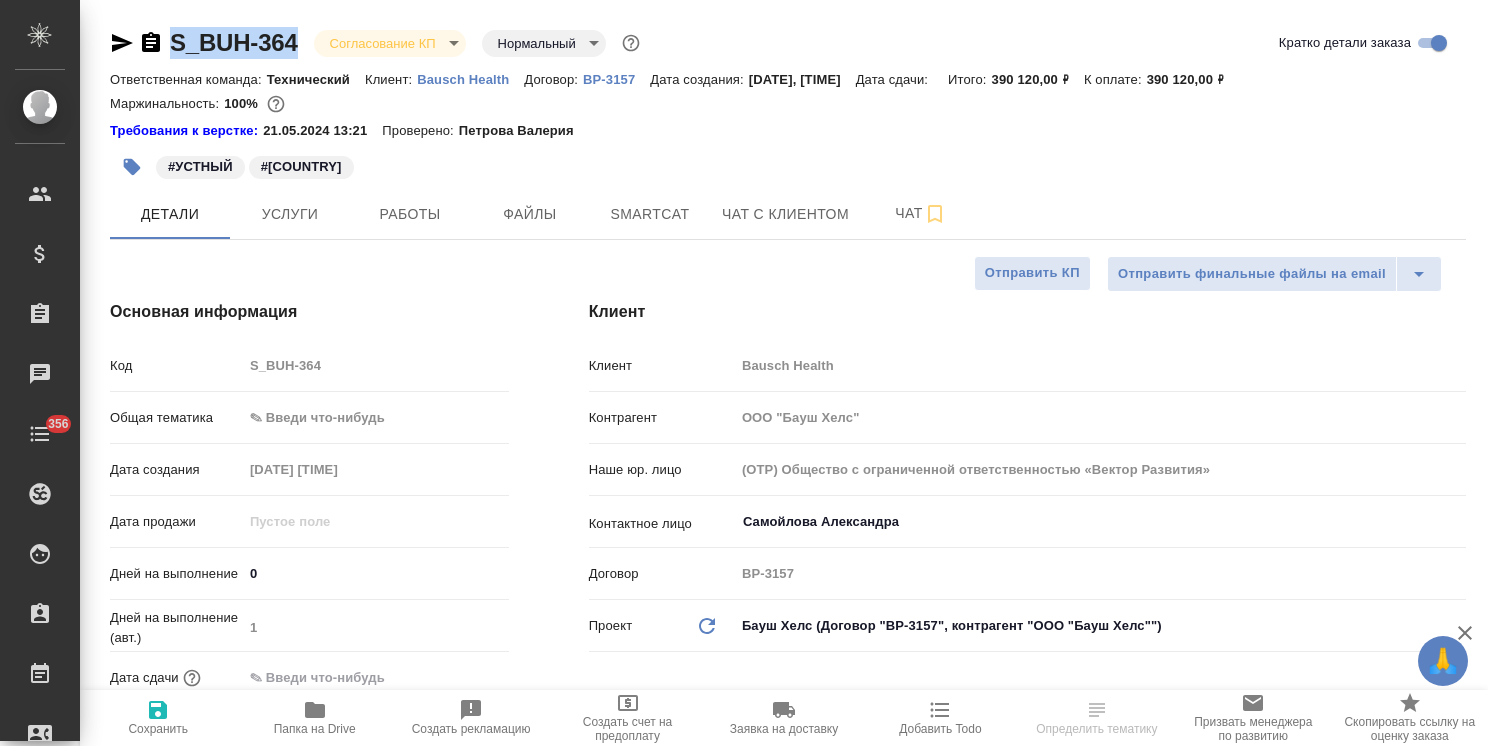 type on "x" 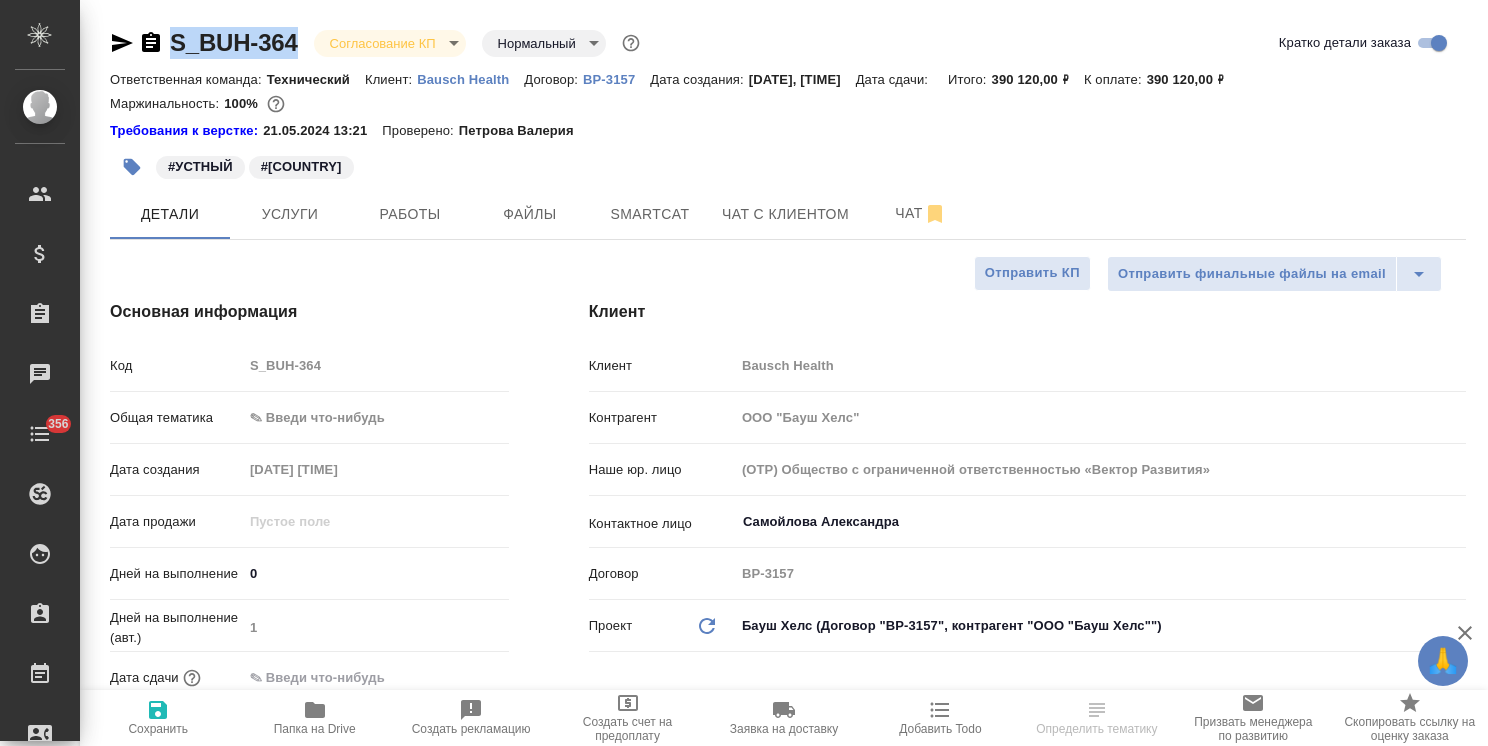 copy on "S_BUH-364" 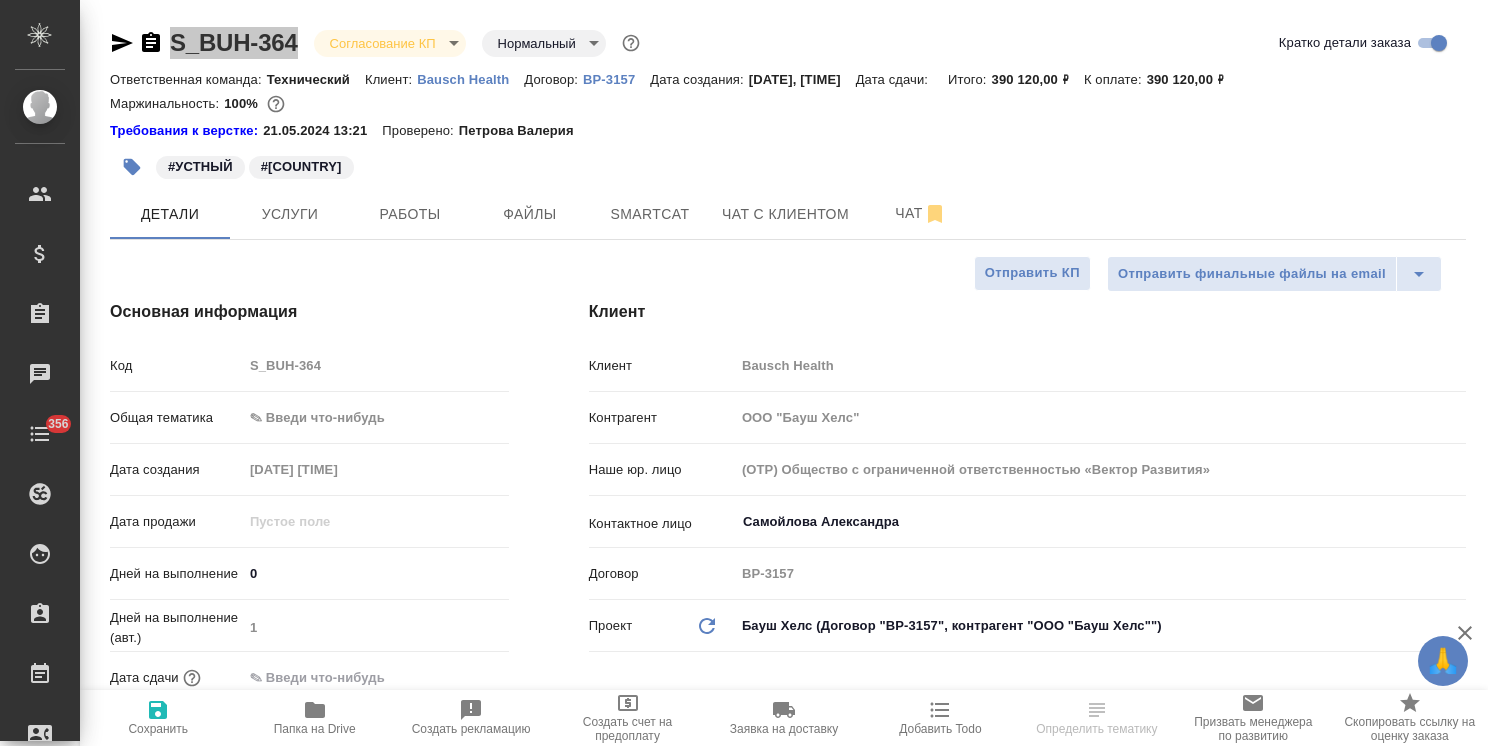 type on "x" 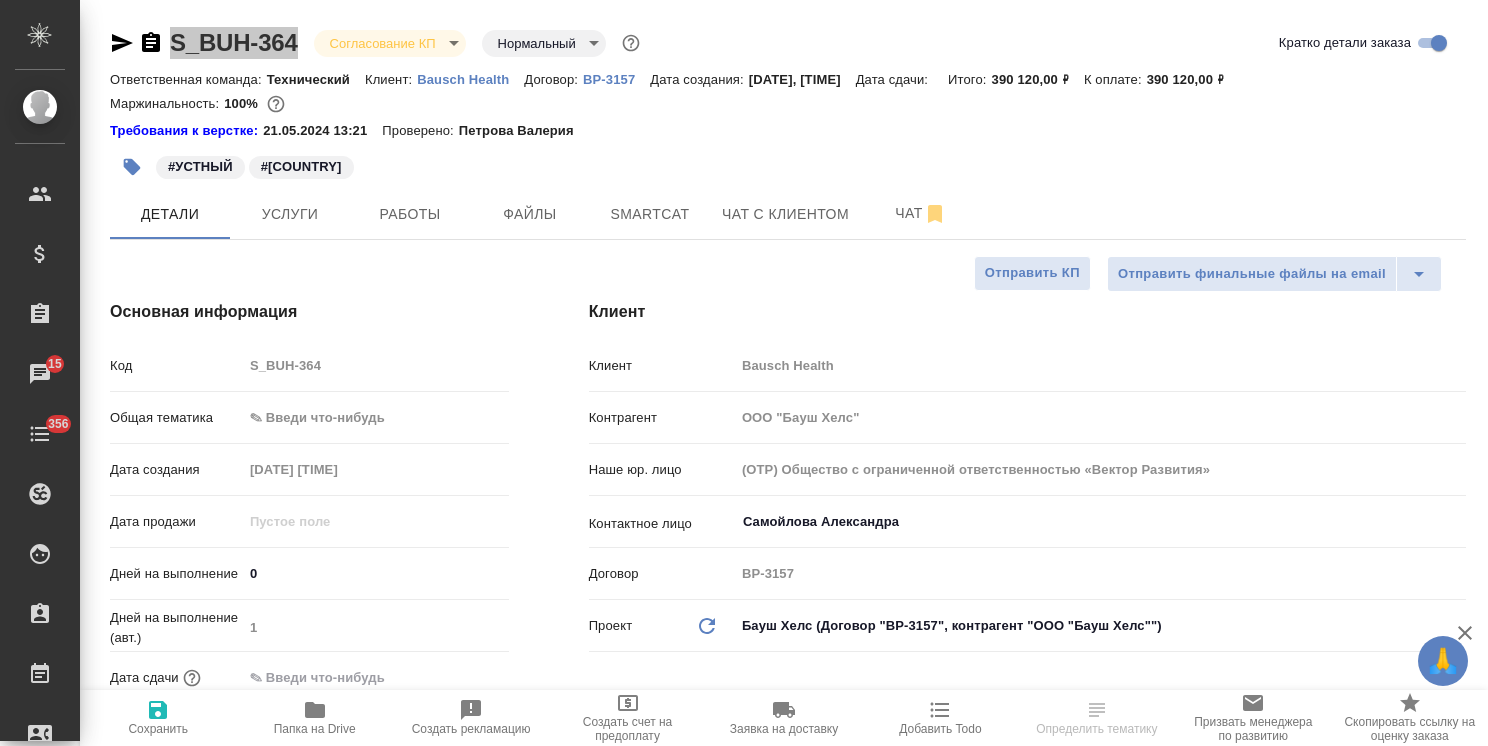 select on "RU" 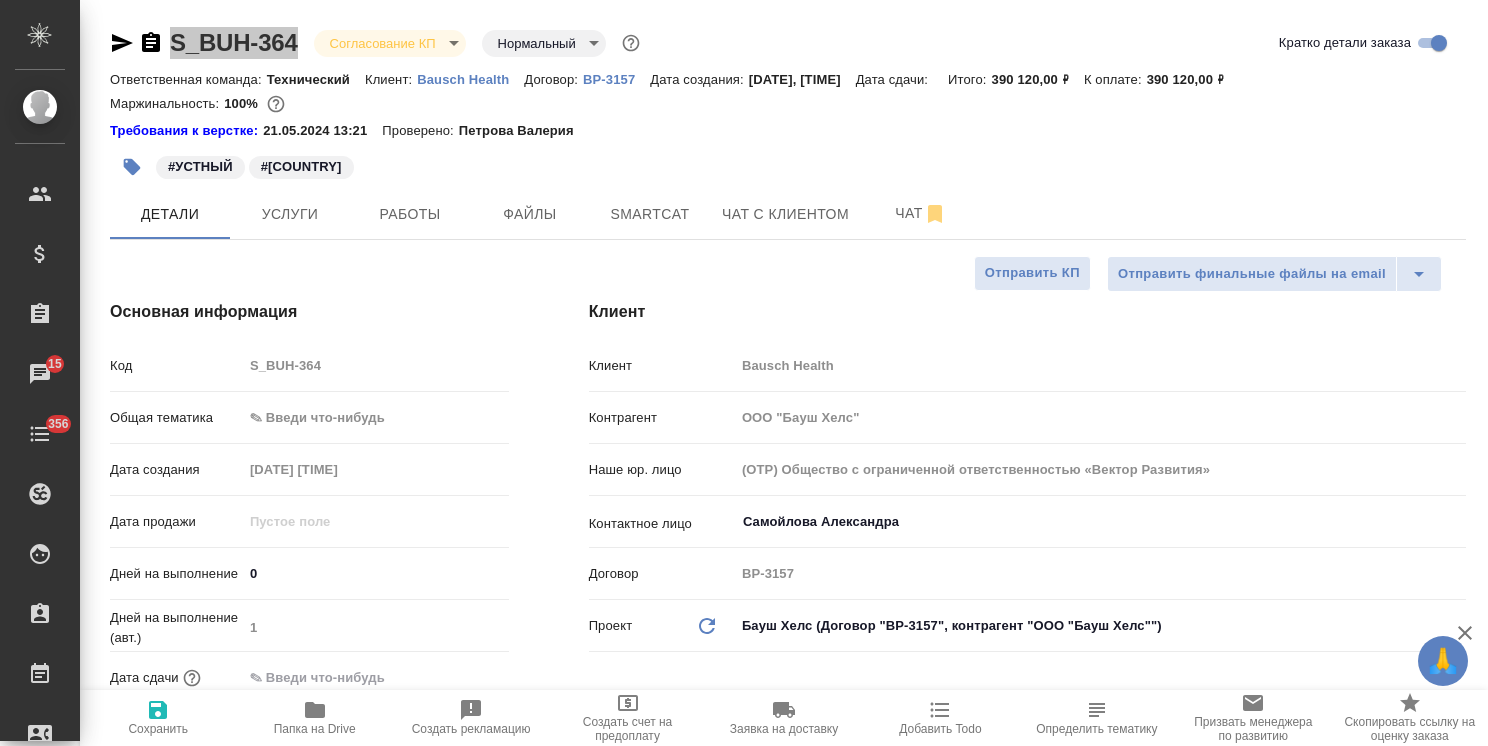 type on "x" 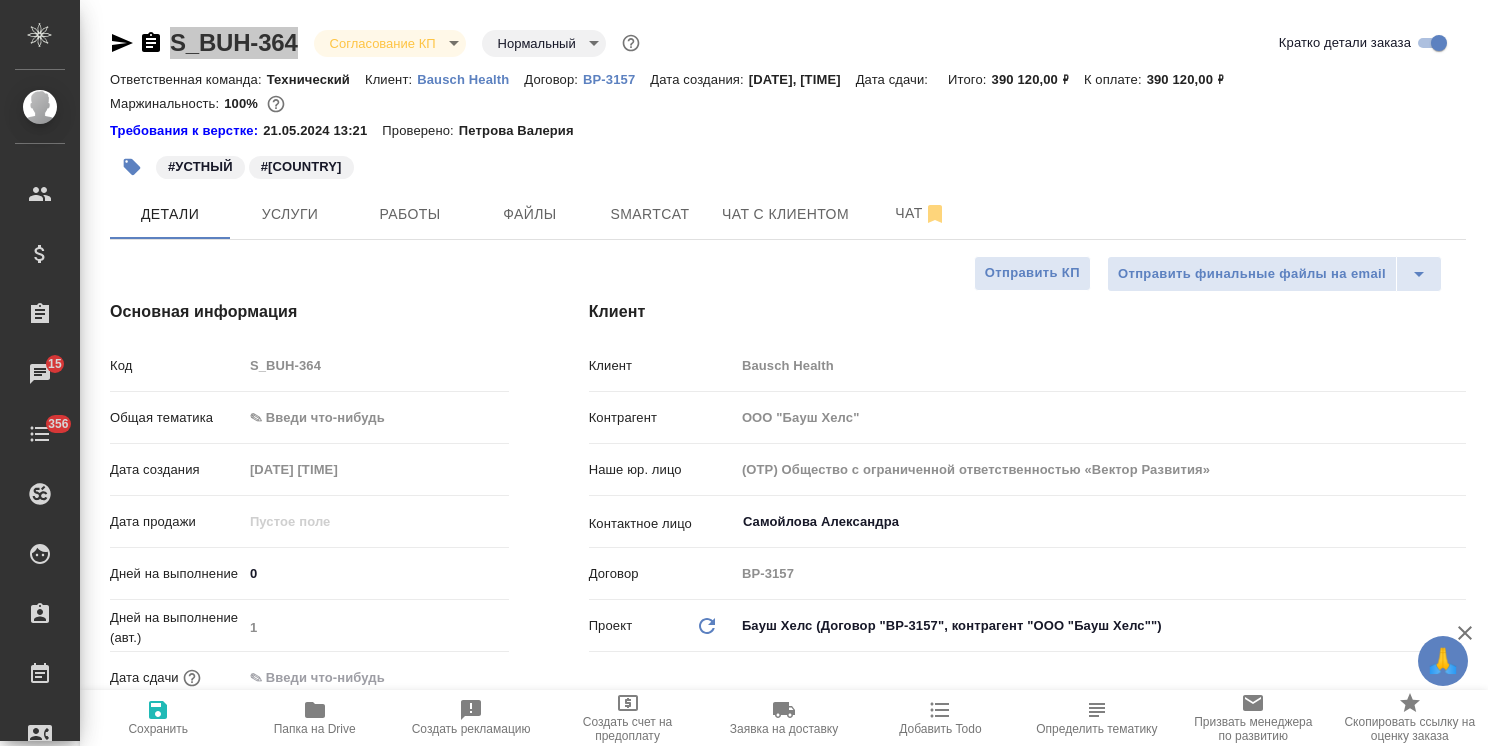 type on "x" 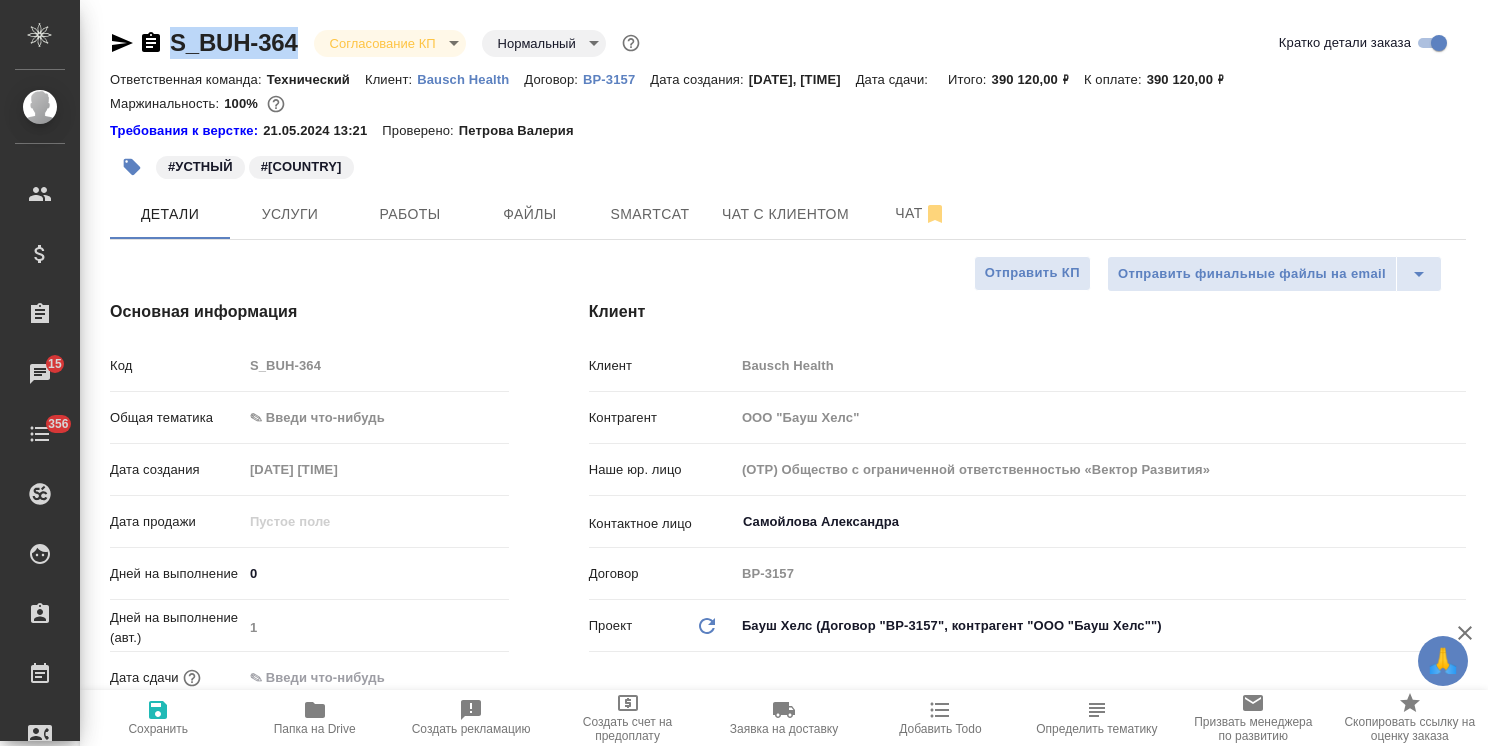 type on "x" 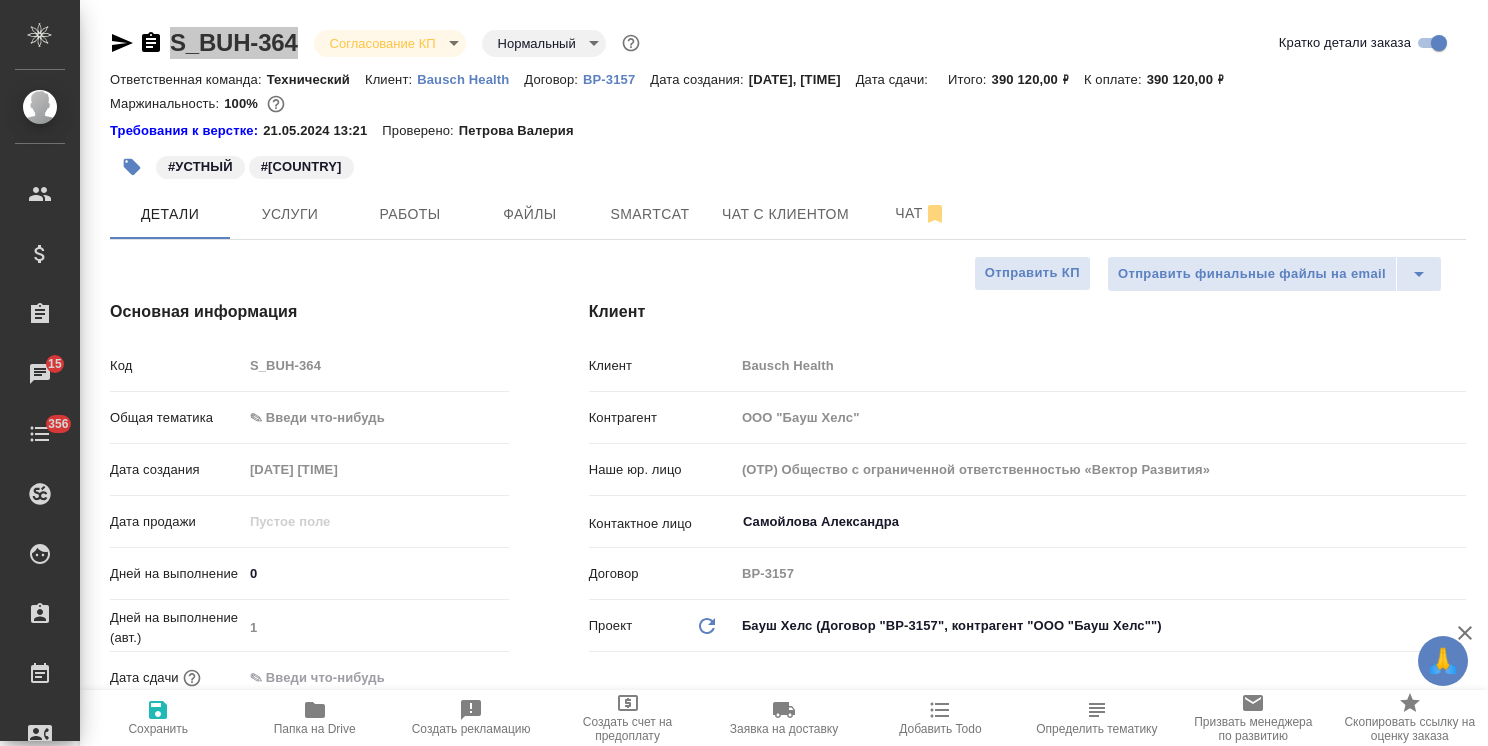 type on "x" 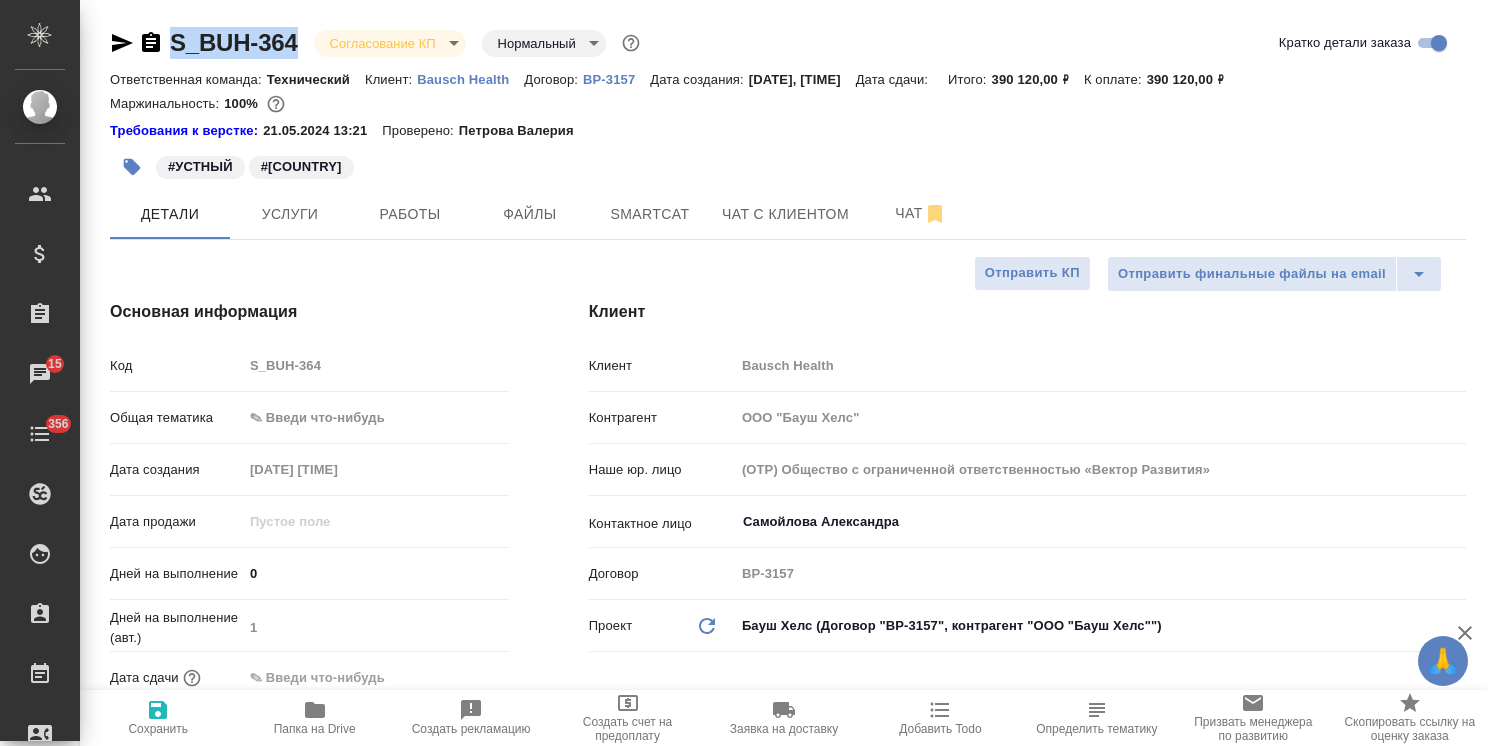 type on "x" 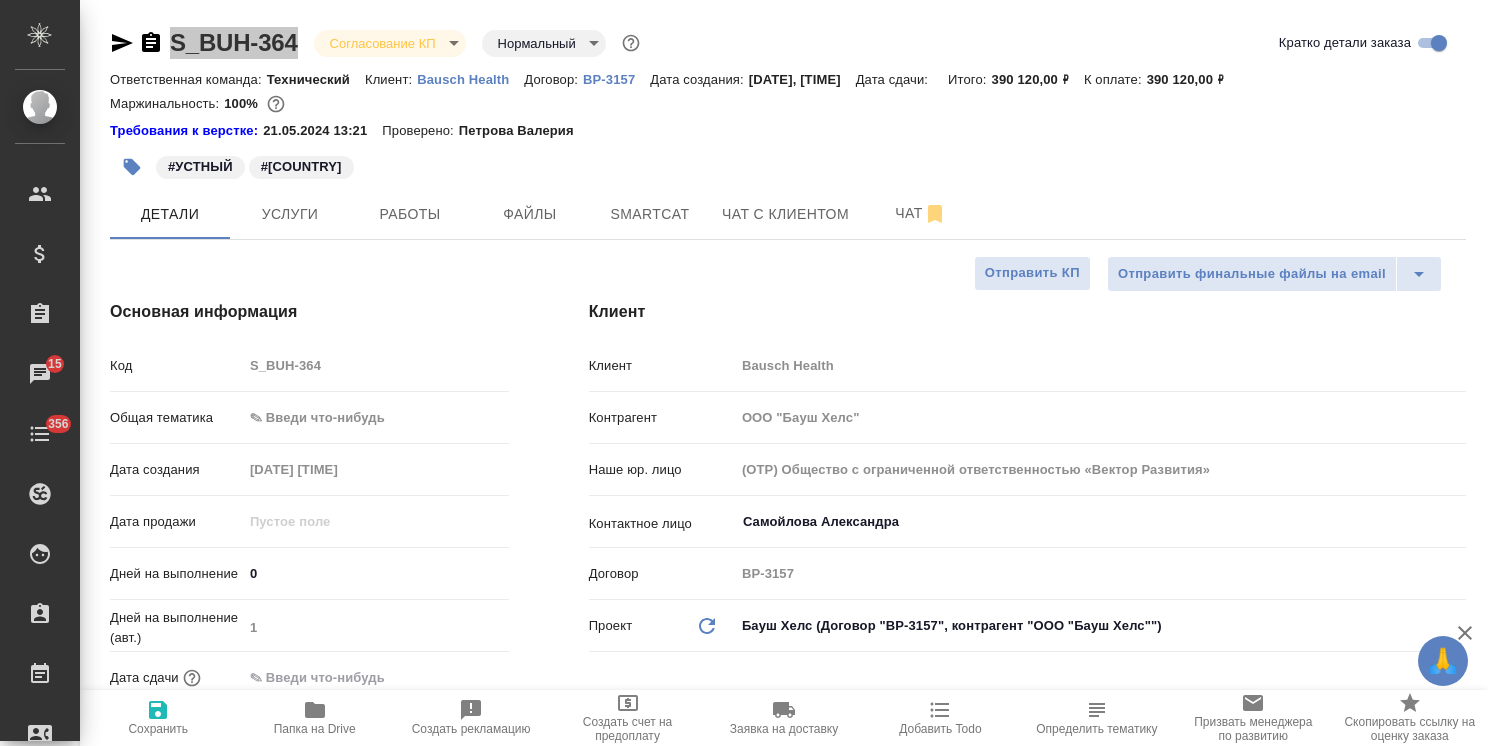 type on "x" 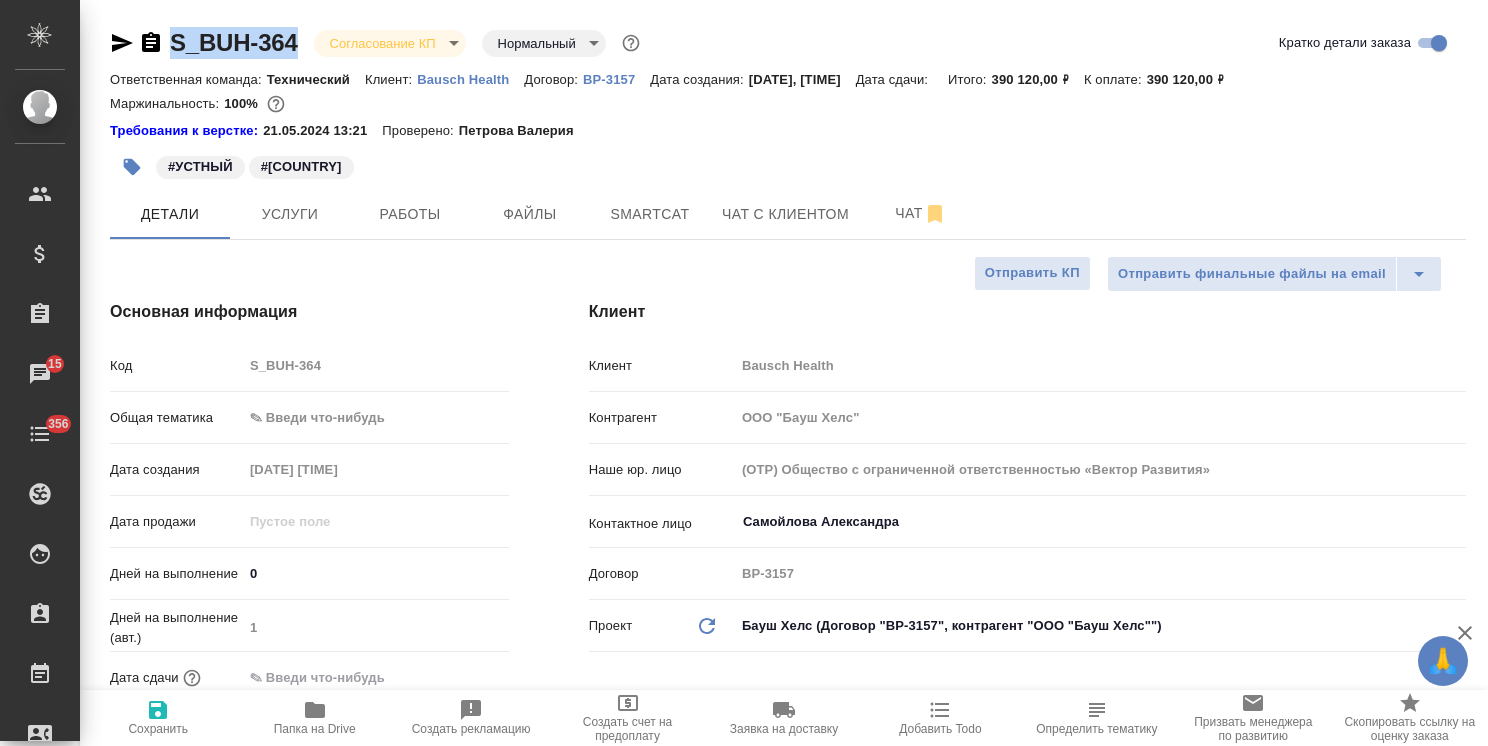 type on "x" 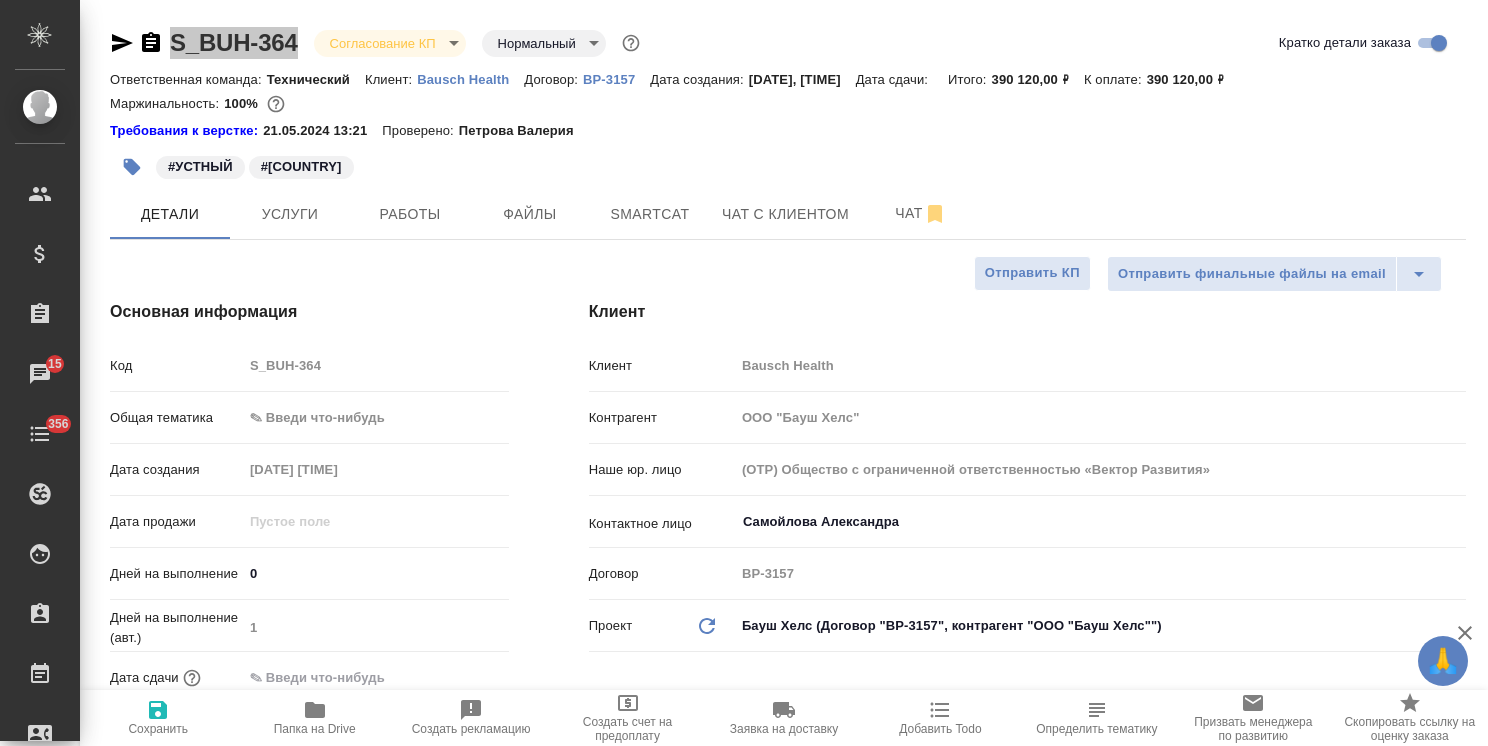 type on "x" 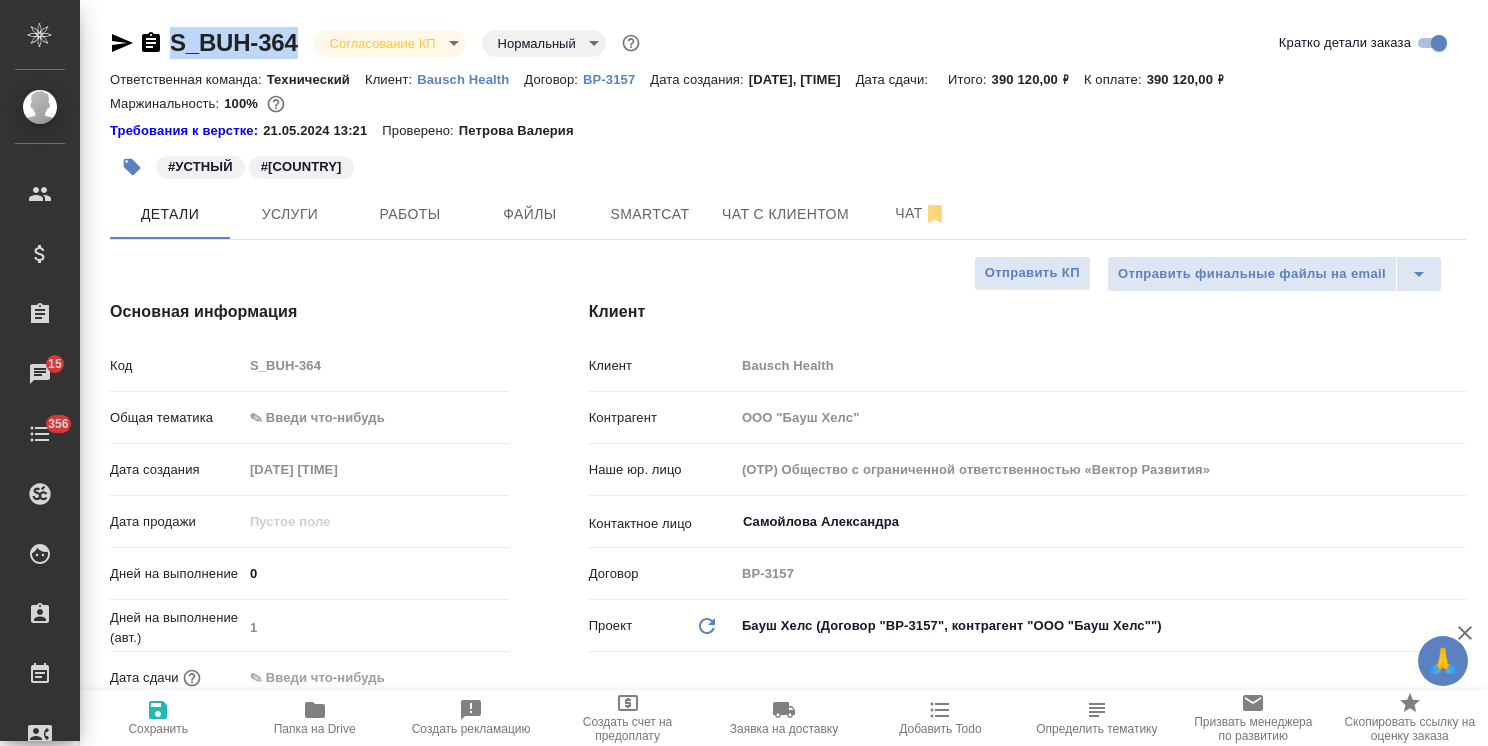 type on "x" 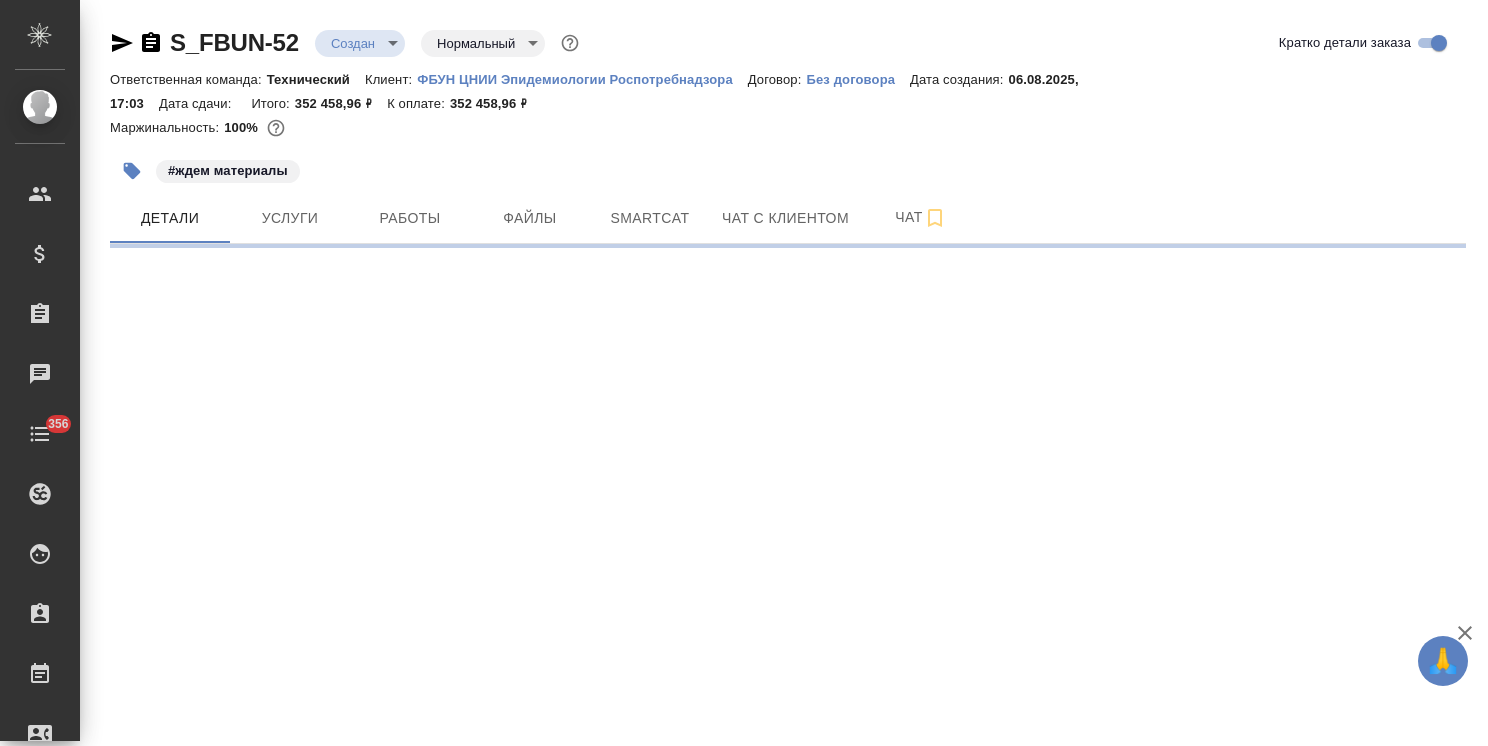 scroll, scrollTop: 0, scrollLeft: 0, axis: both 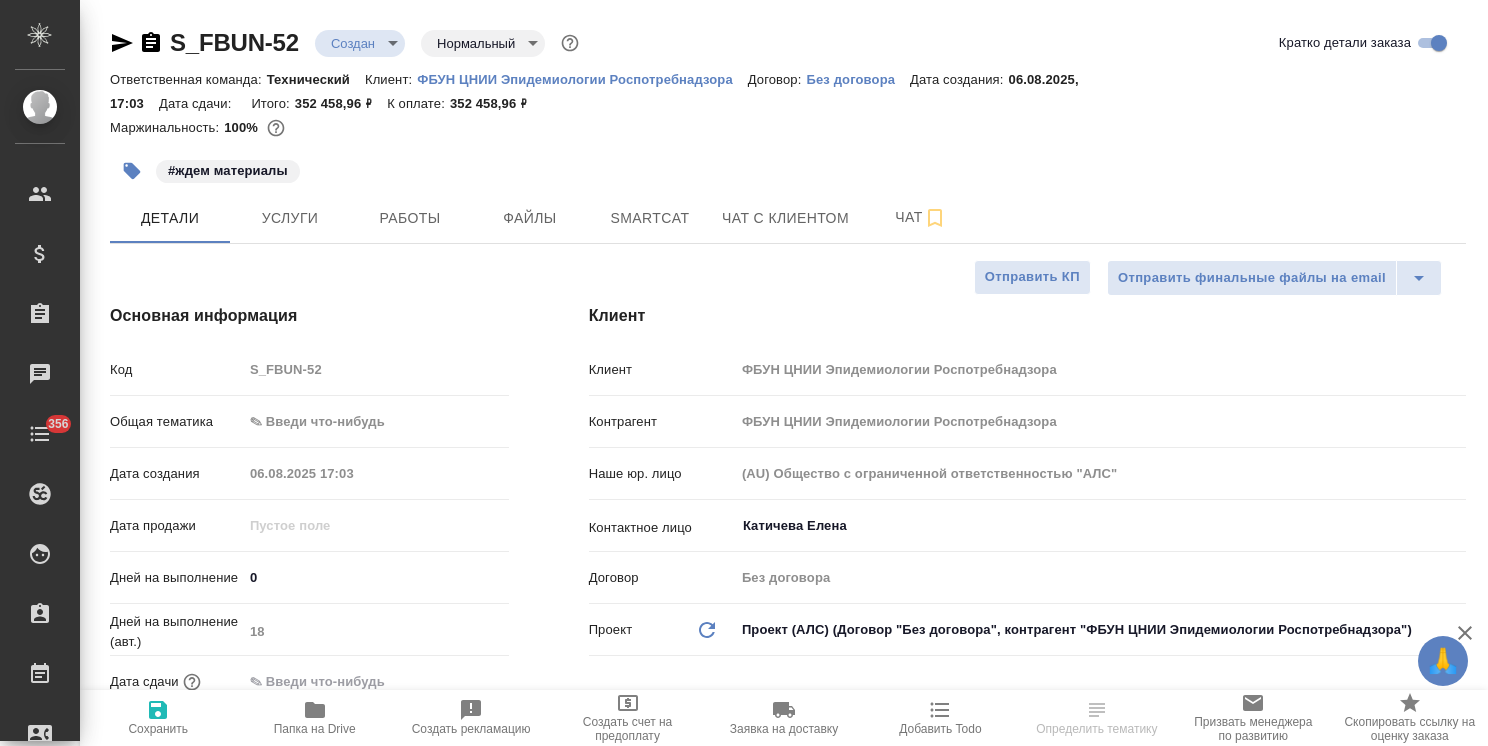 type on "x" 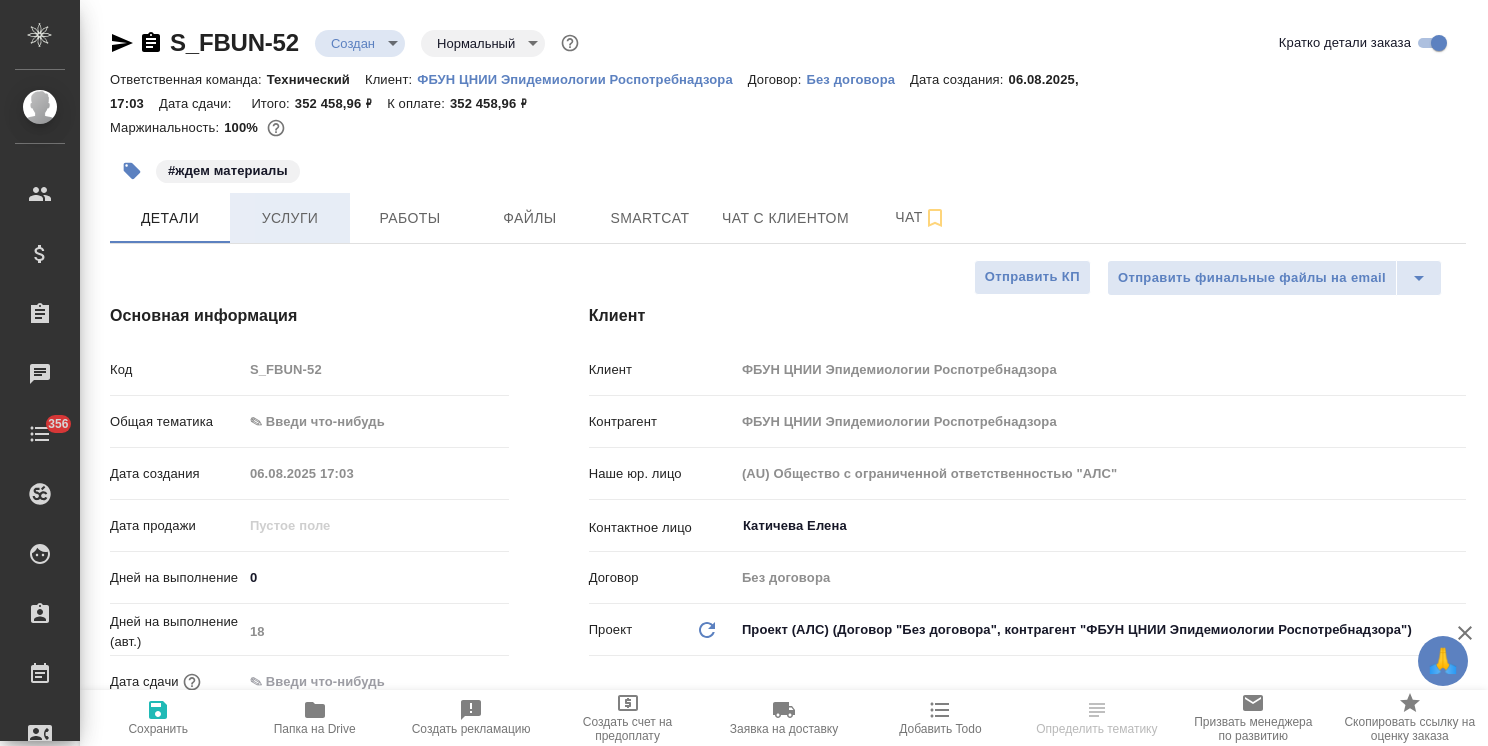type on "x" 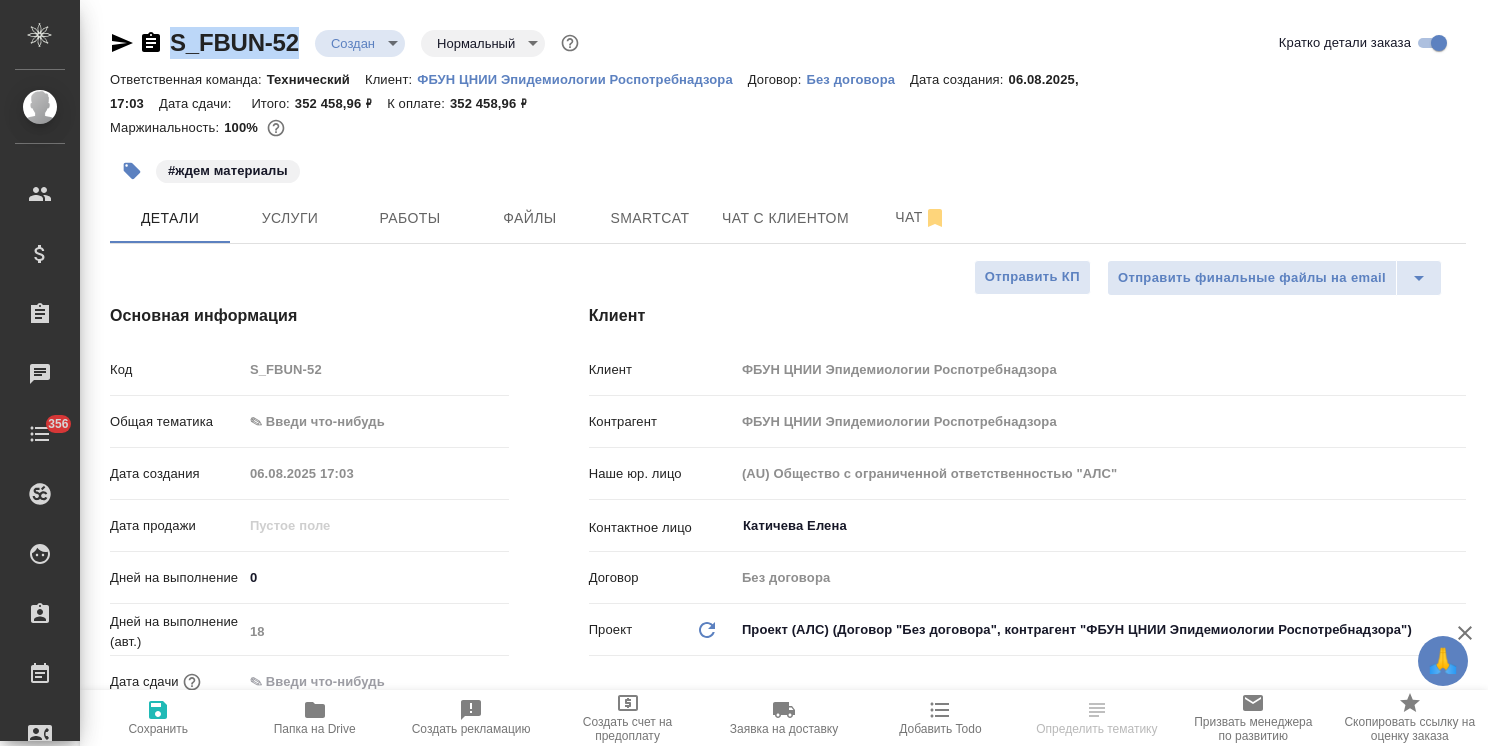 drag, startPoint x: 308, startPoint y: 23, endPoint x: 140, endPoint y: 15, distance: 168.19037 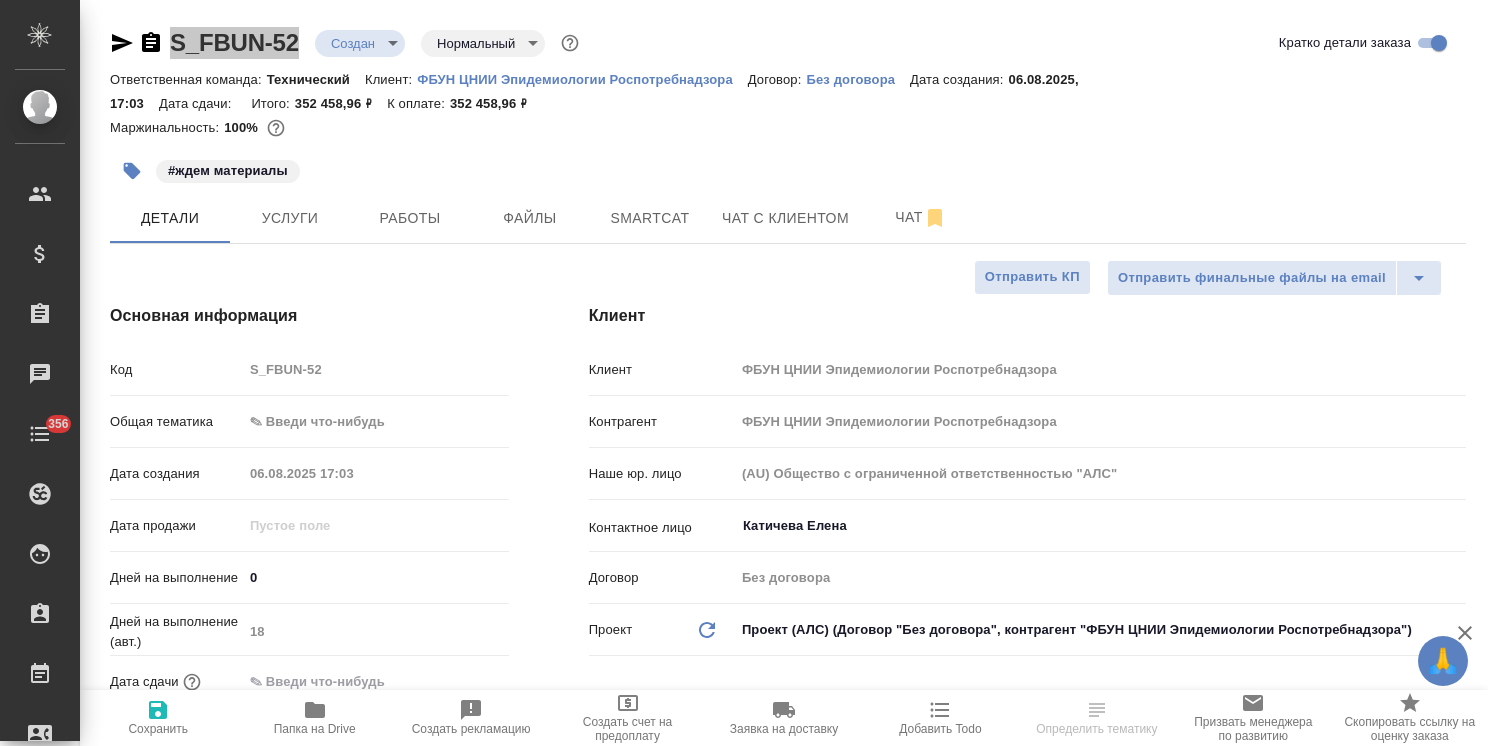 type on "x" 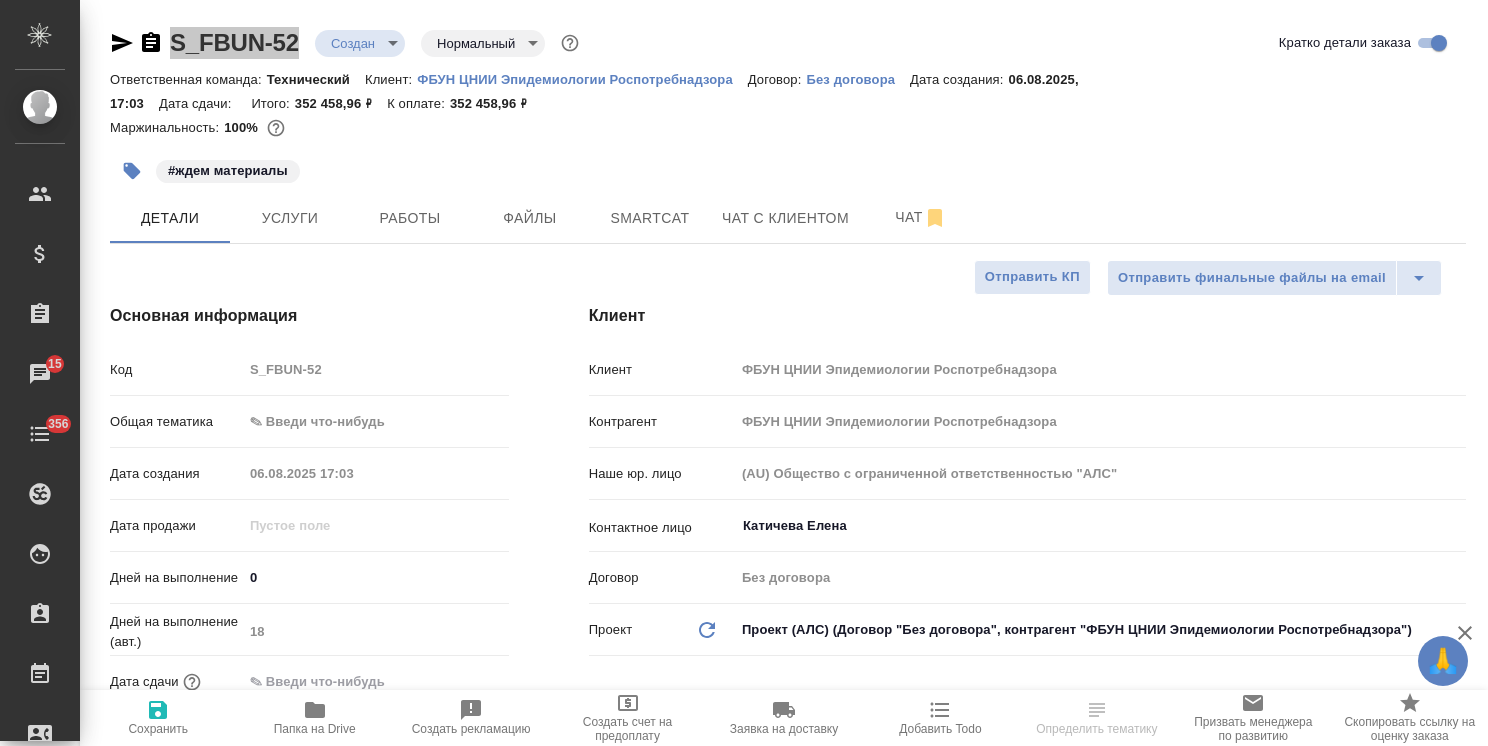 select on "RU" 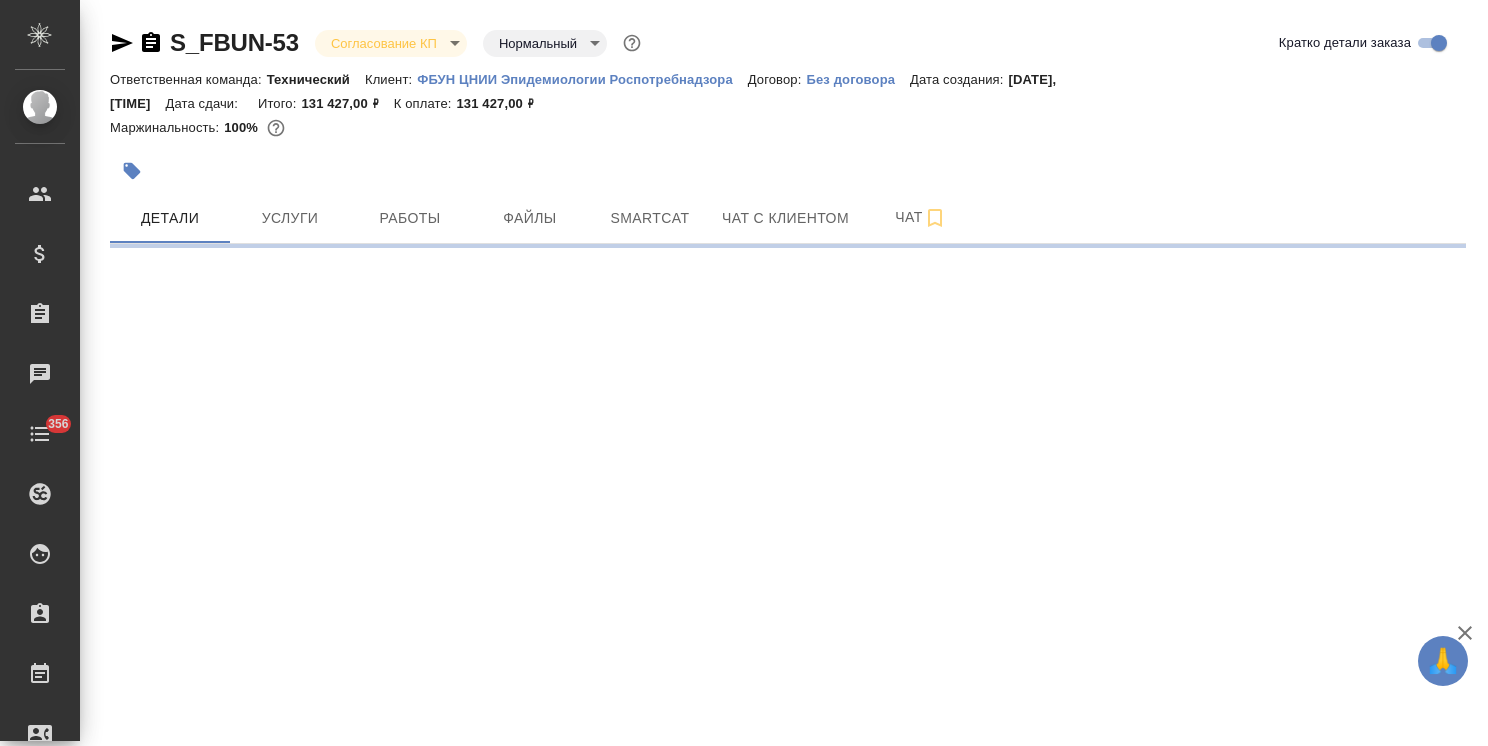 scroll, scrollTop: 0, scrollLeft: 0, axis: both 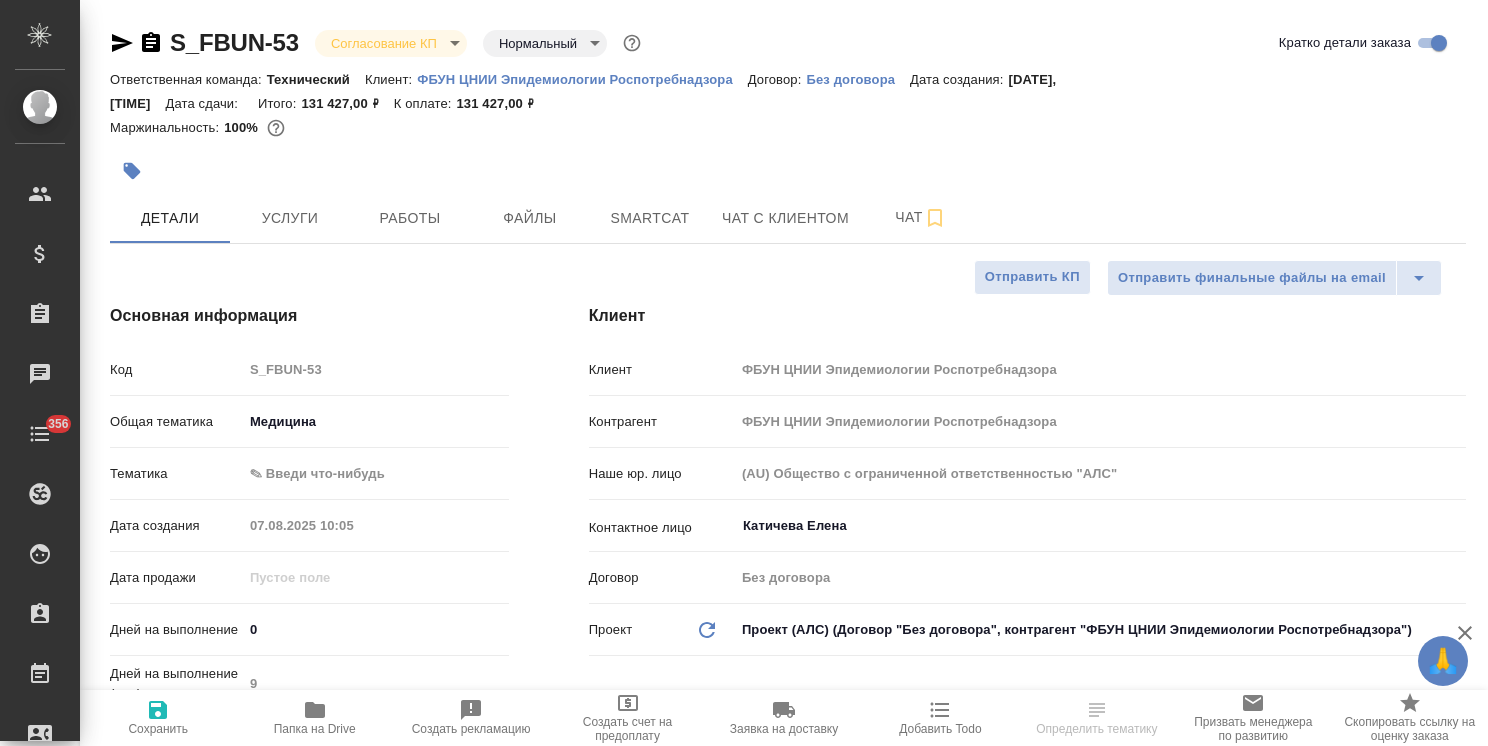 type on "x" 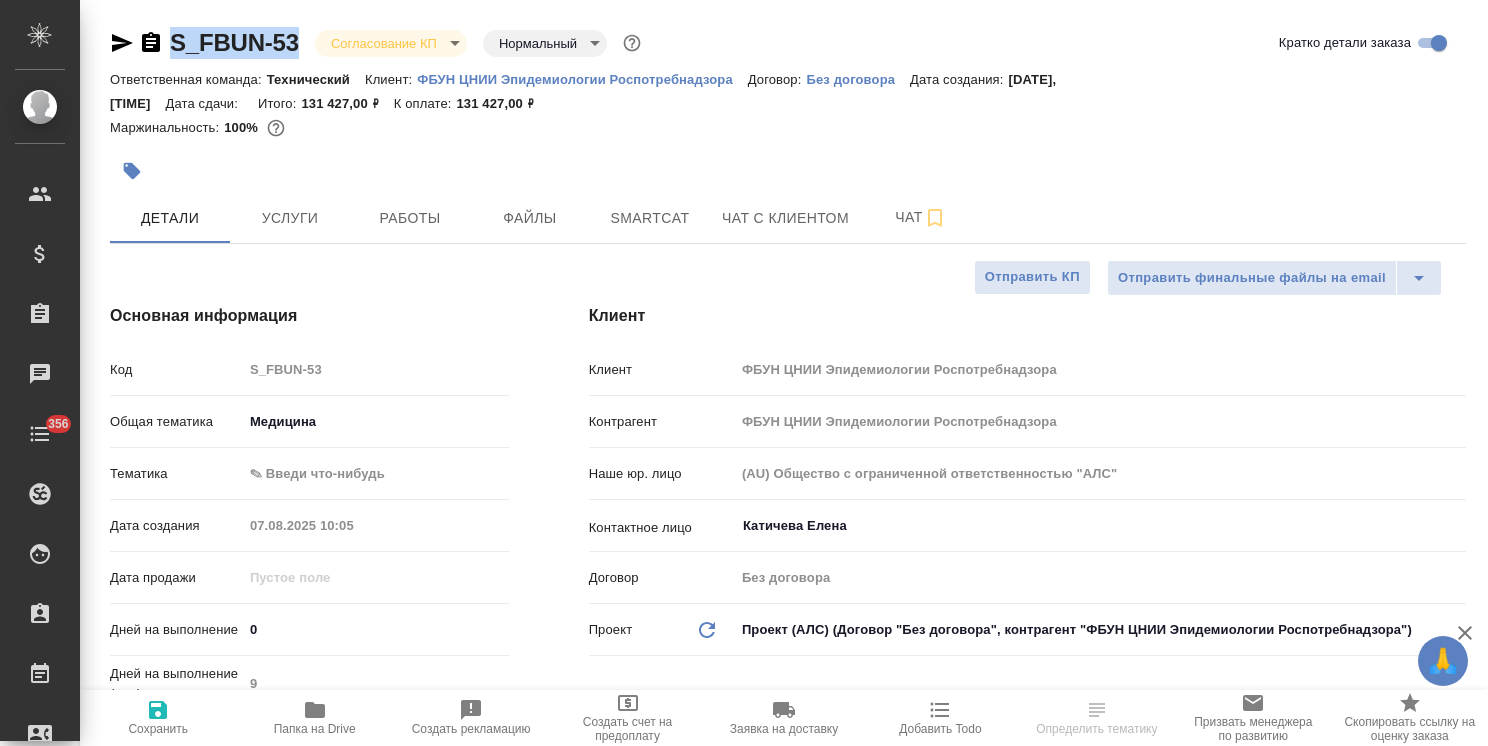 drag, startPoint x: 324, startPoint y: 13, endPoint x: 156, endPoint y: 25, distance: 168.42802 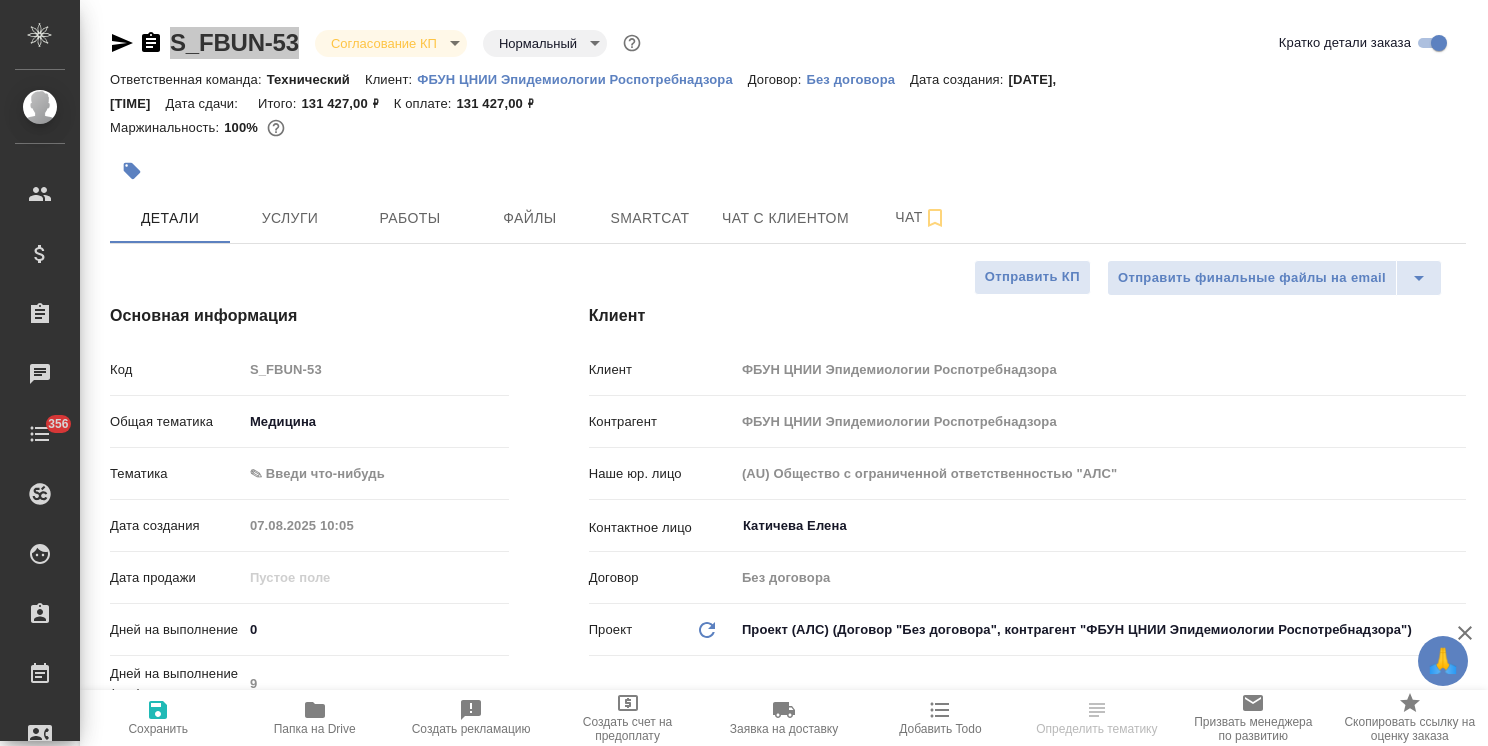 type on "x" 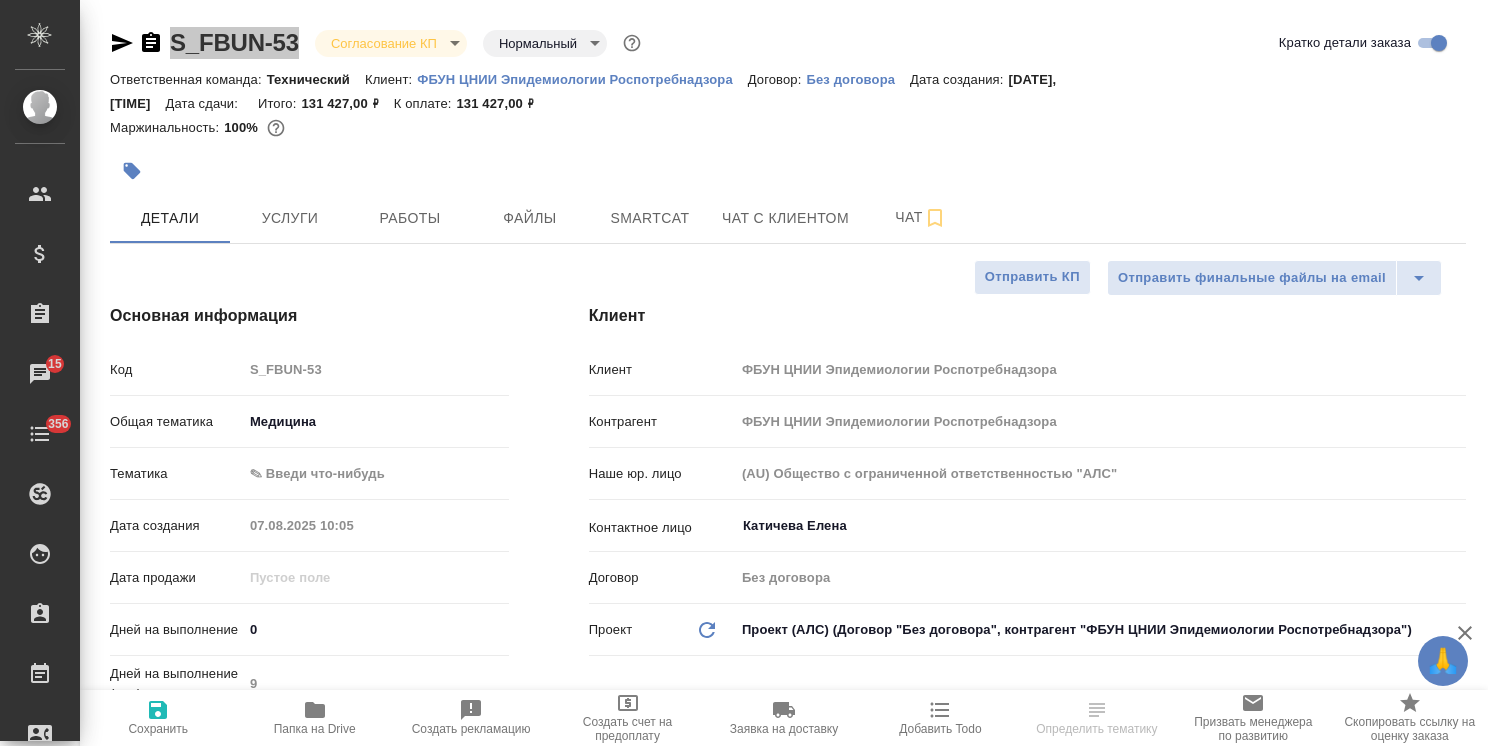 select on "RU" 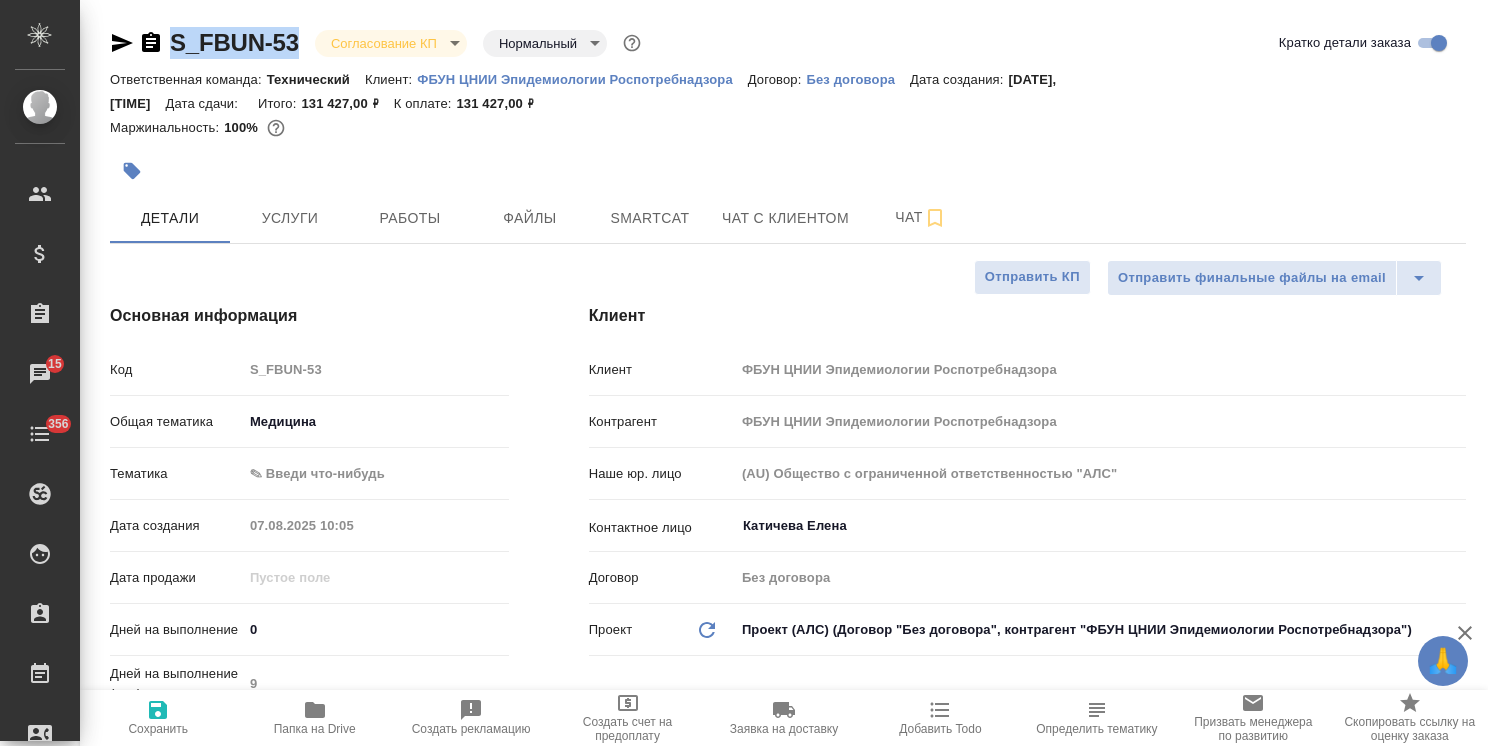 type on "x" 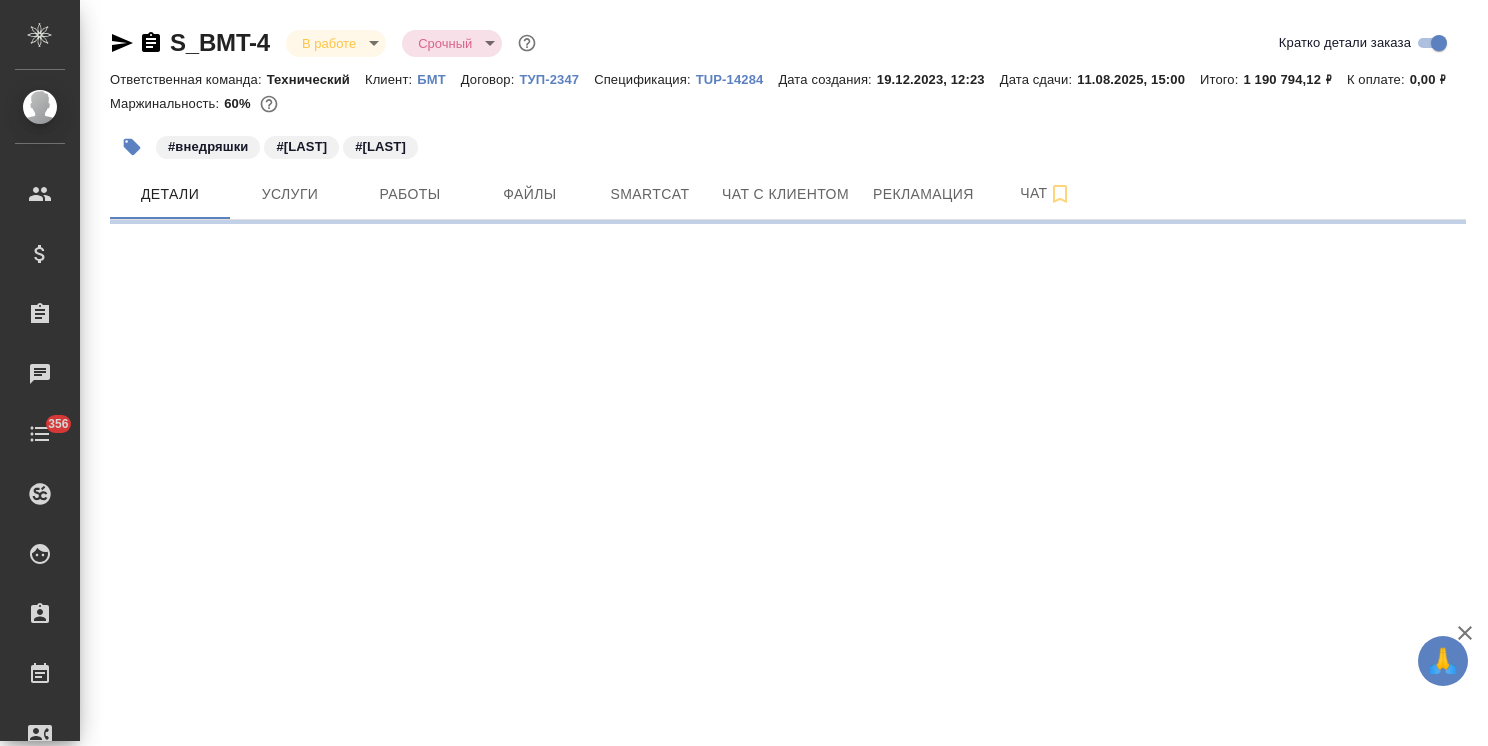 scroll, scrollTop: 0, scrollLeft: 0, axis: both 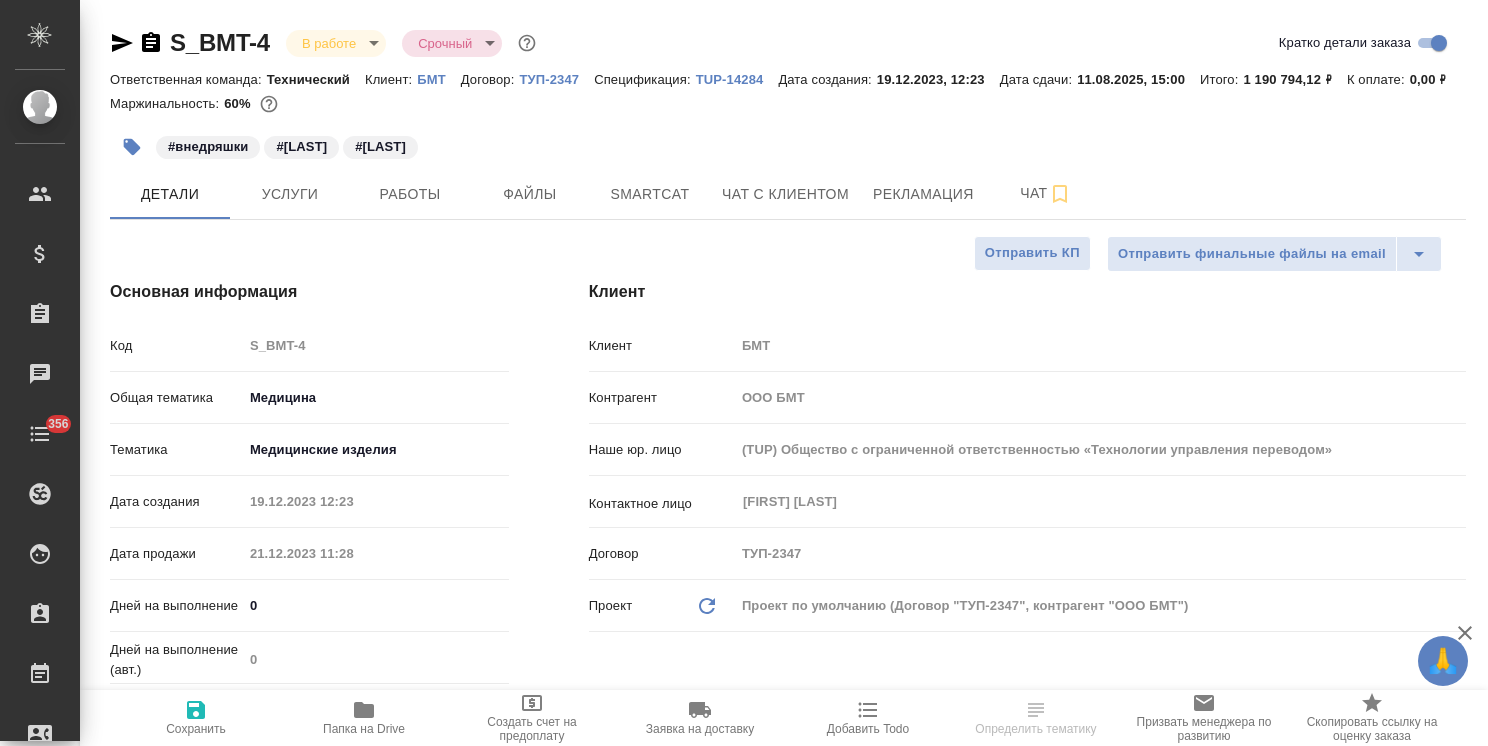 type on "x" 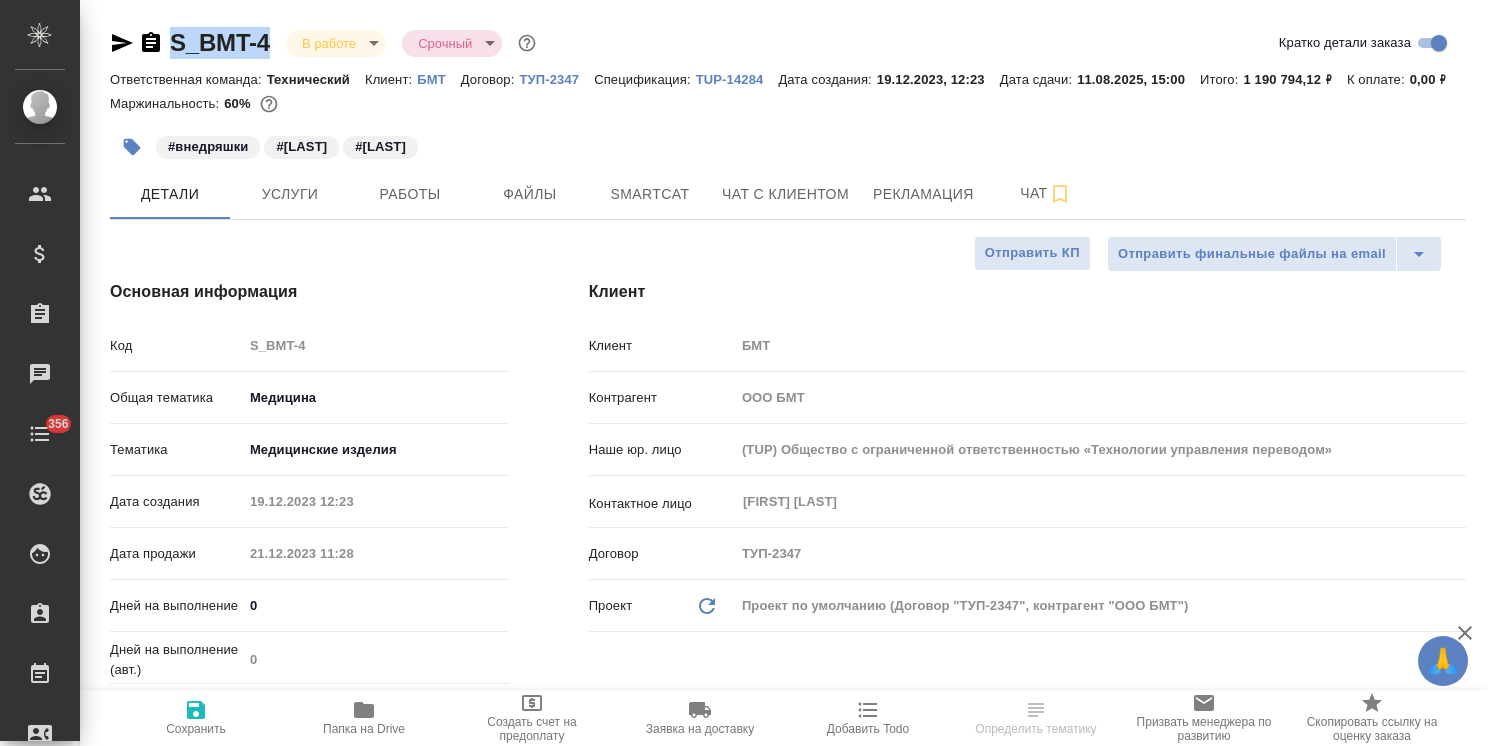drag, startPoint x: 284, startPoint y: 25, endPoint x: 167, endPoint y: 16, distance: 117.34564 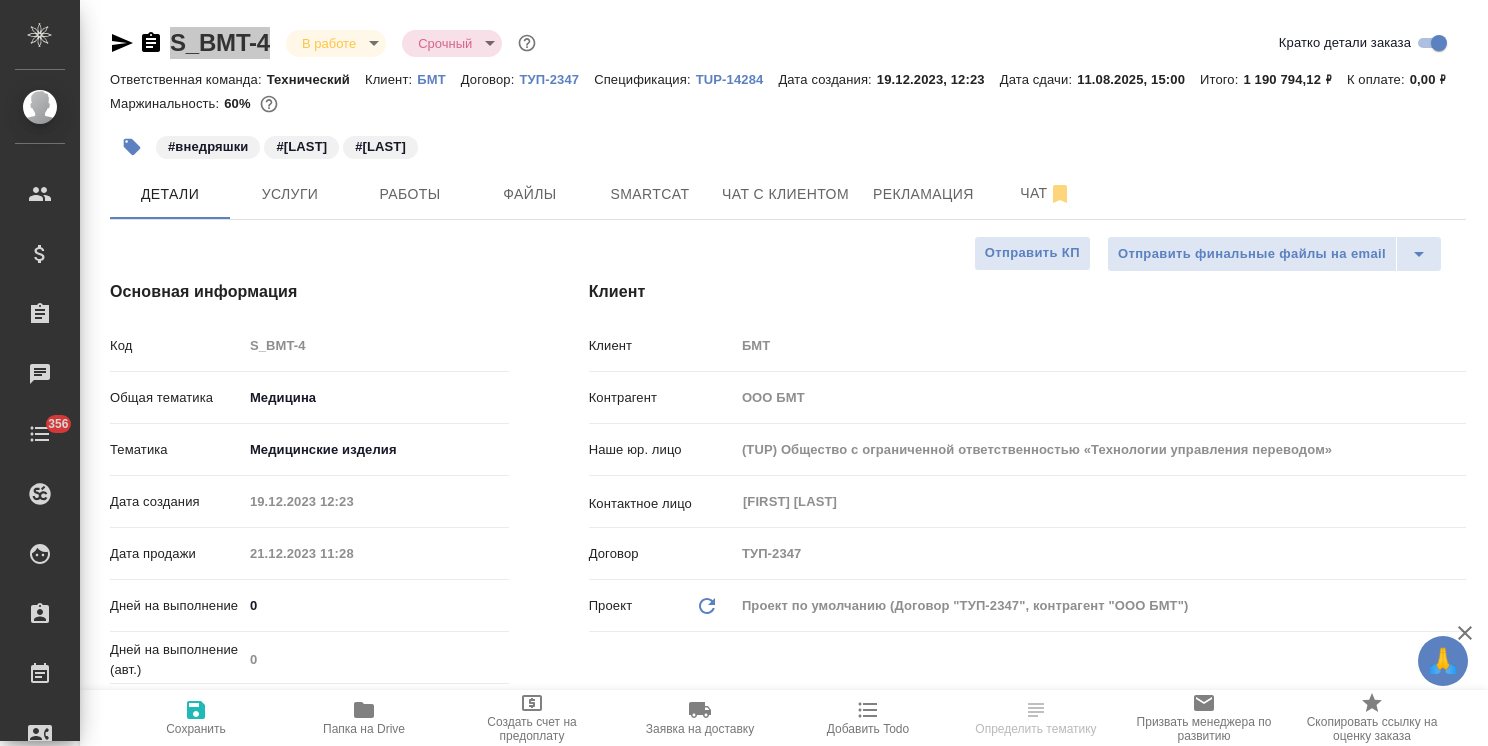 type on "x" 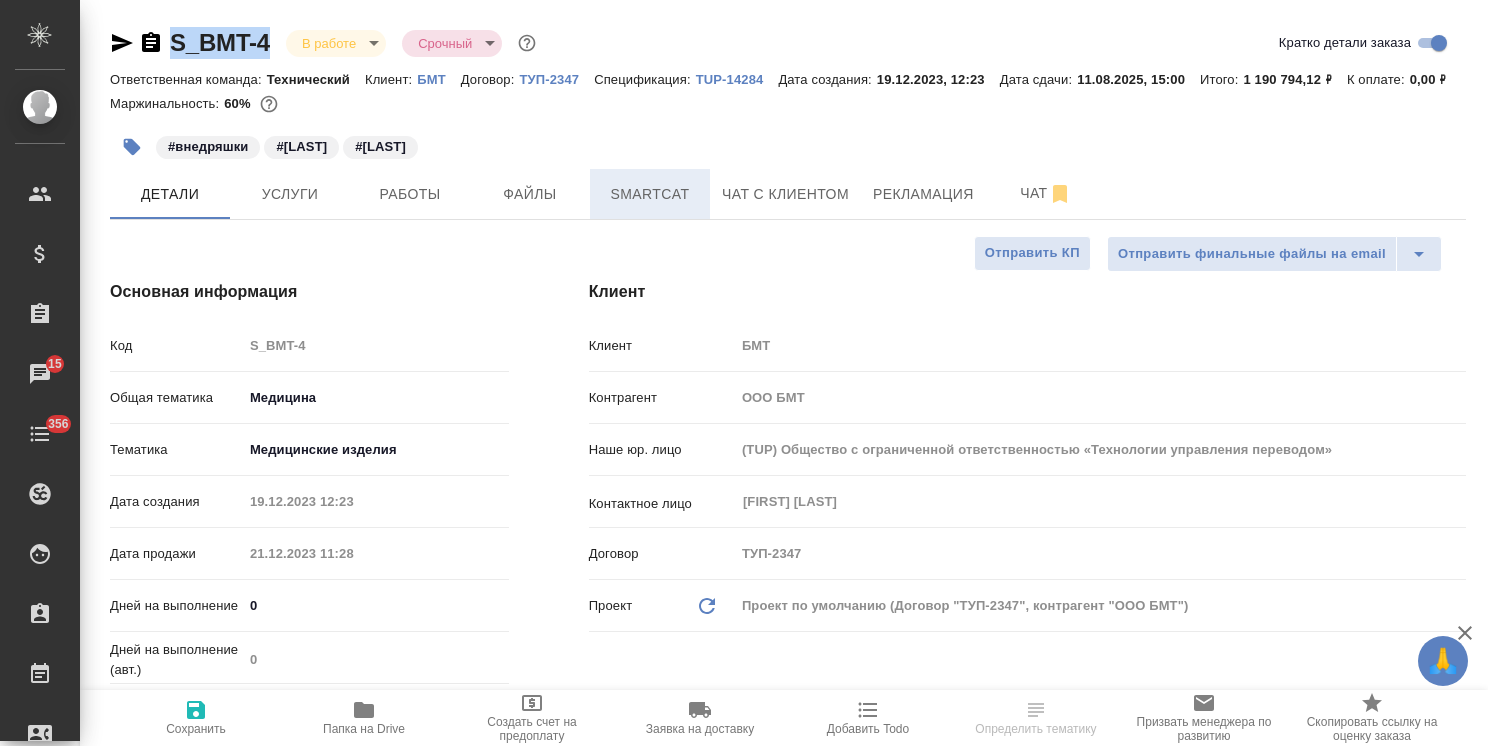 select on "RU" 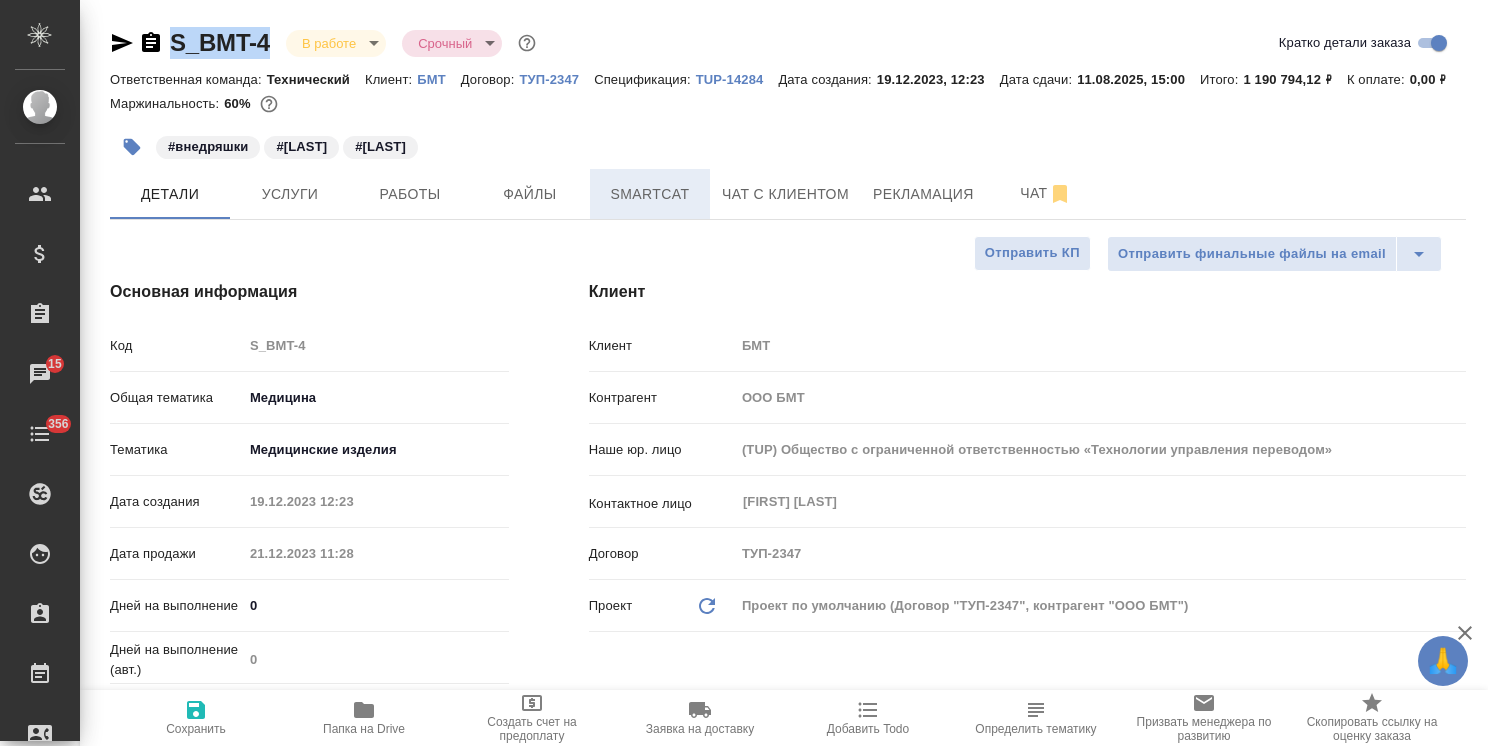 type on "x" 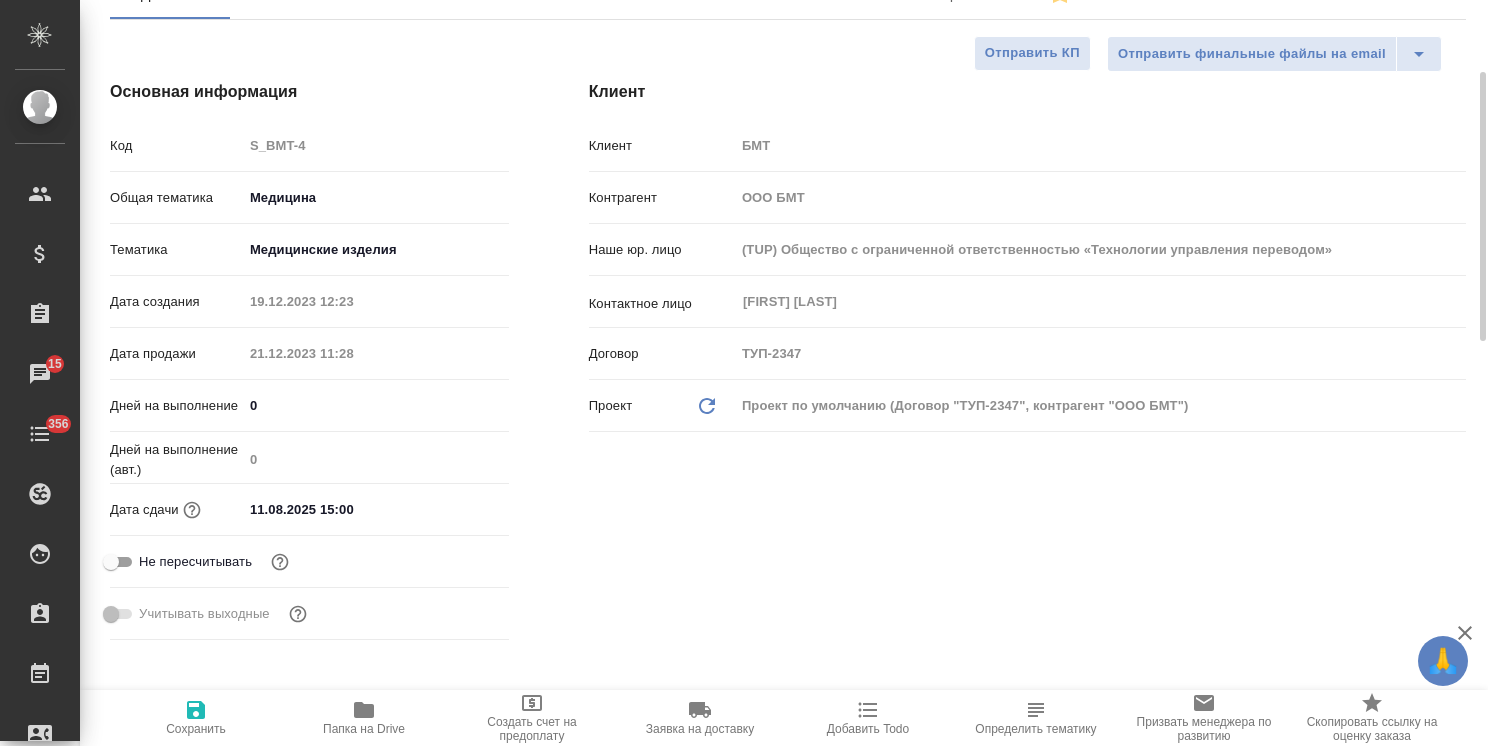 scroll, scrollTop: 0, scrollLeft: 0, axis: both 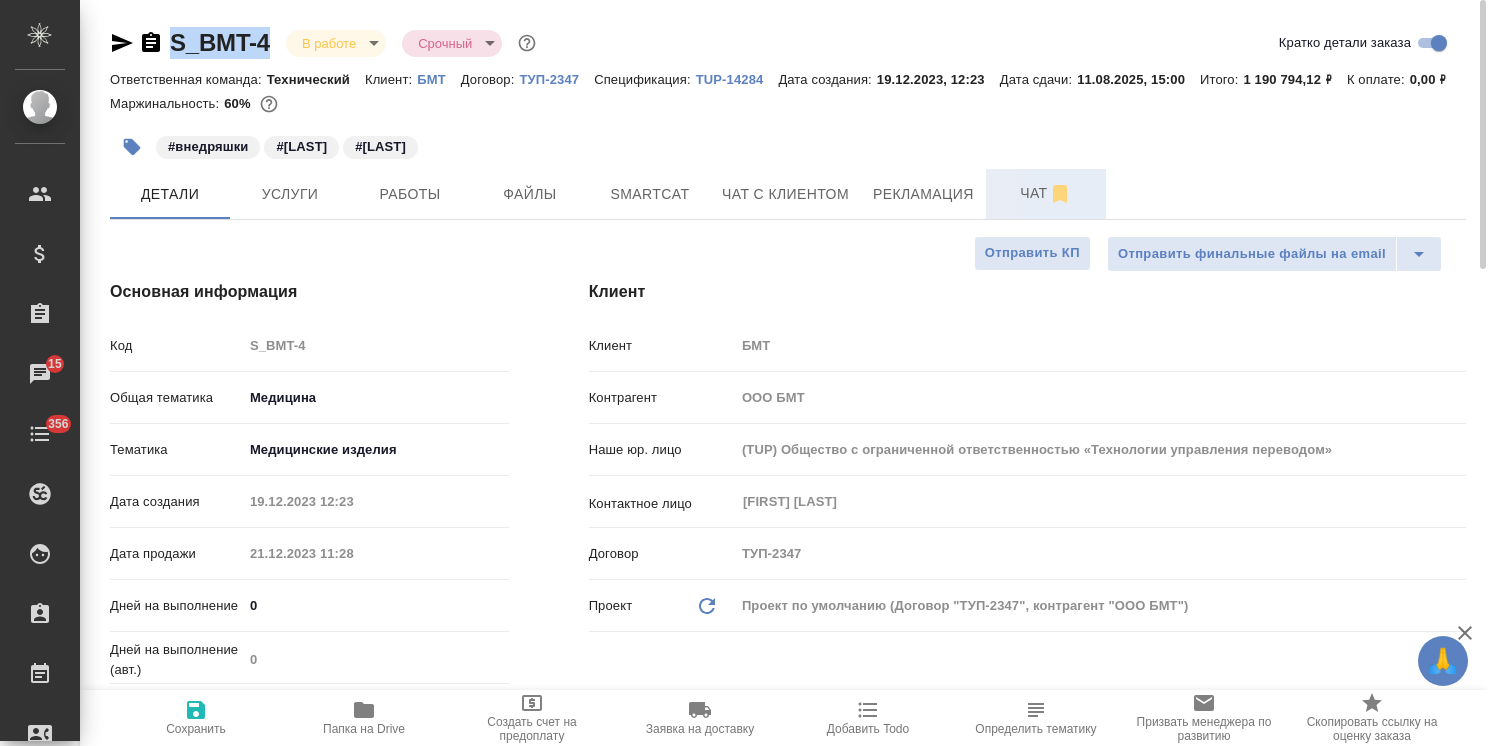 click on "Чат" at bounding box center [1046, 193] 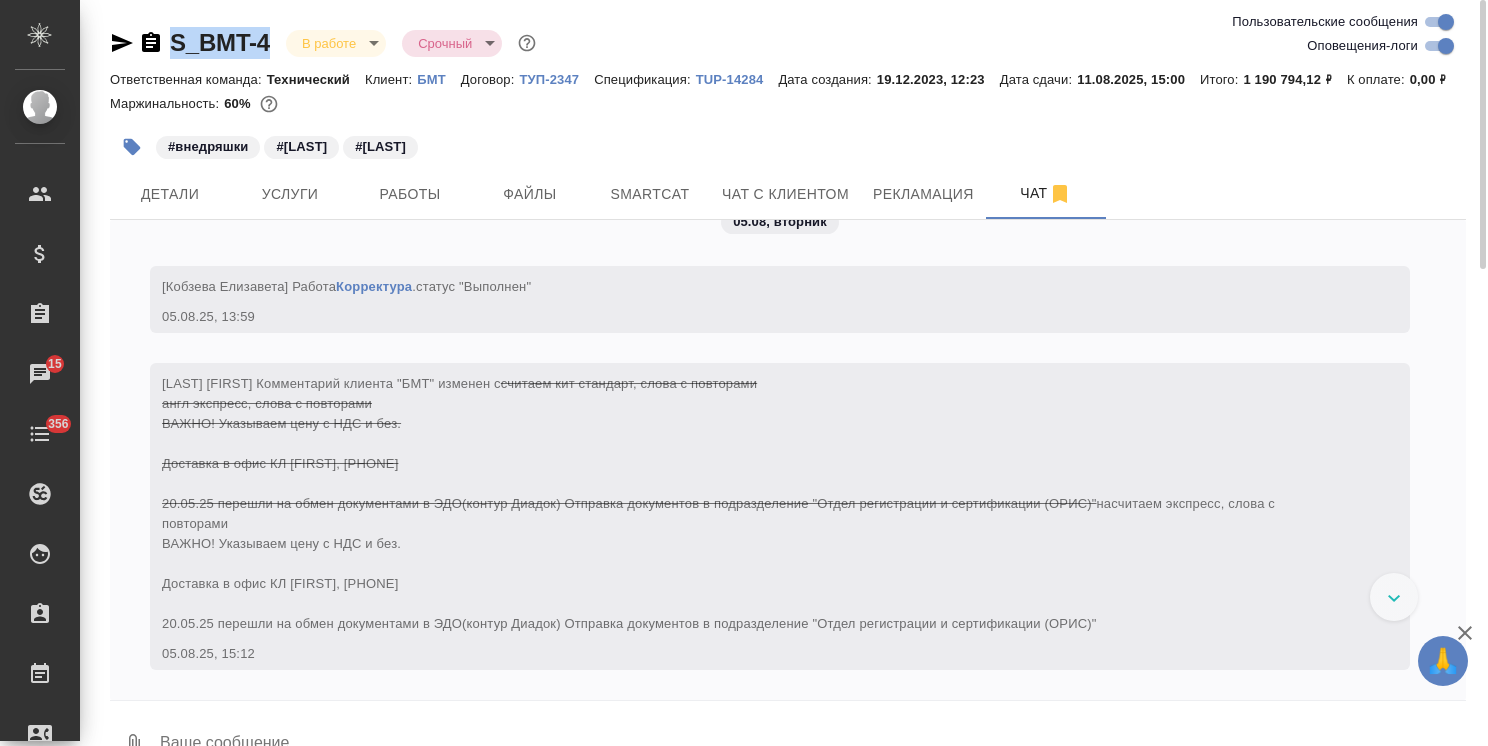 scroll, scrollTop: 89080, scrollLeft: 0, axis: vertical 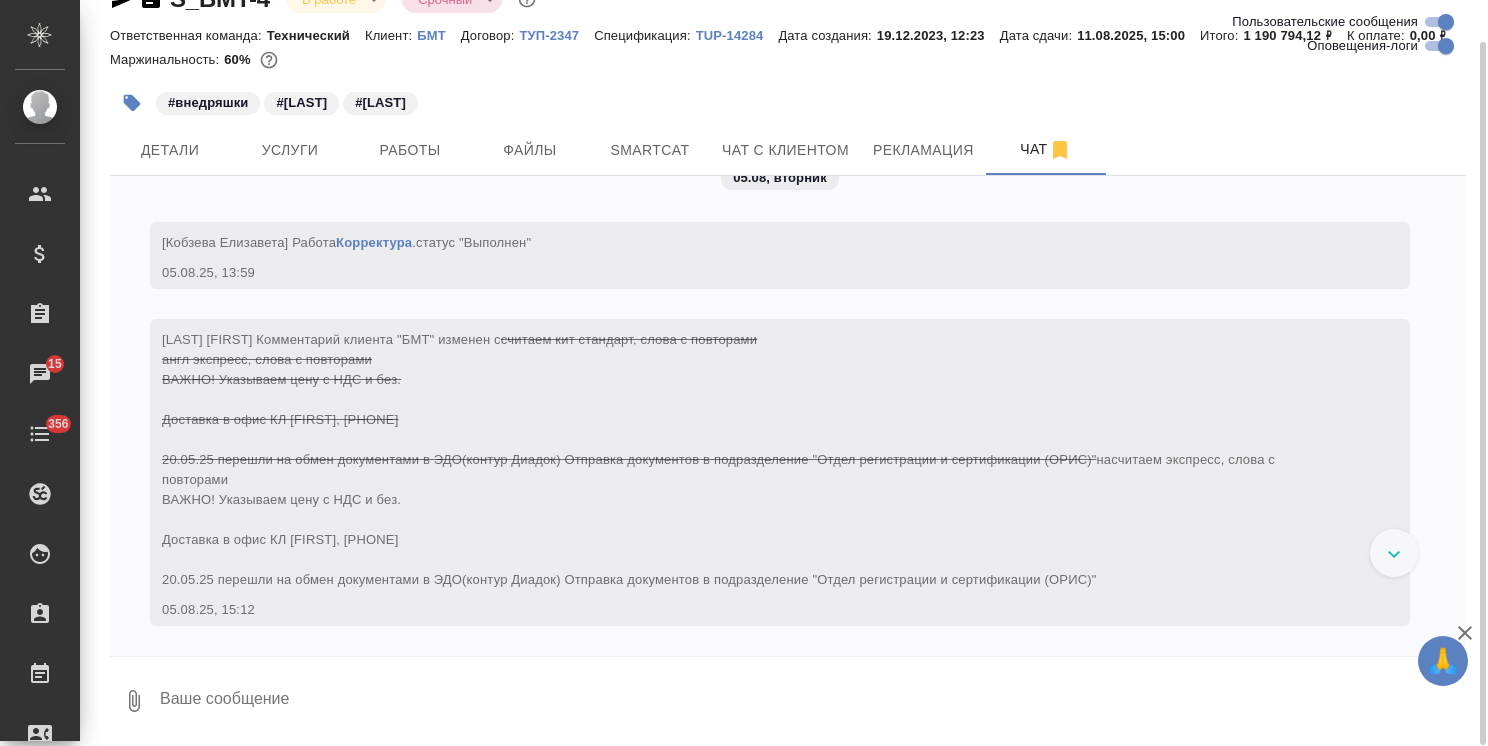 click at bounding box center [1394, 553] 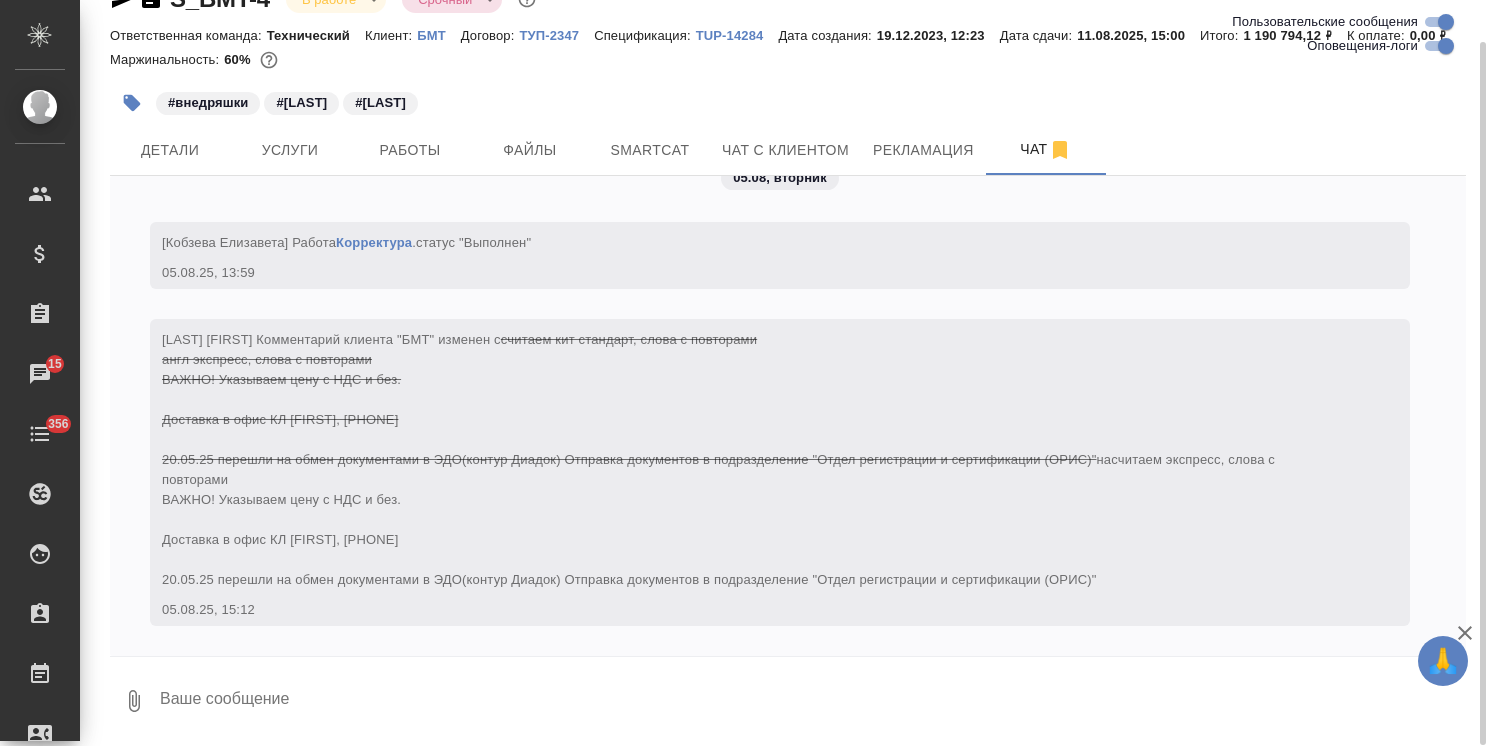scroll, scrollTop: 89780, scrollLeft: 0, axis: vertical 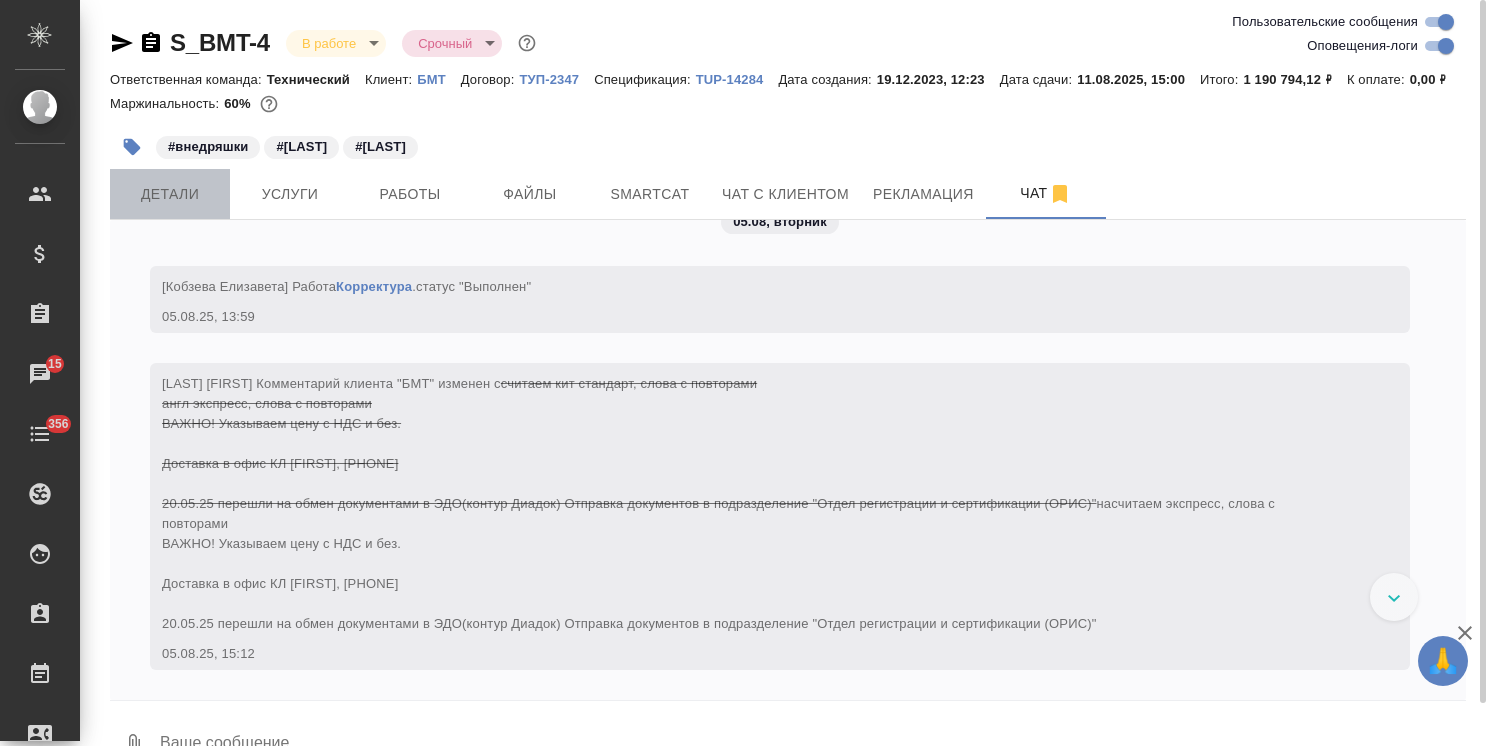 click on "Детали" at bounding box center [170, 194] 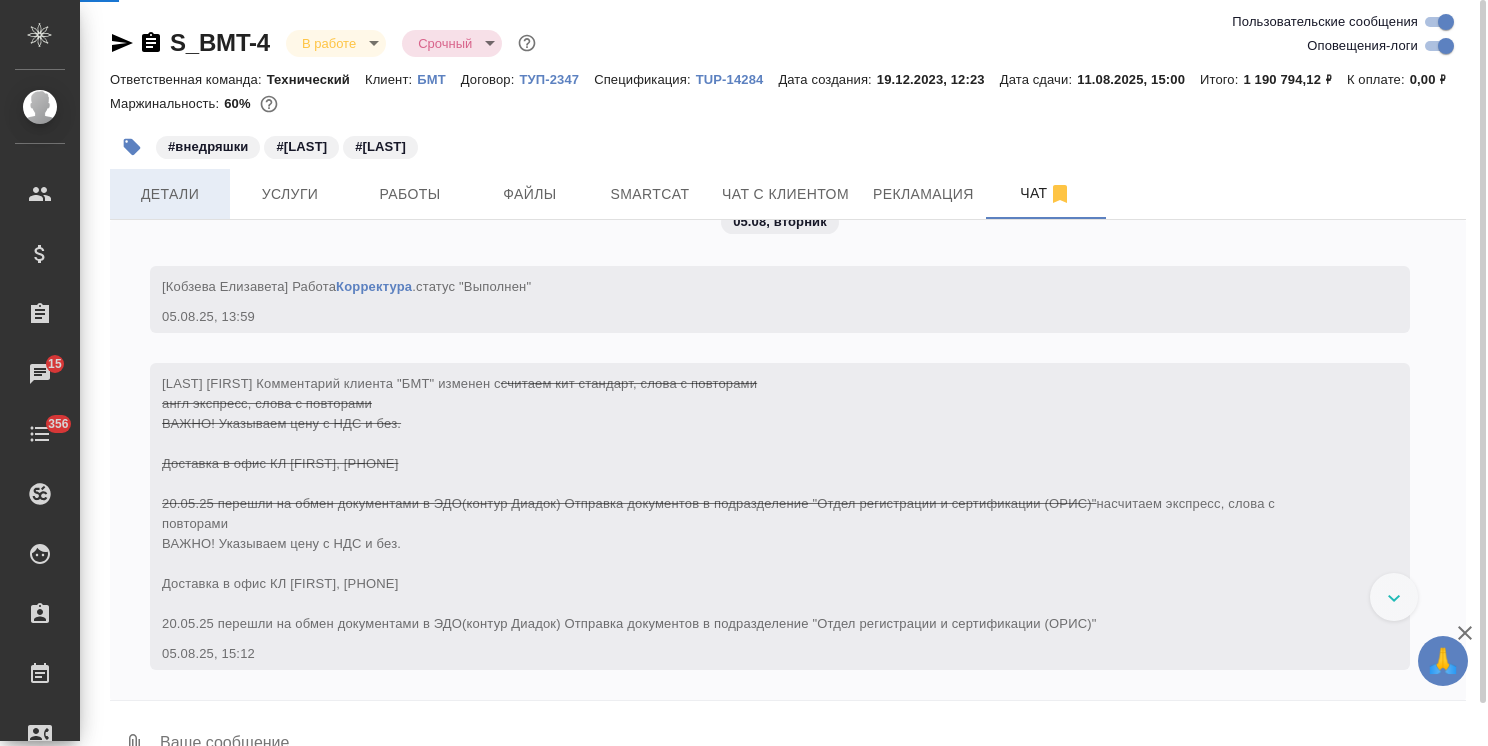 drag, startPoint x: 157, startPoint y: 195, endPoint x: 851, endPoint y: 538, distance: 774.135 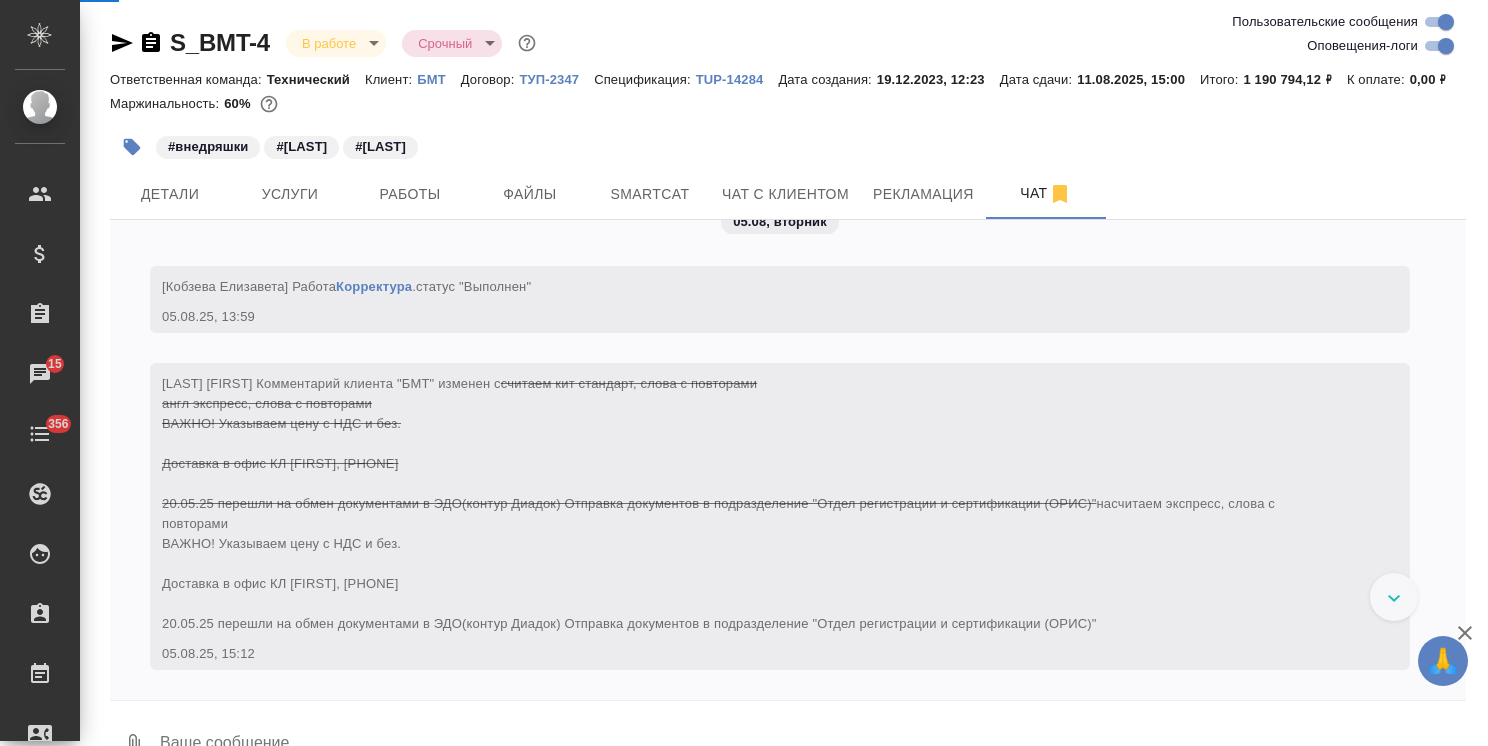click on "Детали" at bounding box center [170, 194] 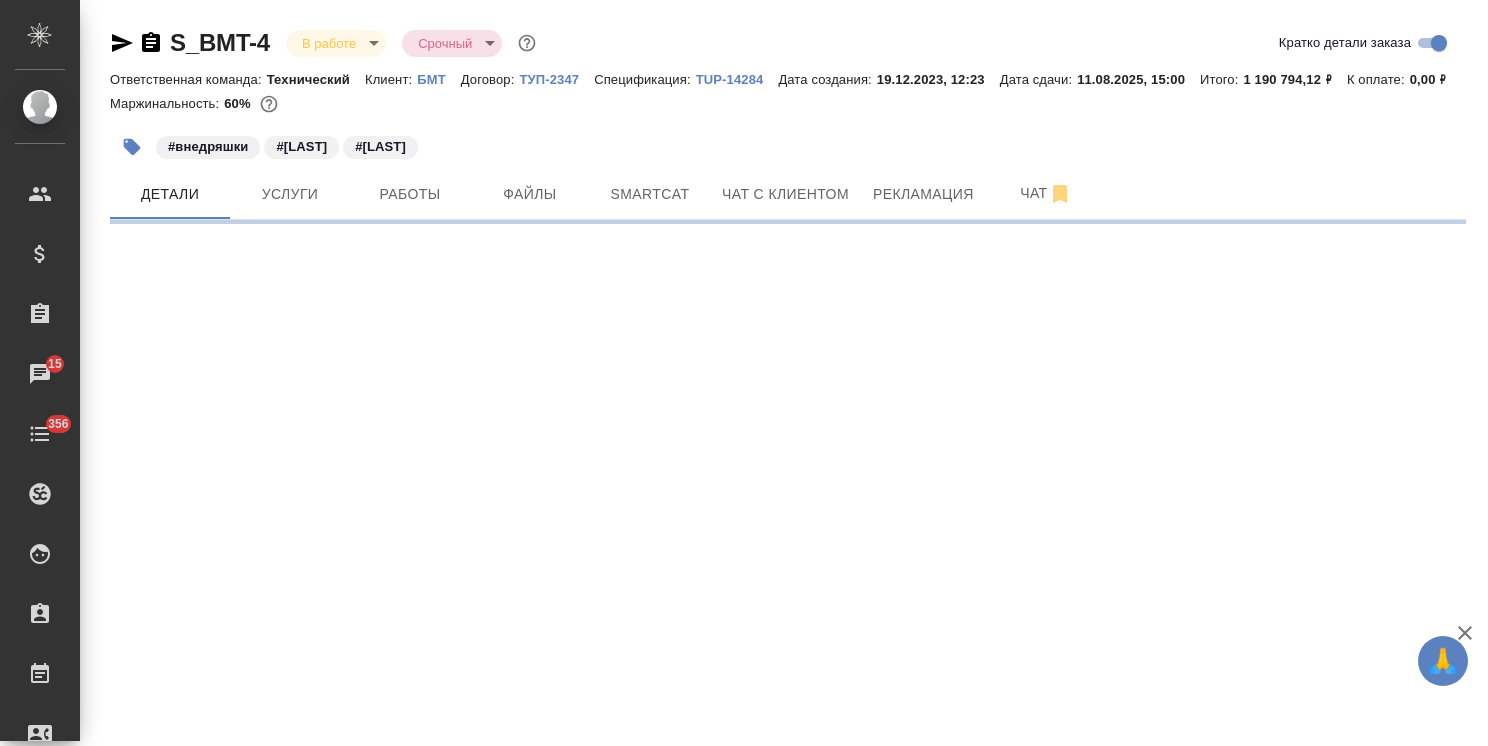 select on "RU" 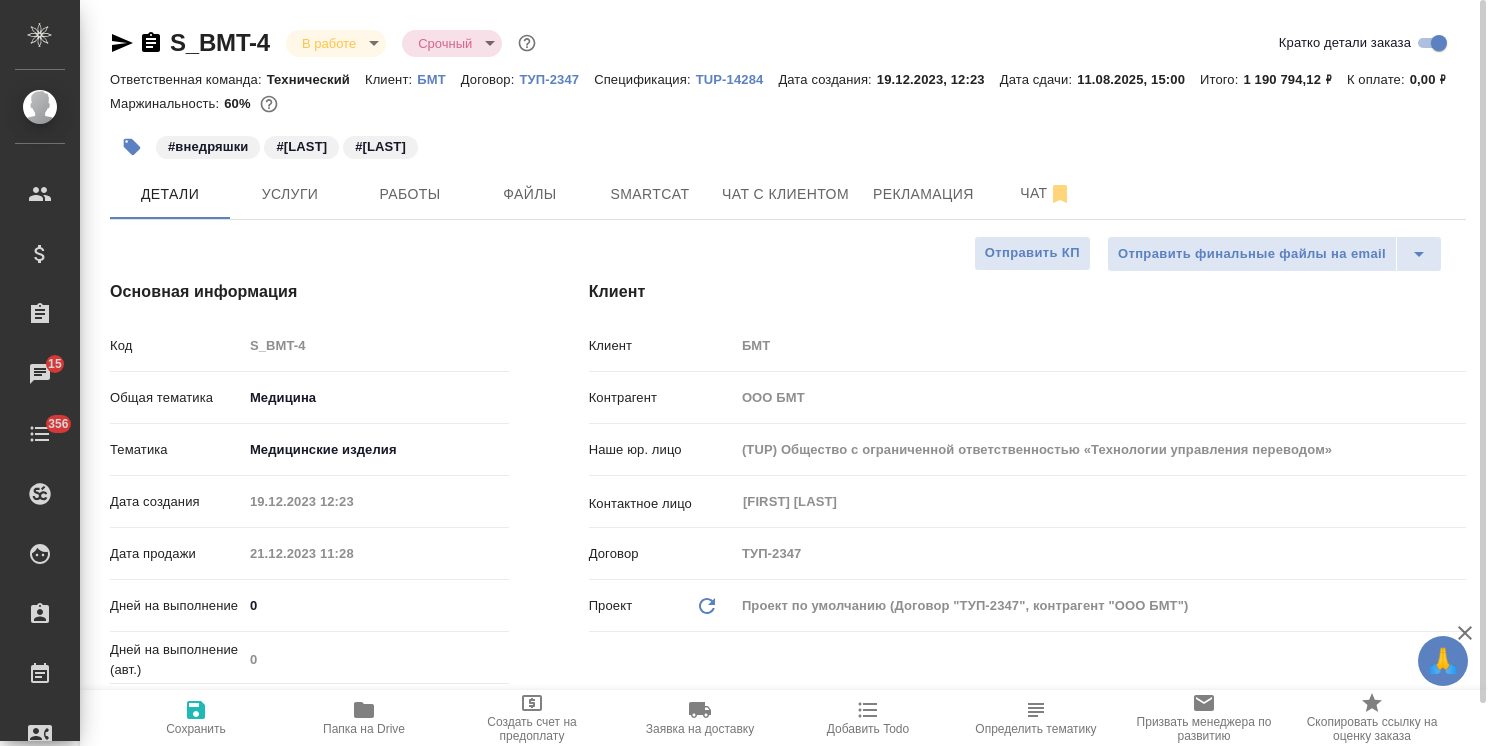 type on "x" 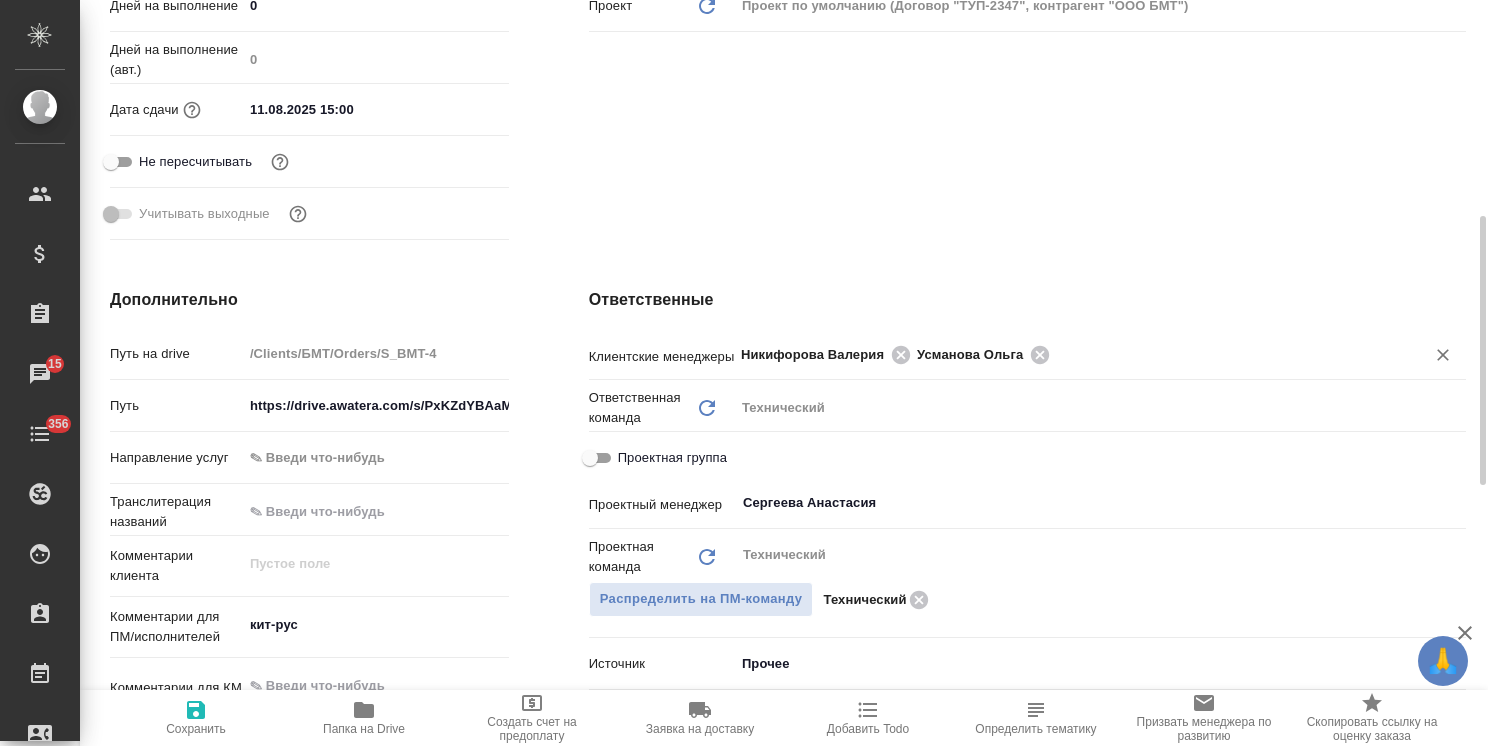 scroll, scrollTop: 500, scrollLeft: 0, axis: vertical 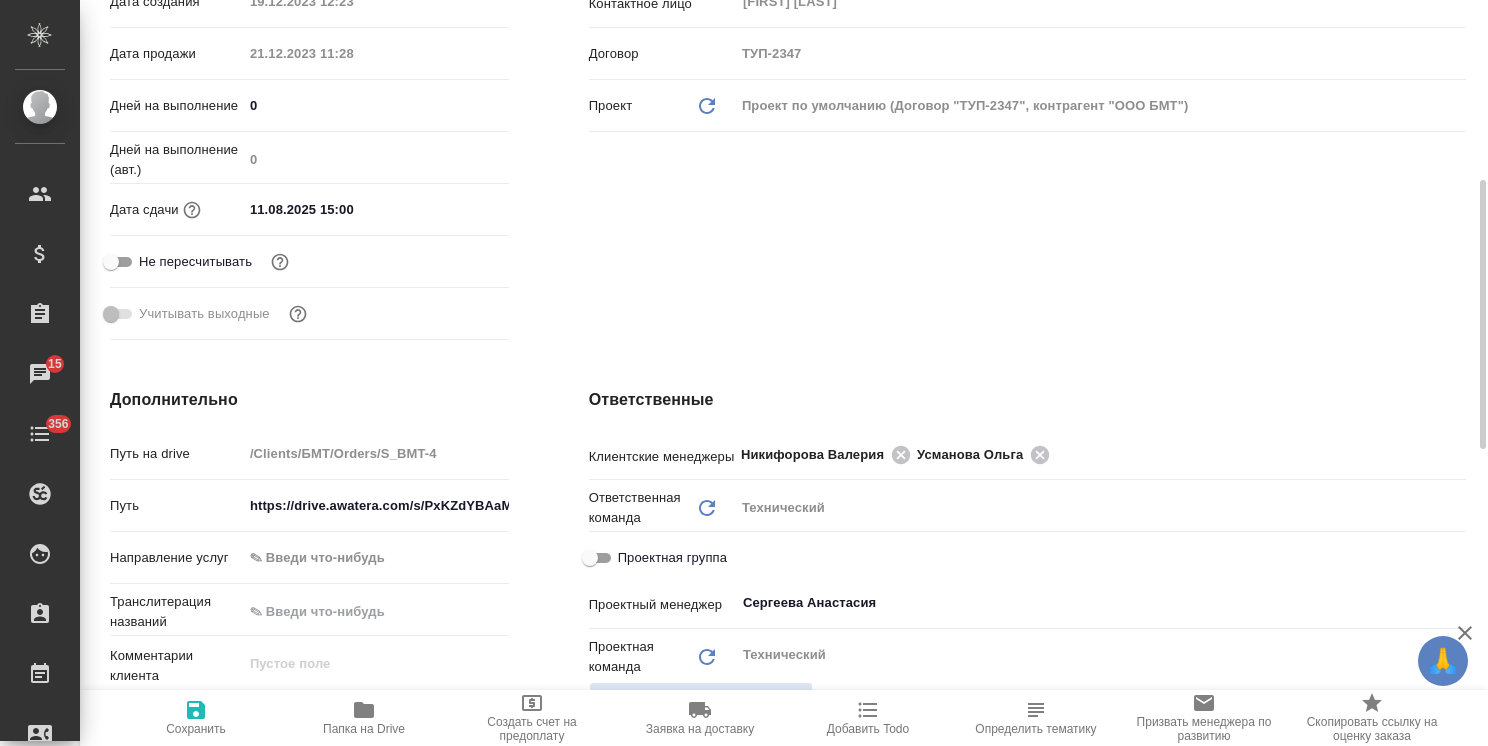 click on "Клиент Клиент БМТ Контрагент ООО БМТ Наше юр. лицо (TUP) Общество с ограниченной ответственностью «Технологии управления переводом» Контактное лицо  Дмитриева Светлана ​ Договор ТУП-2347 Проект Обновить данные Проект по умолчанию
(Договор "ТУП-2347",
контрагент "ООО БМТ") 6368ea5f02932722d3084e0c" at bounding box center (1027, 64) 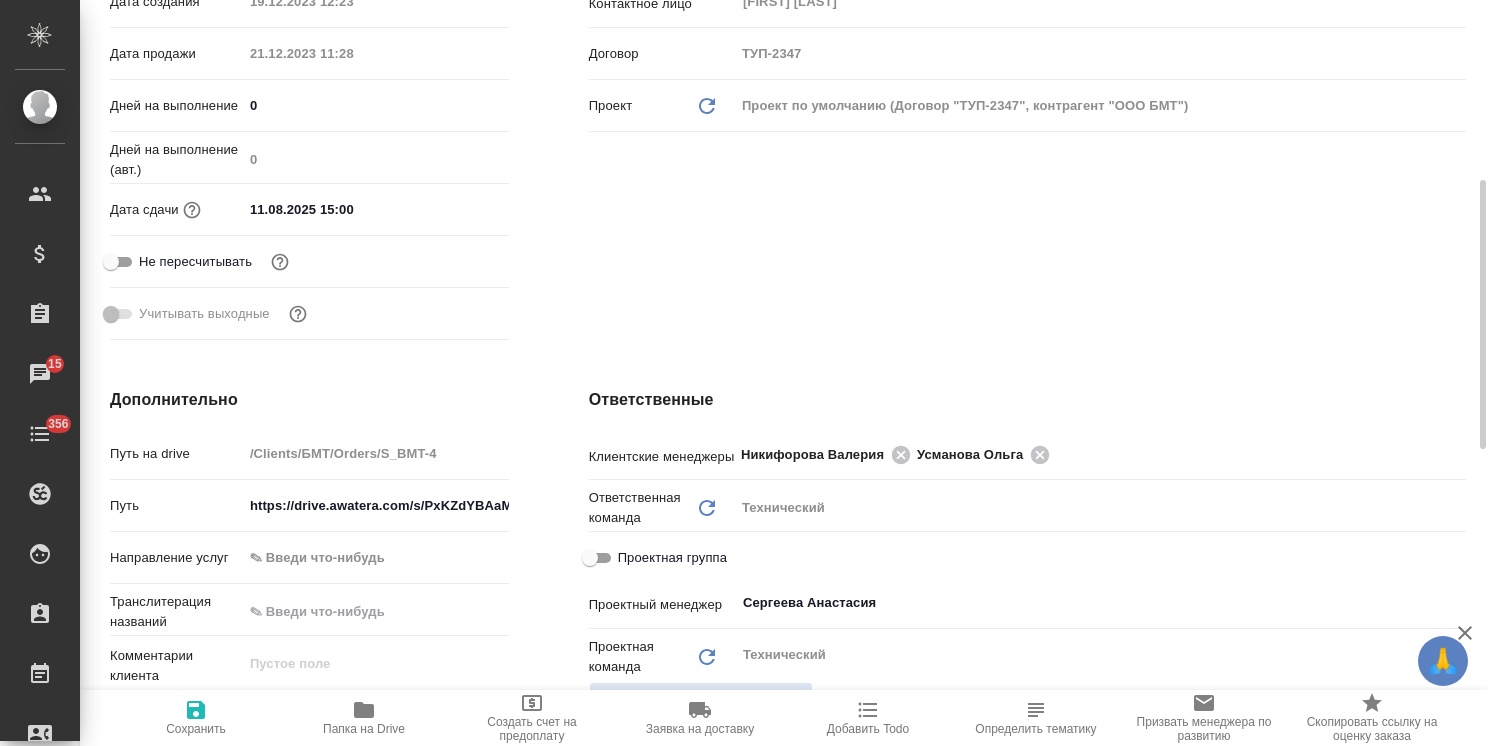 type on "x" 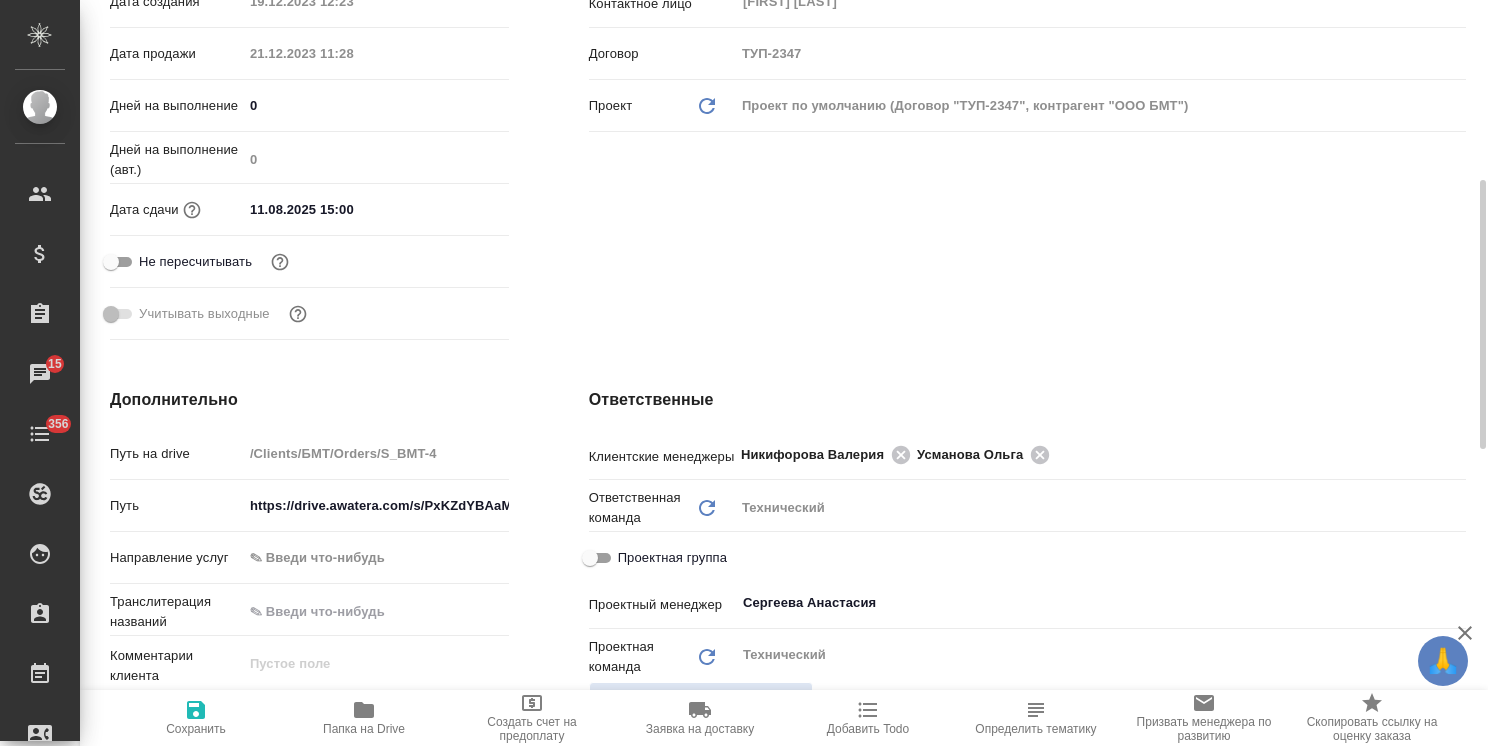 type on "x" 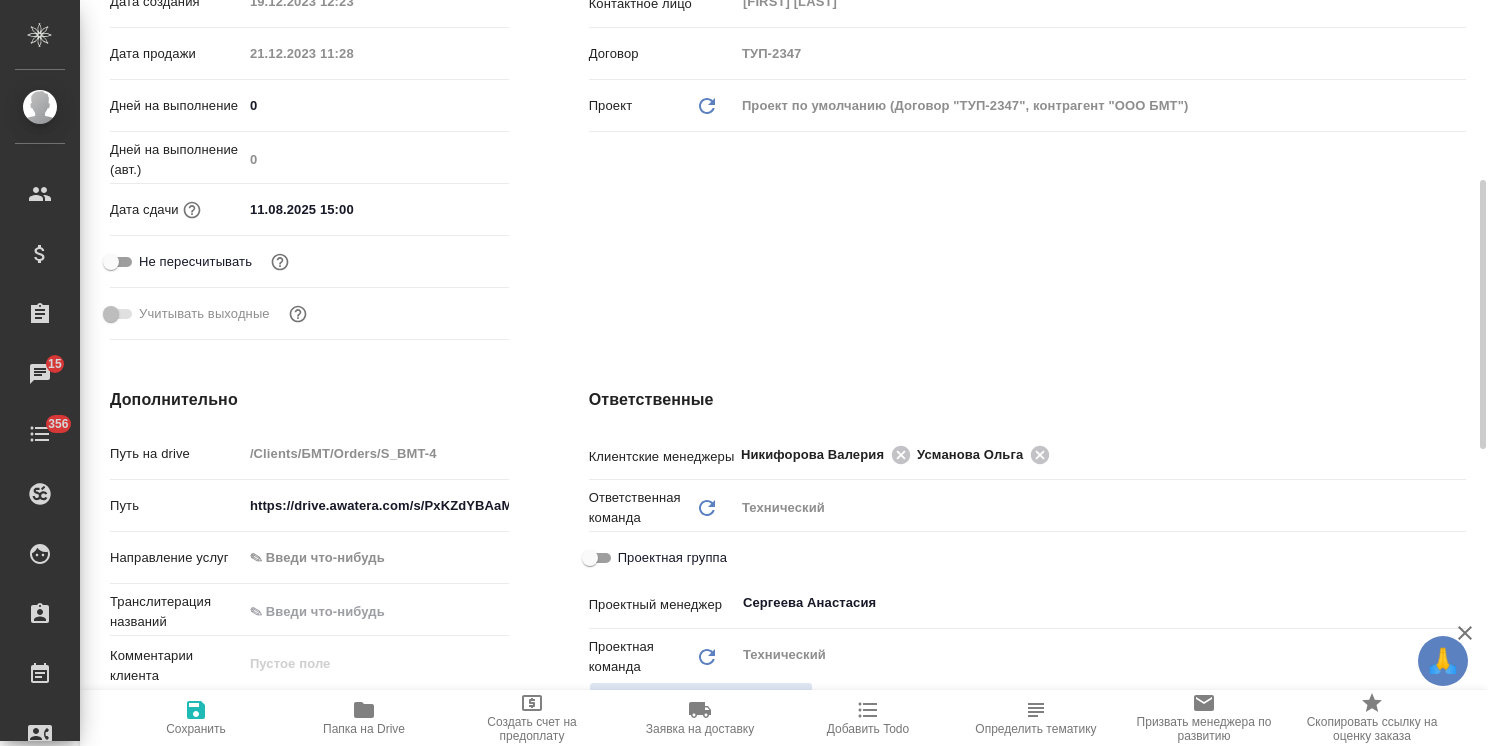 type on "x" 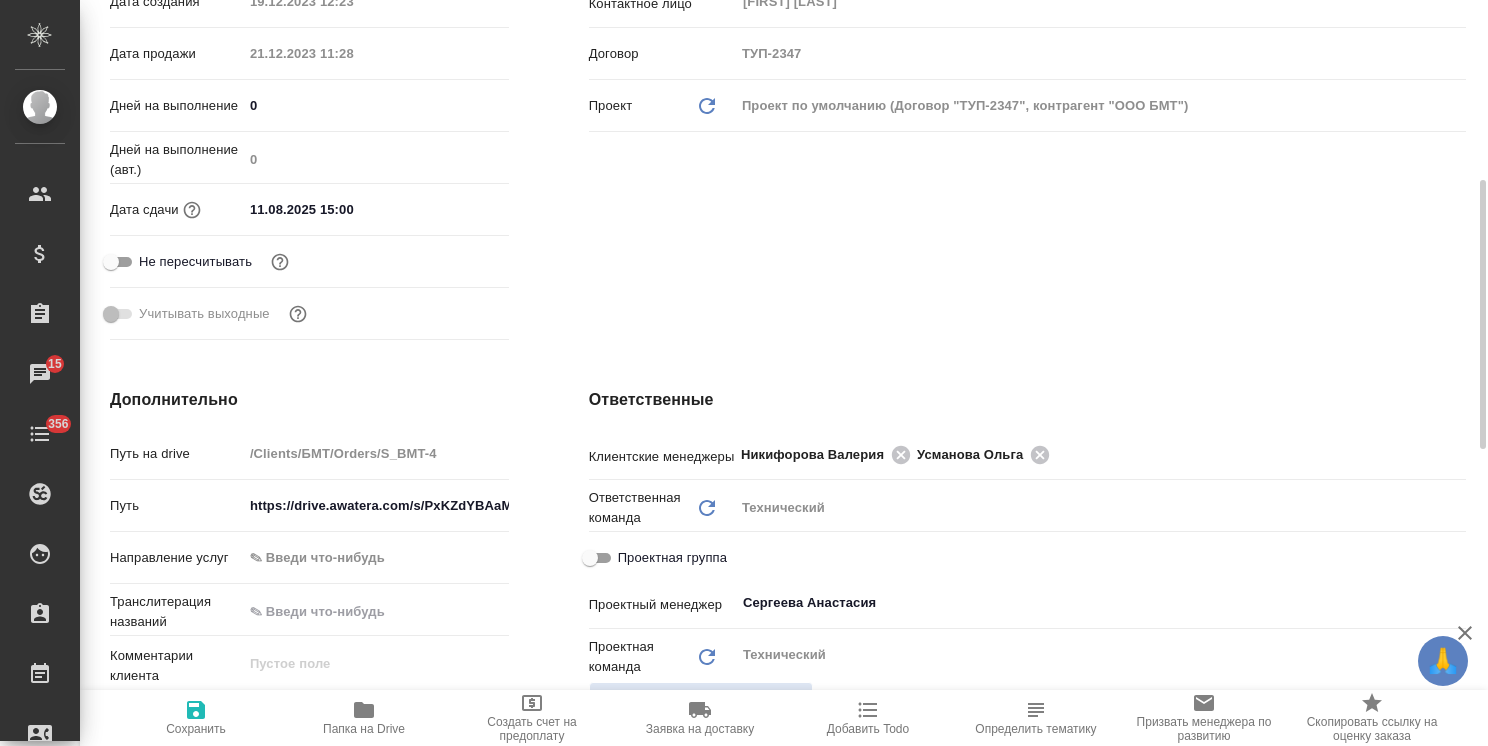 type on "x" 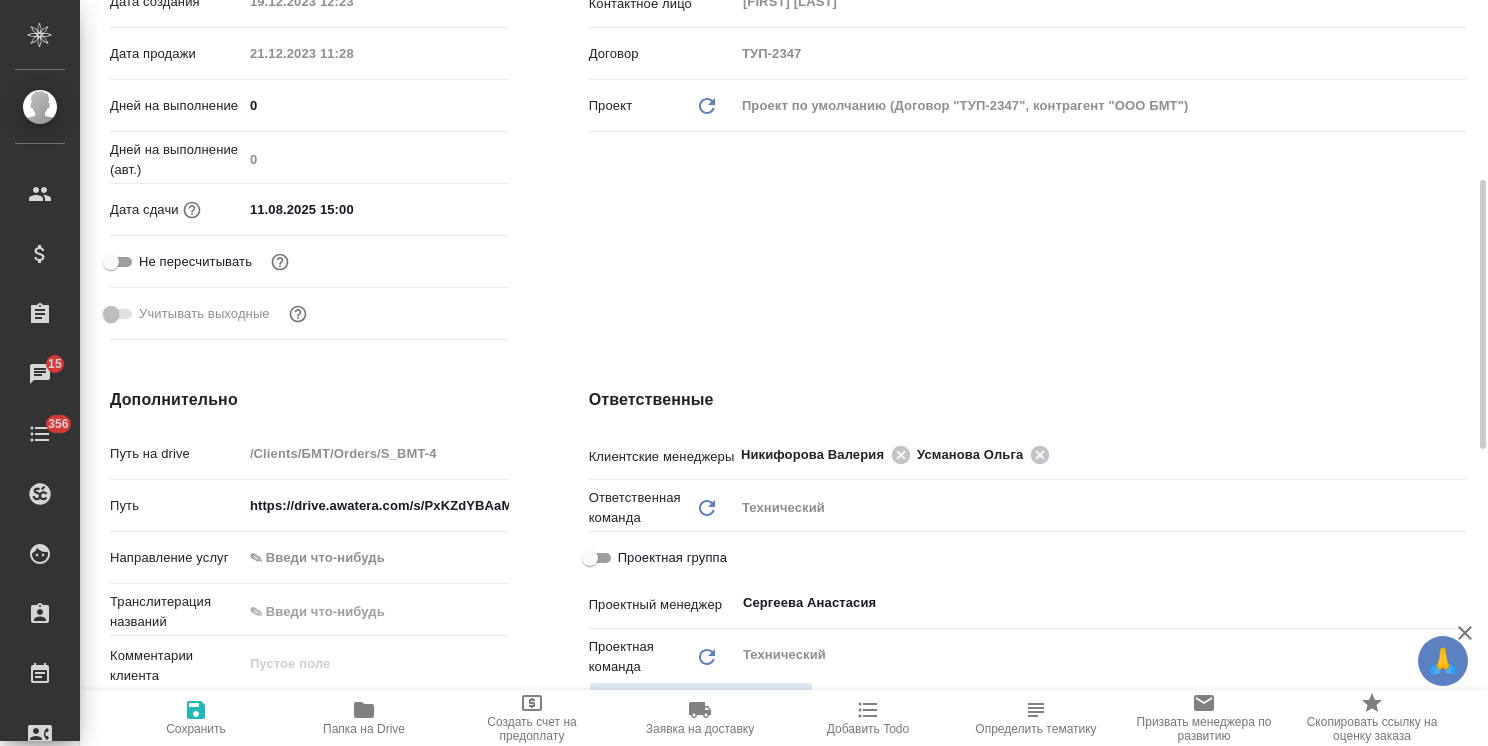 type on "x" 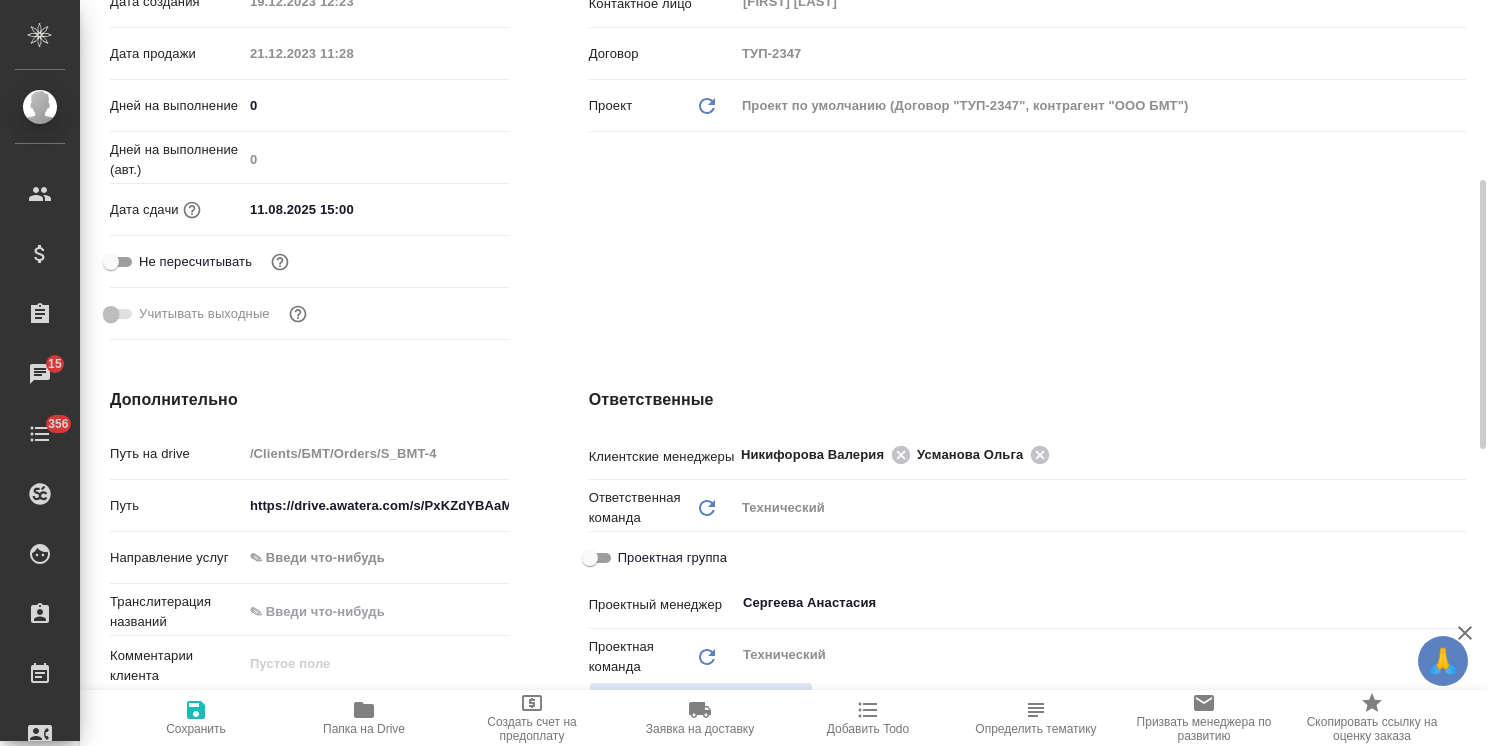 type on "x" 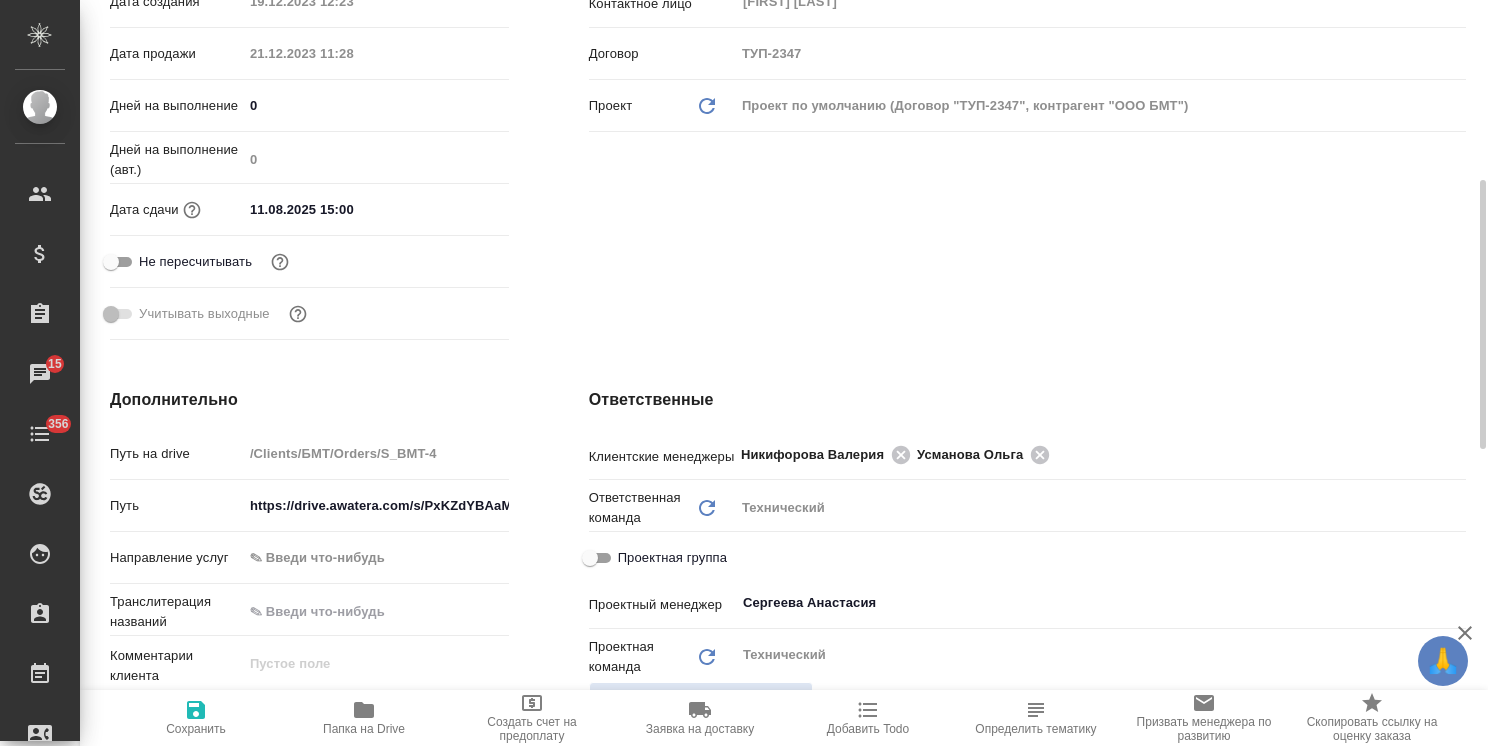 type on "x" 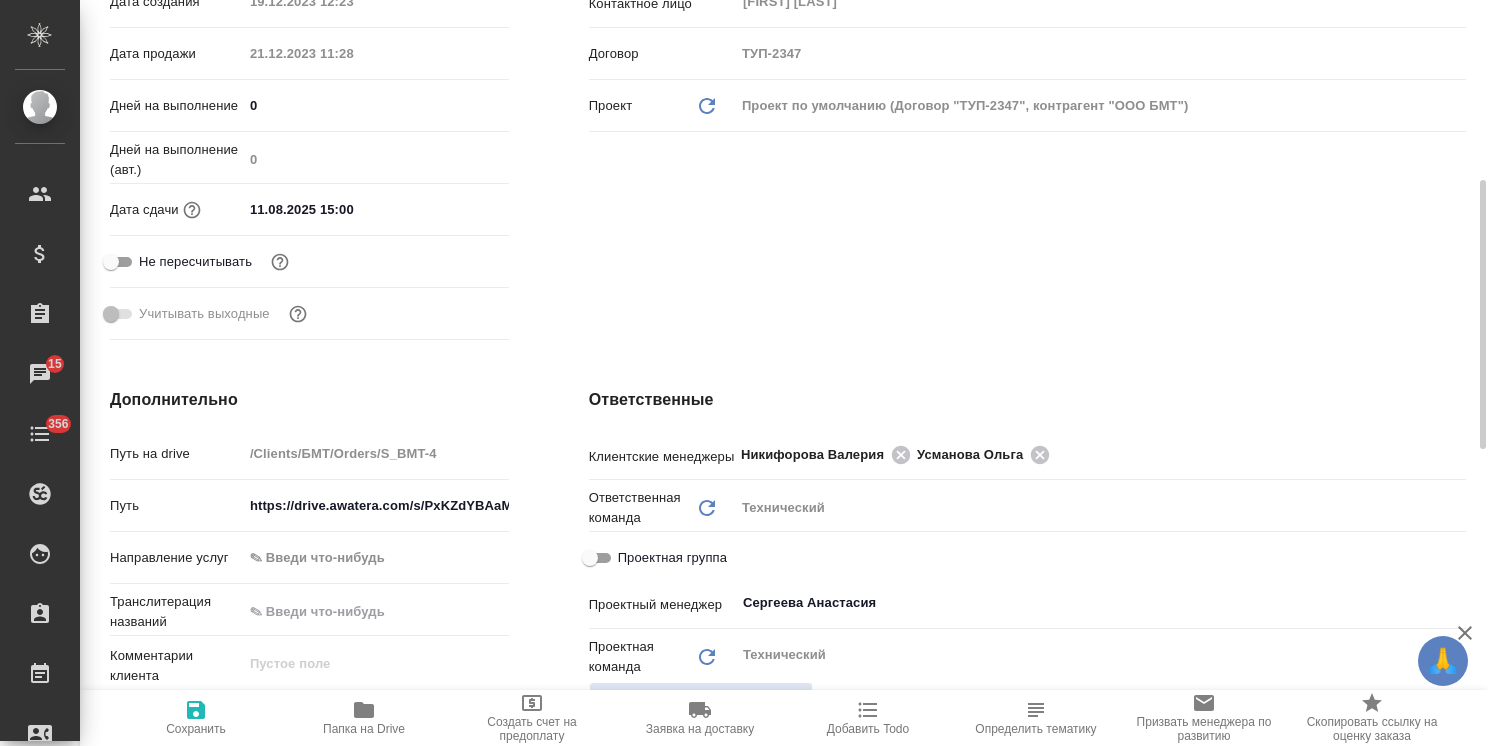 type on "x" 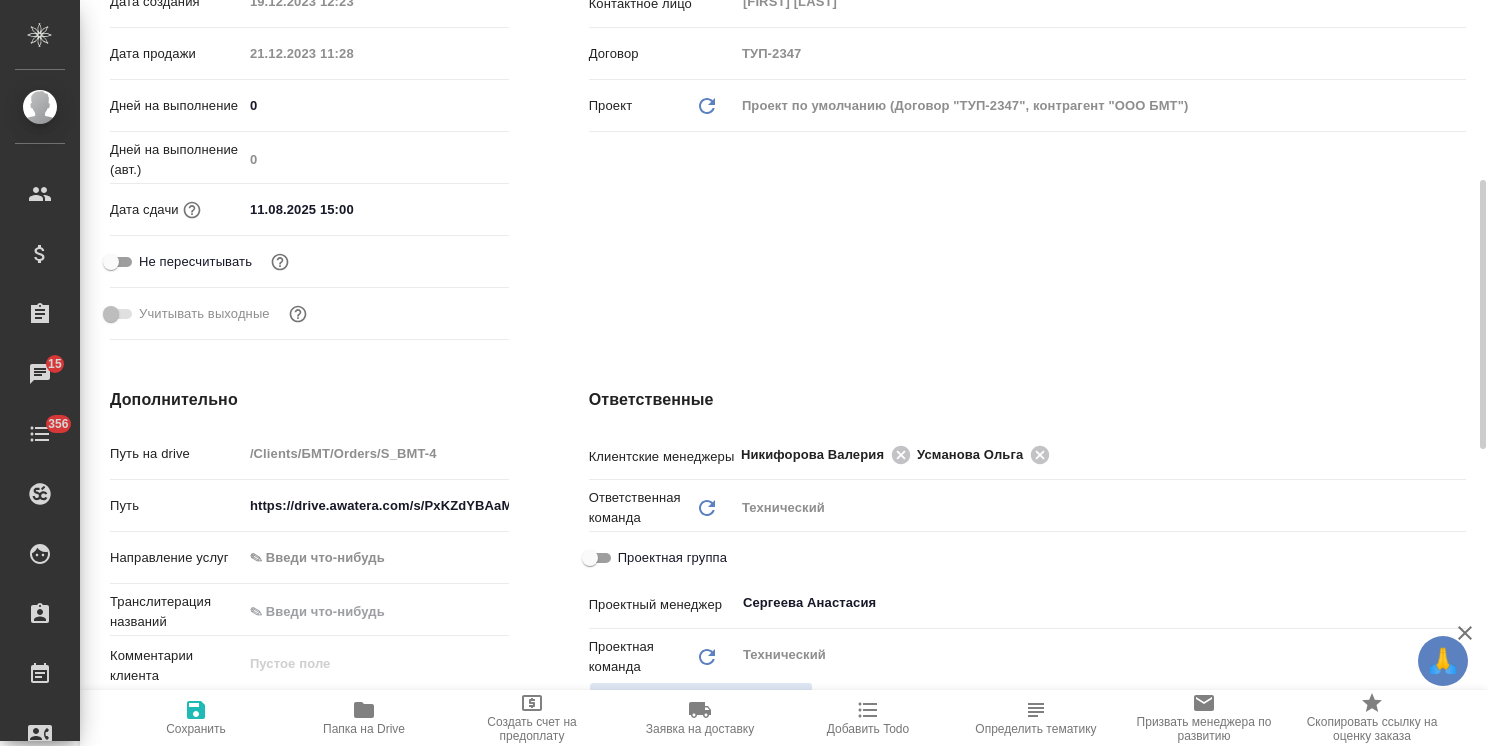 type on "x" 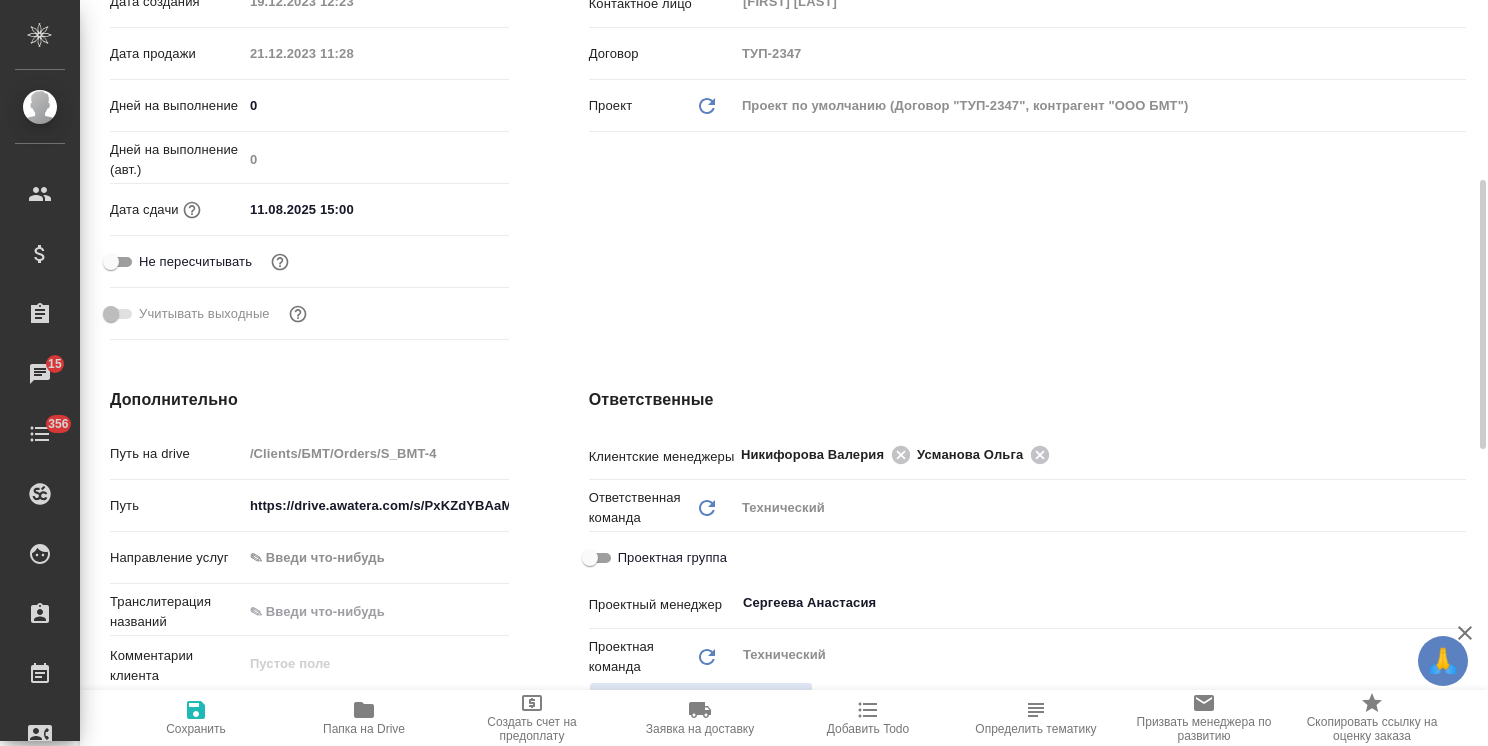 type on "x" 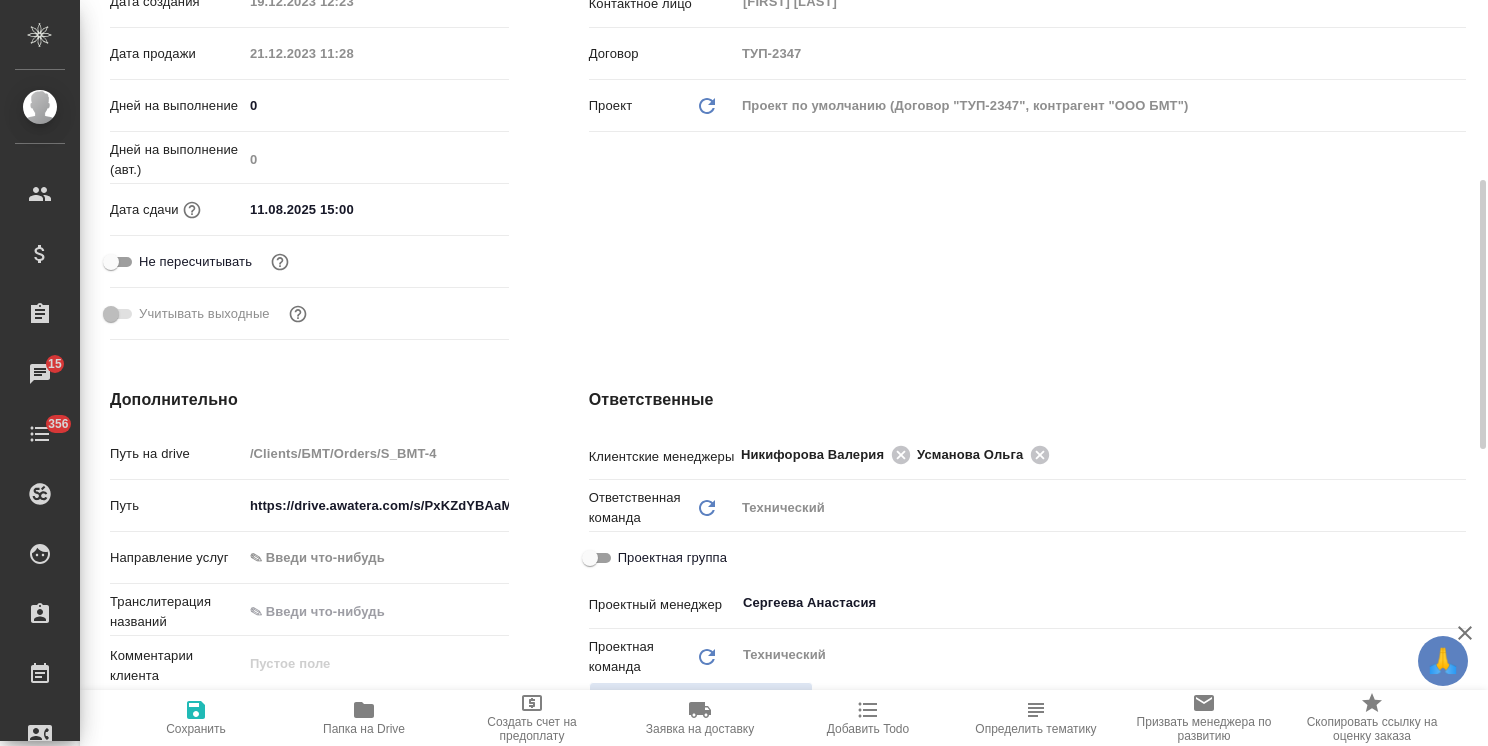 type on "x" 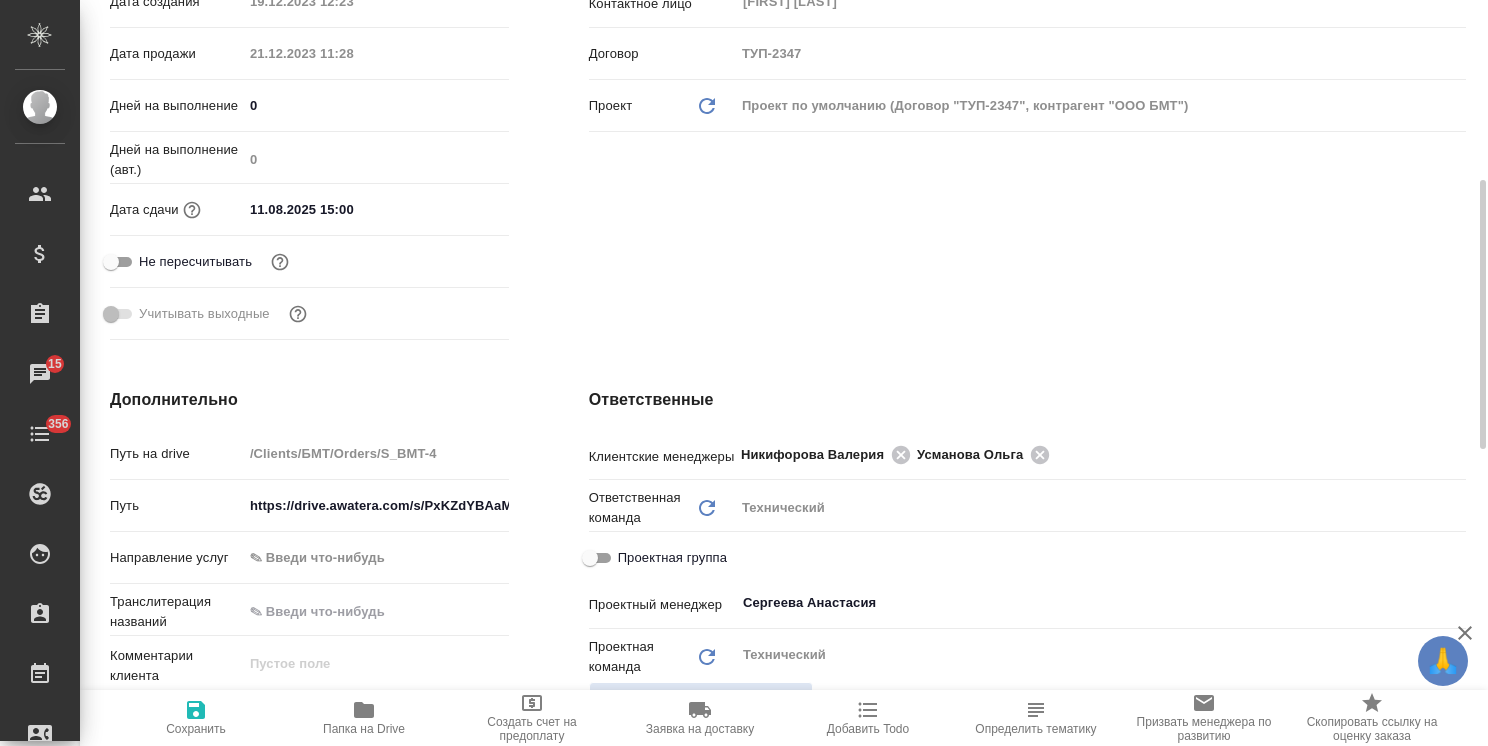 type on "x" 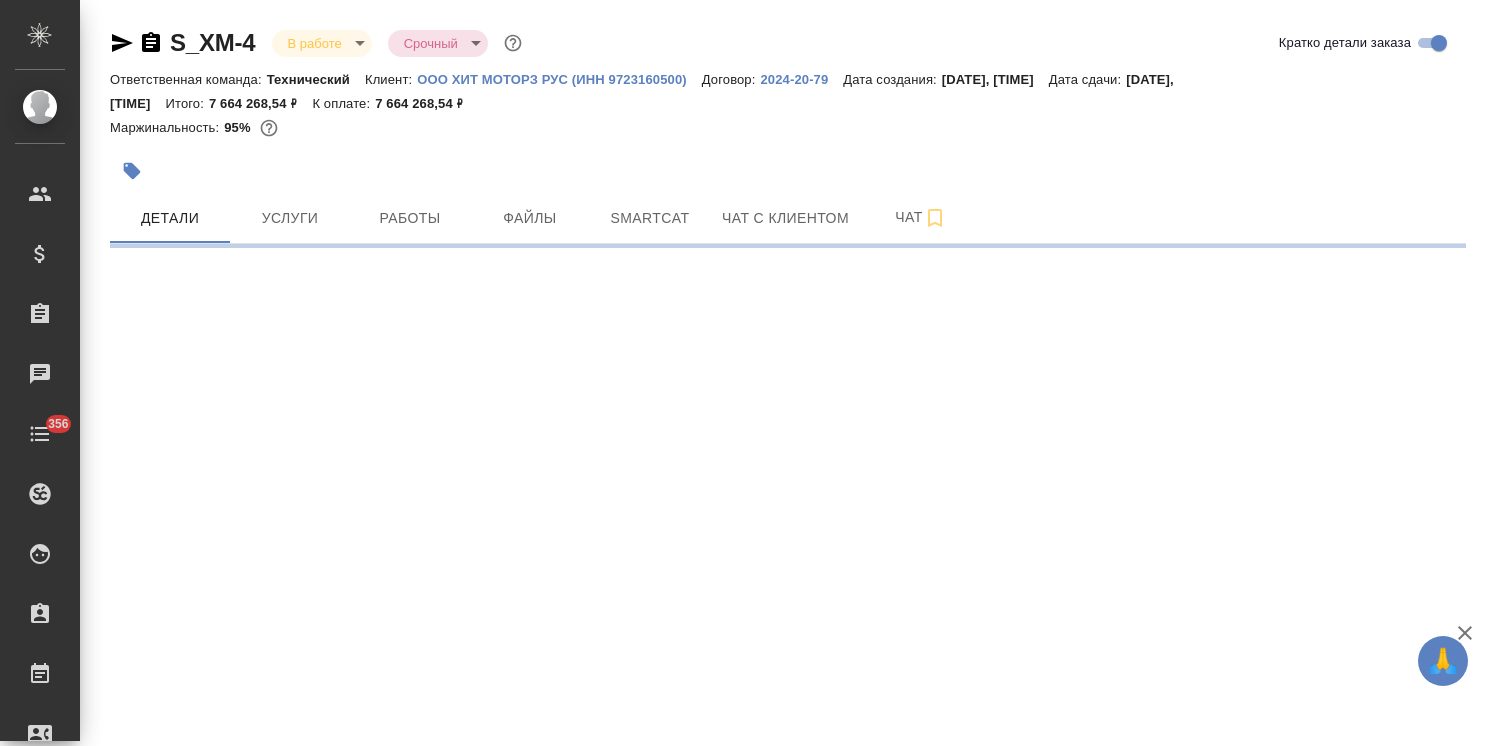 scroll, scrollTop: 0, scrollLeft: 0, axis: both 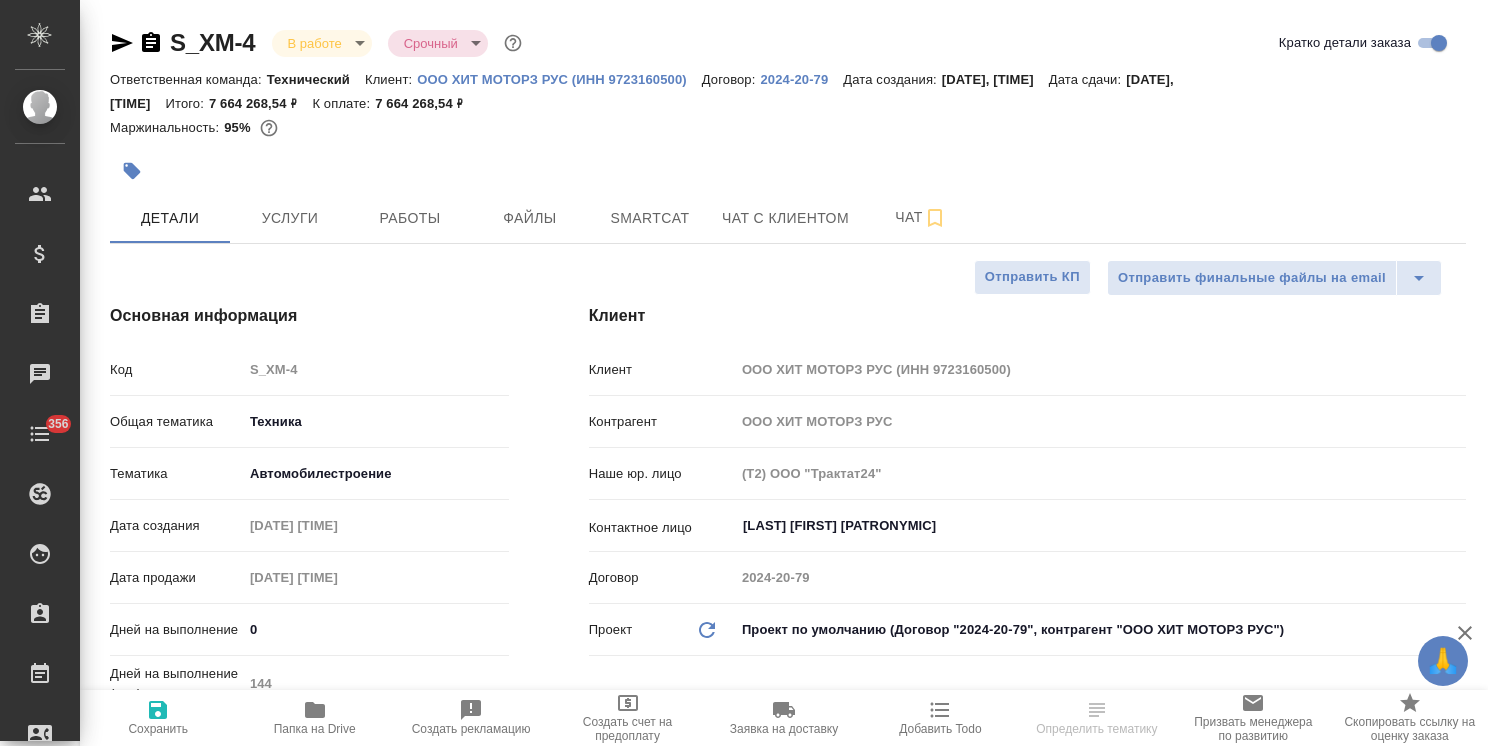 type on "x" 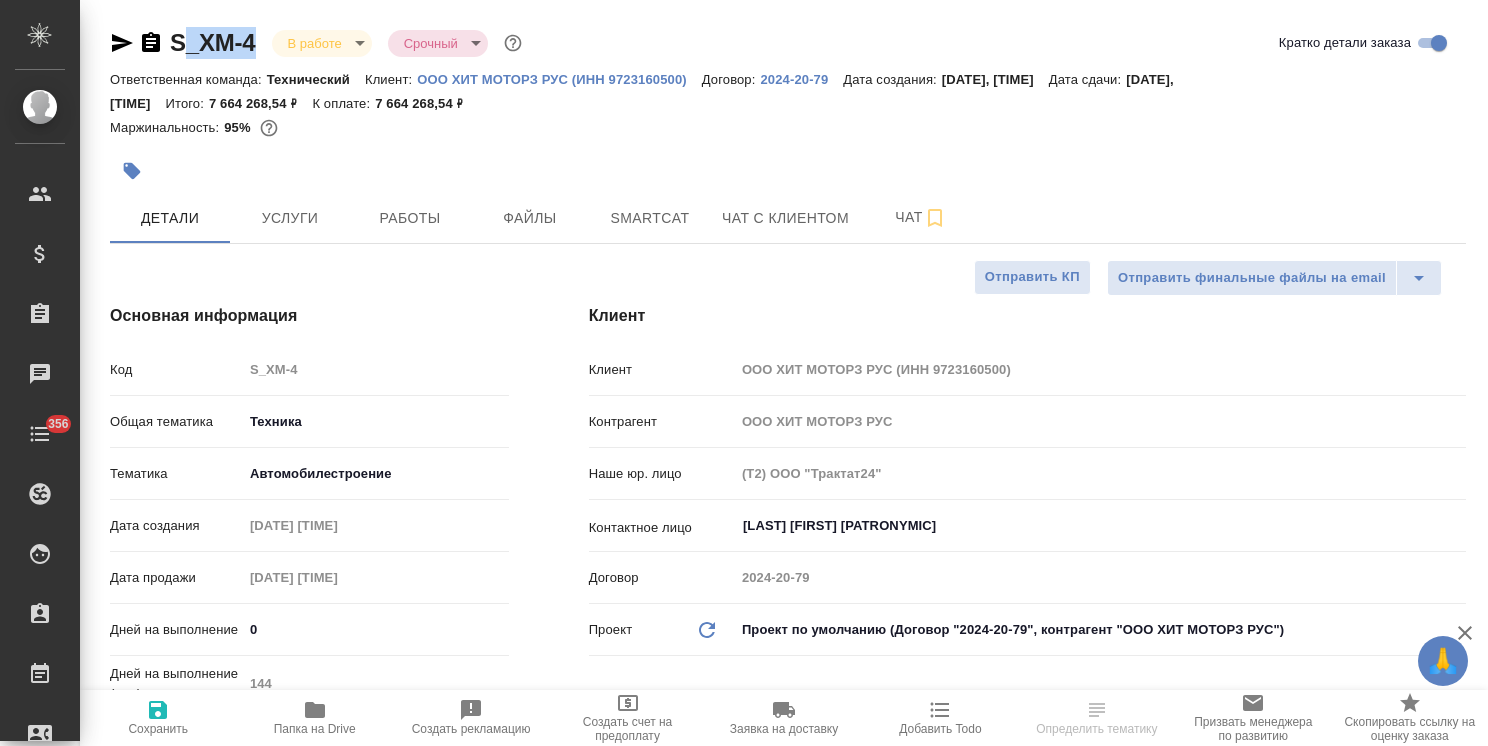 type on "x" 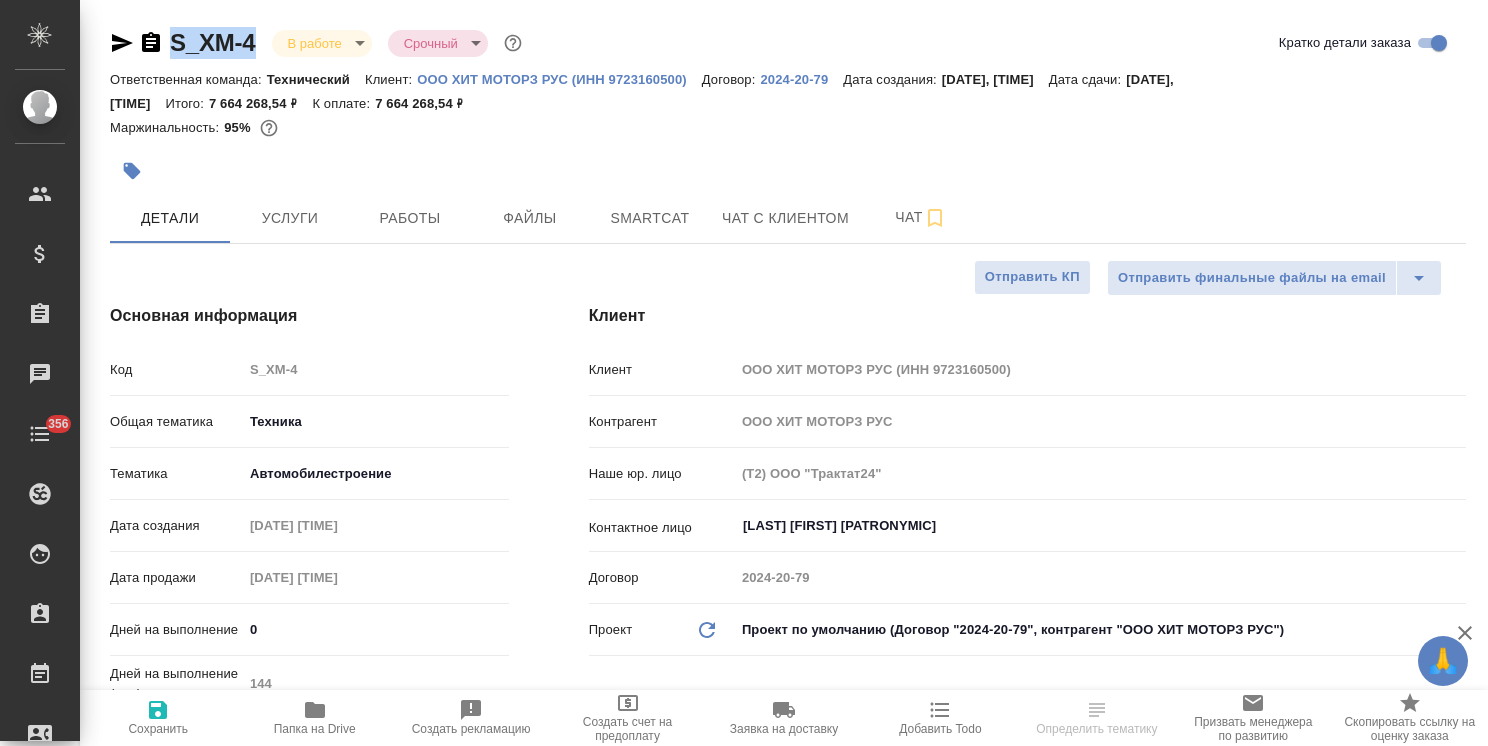 drag, startPoint x: 267, startPoint y: 33, endPoint x: 165, endPoint y: 33, distance: 102 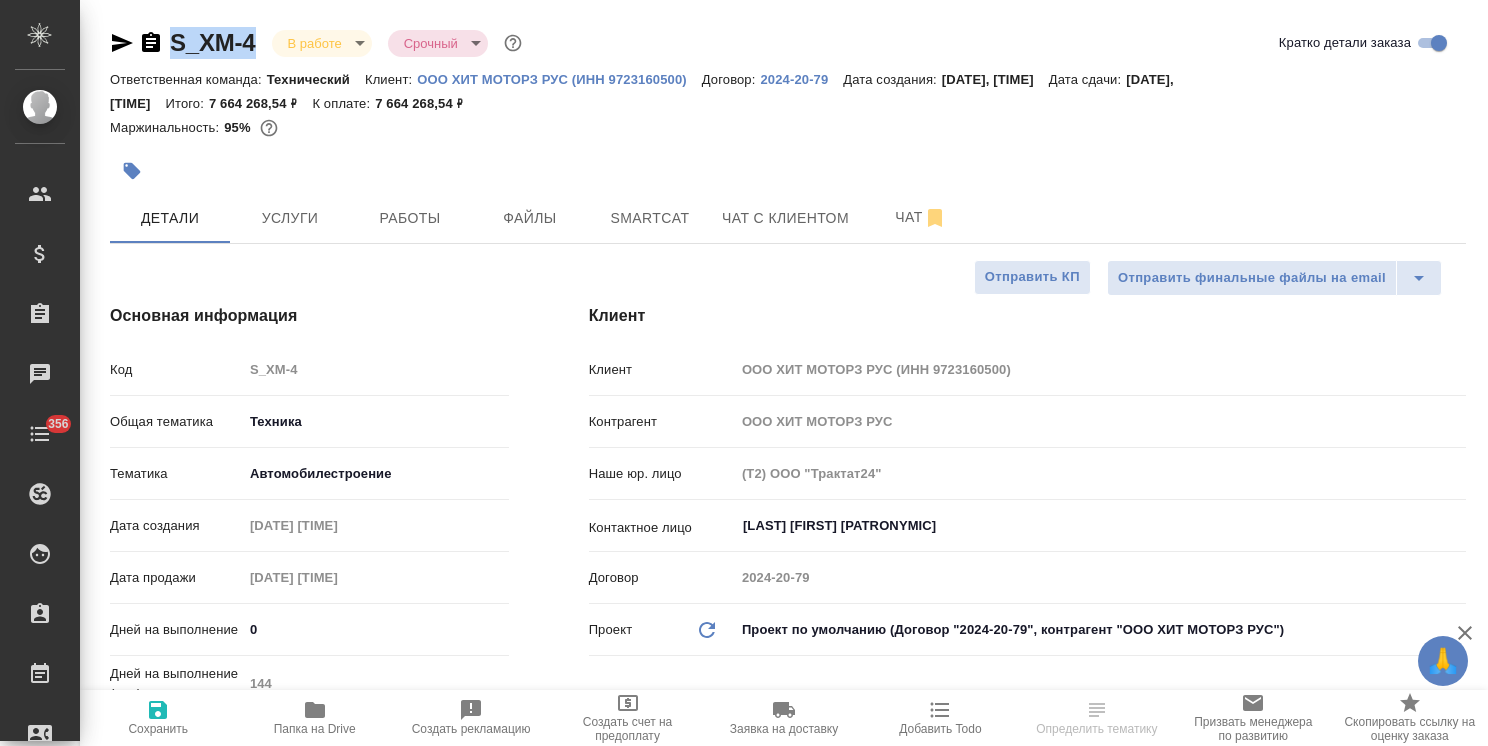 type on "x" 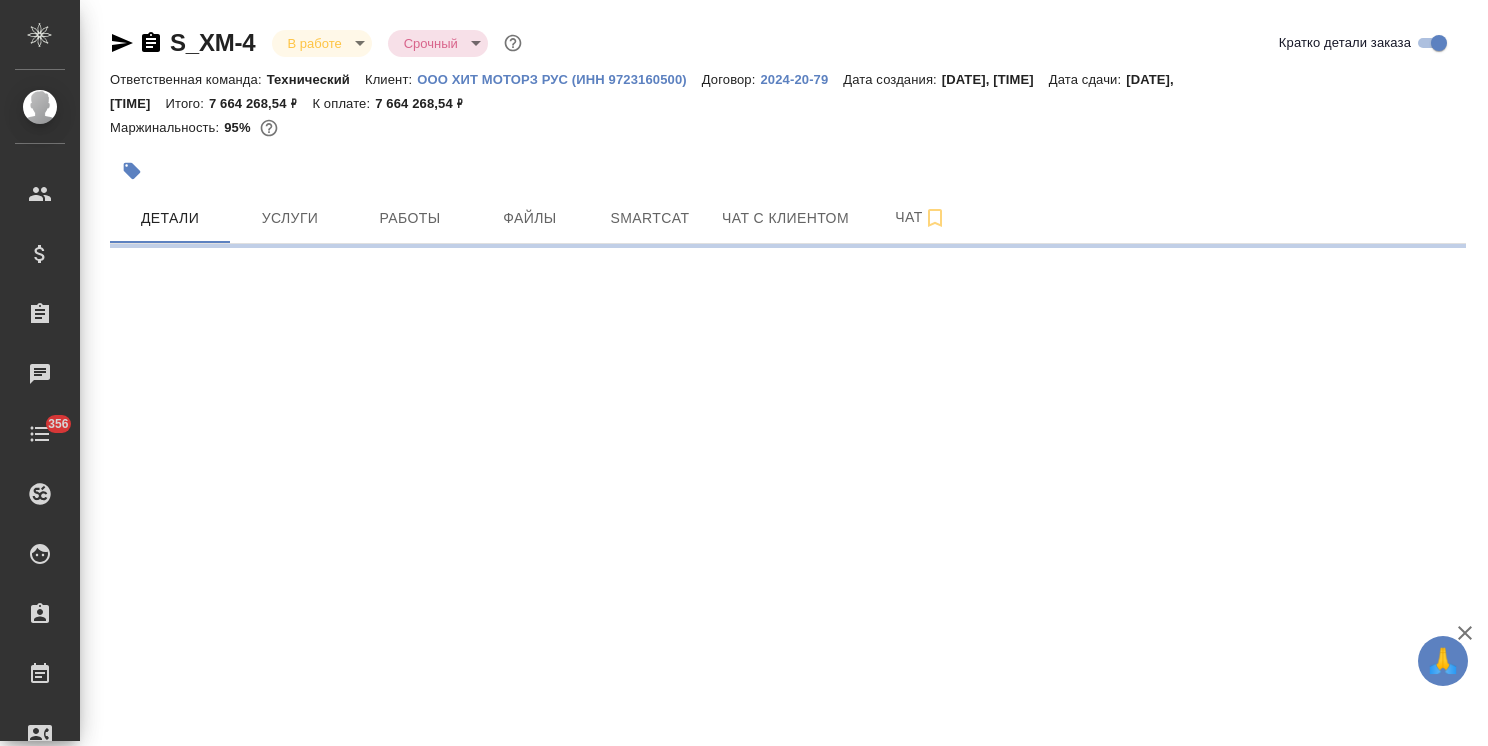 scroll, scrollTop: 0, scrollLeft: 0, axis: both 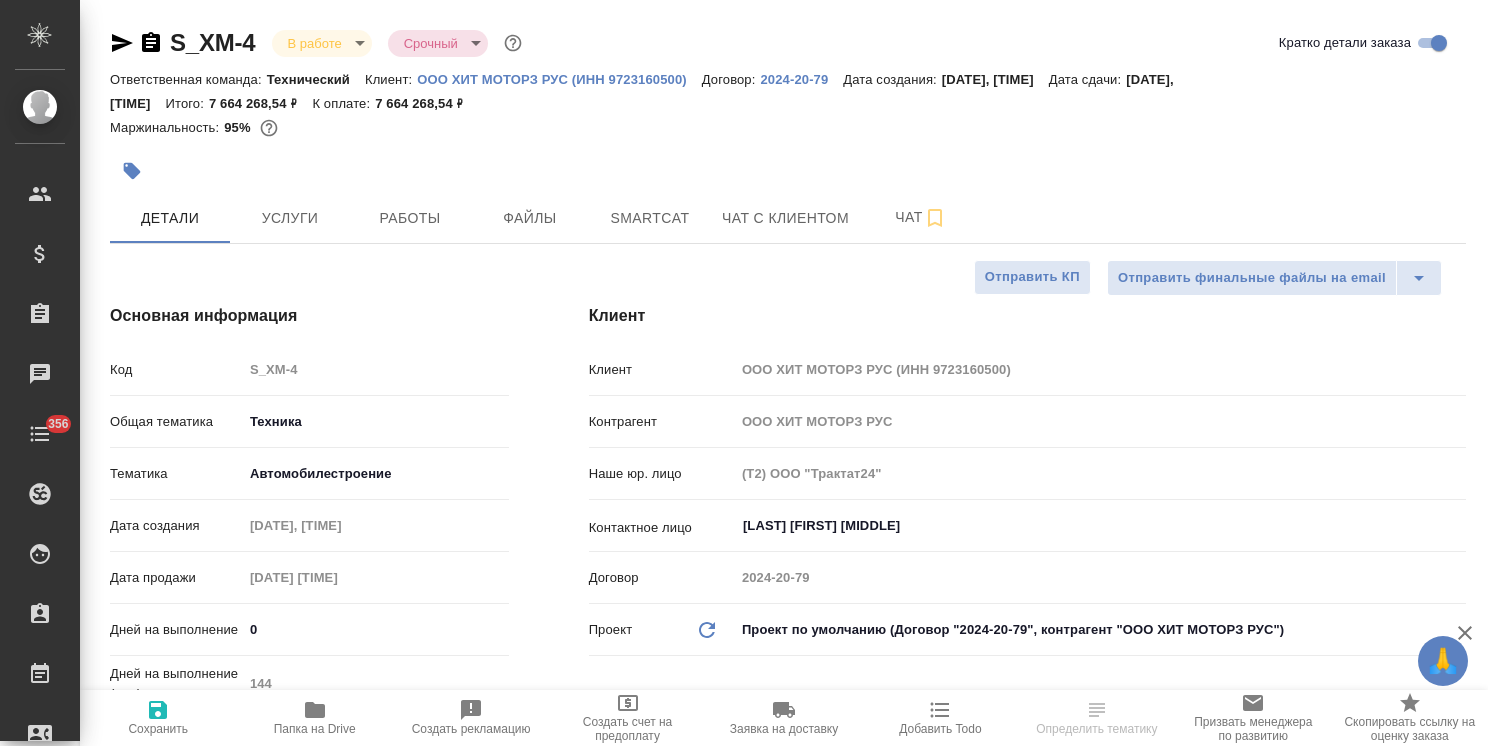 type on "x" 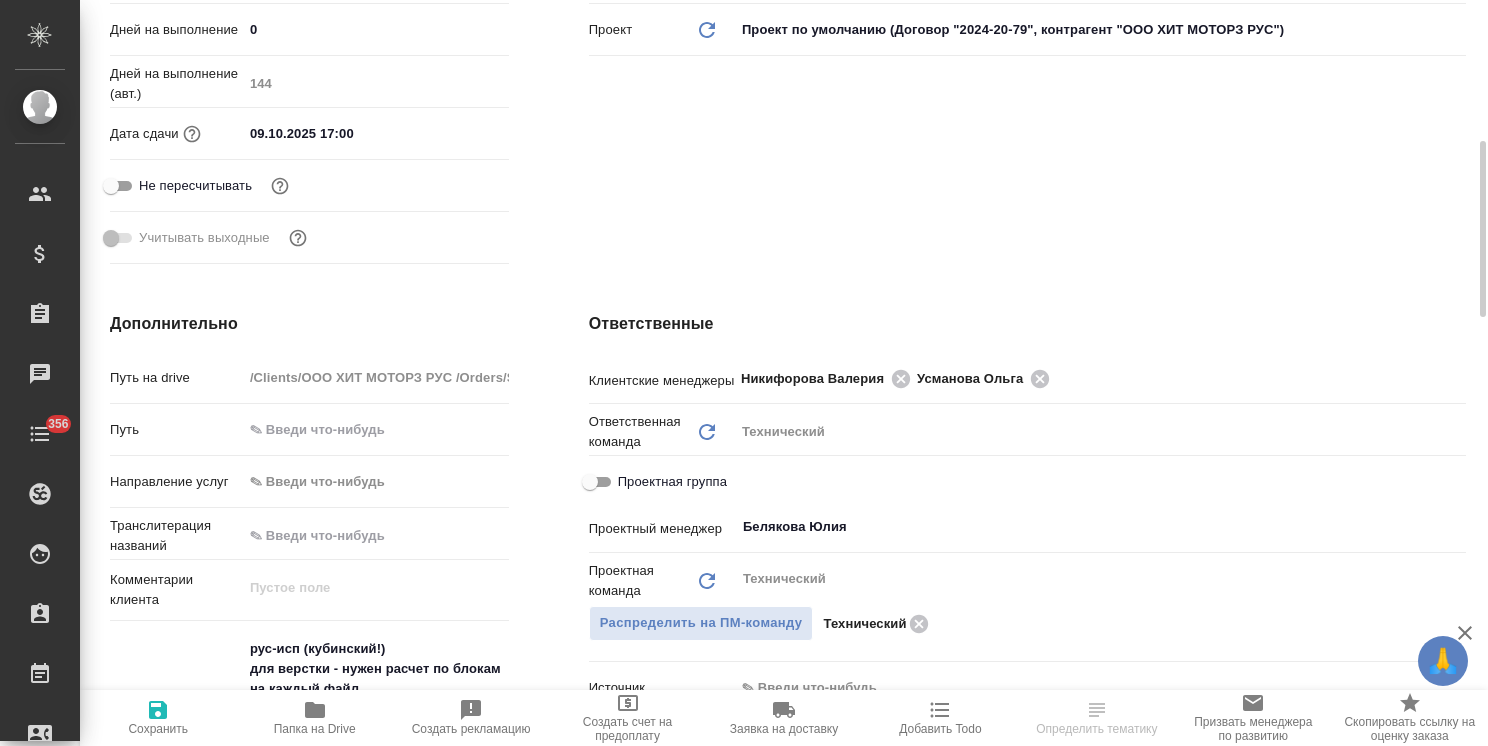 type on "x" 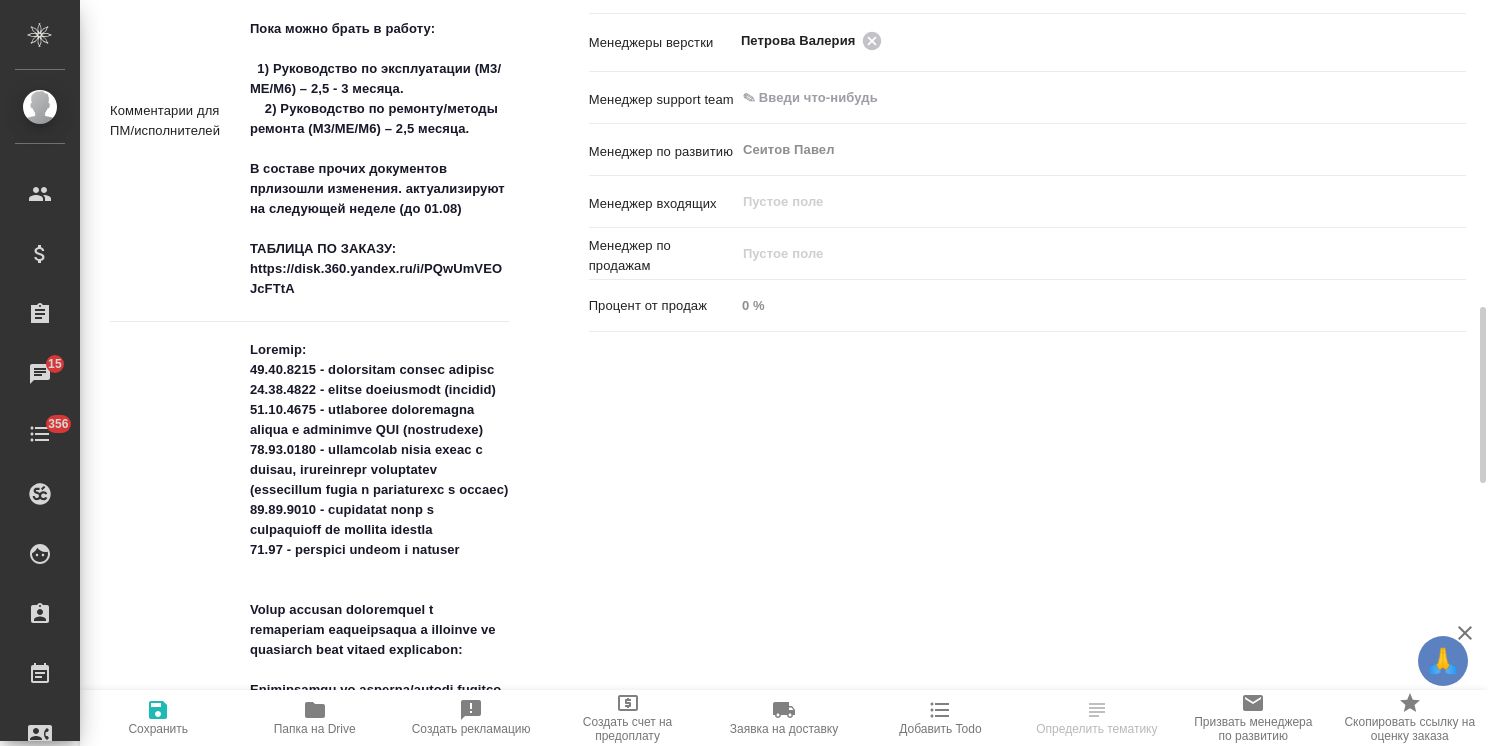 scroll, scrollTop: 1400, scrollLeft: 0, axis: vertical 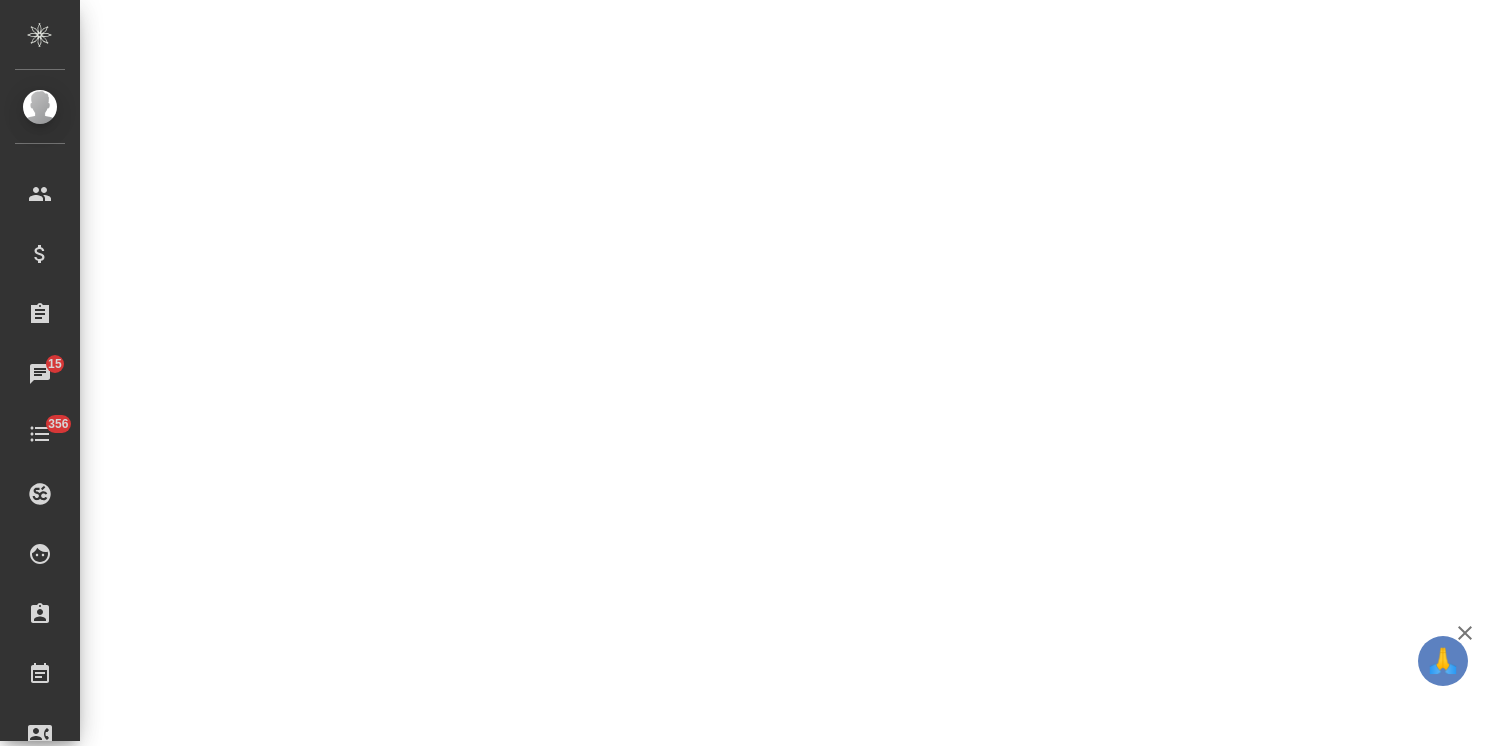 select on "RU" 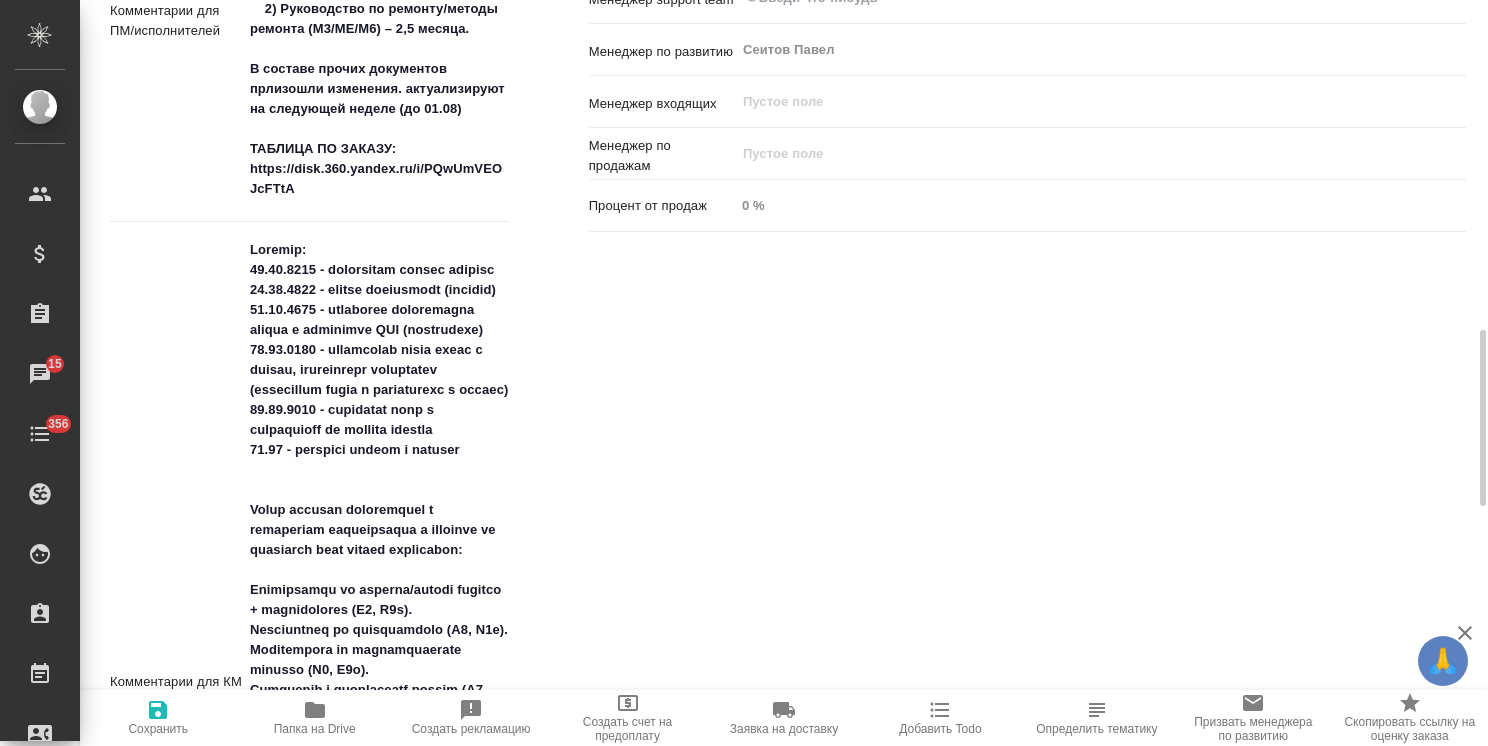 type on "x" 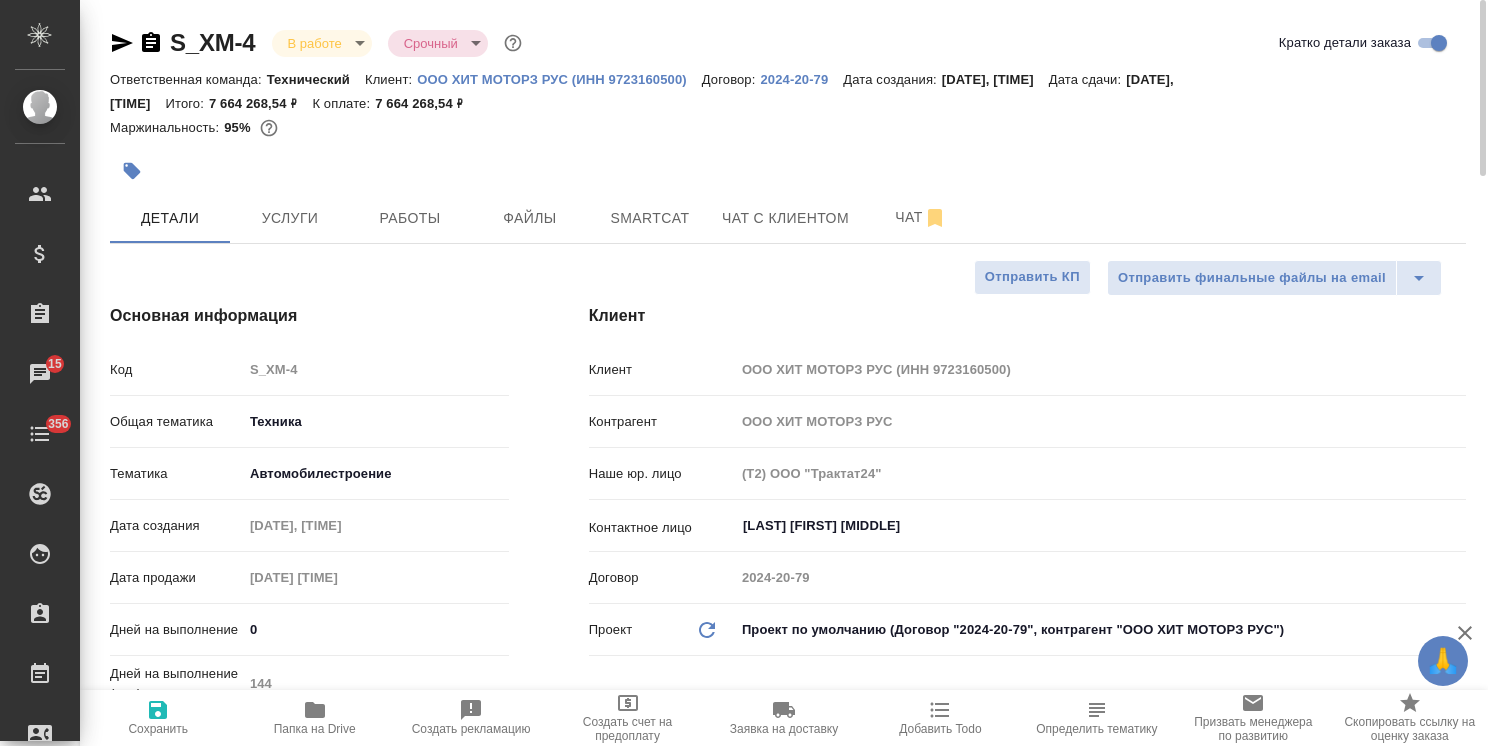 scroll, scrollTop: 0, scrollLeft: 0, axis: both 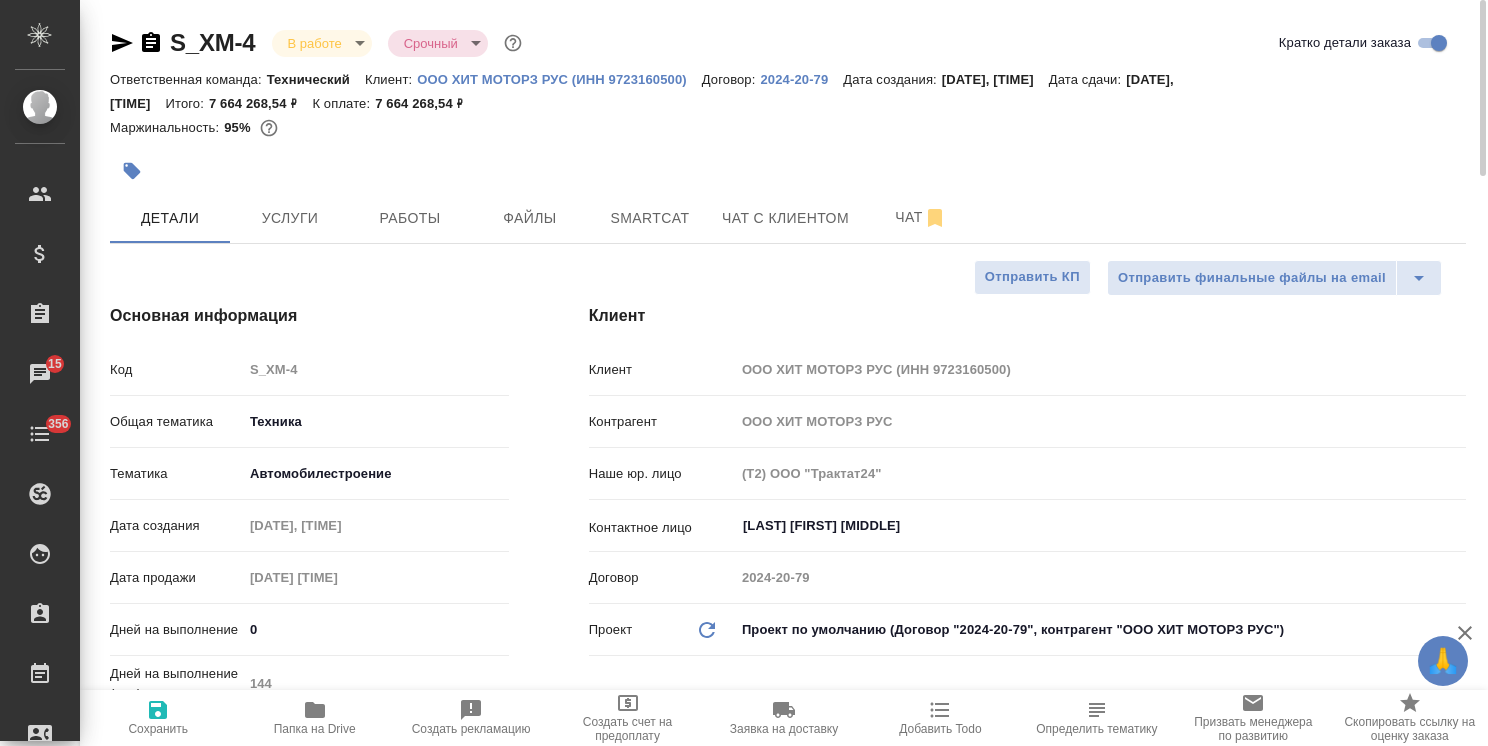 click on "Папка на Drive" at bounding box center (314, 717) 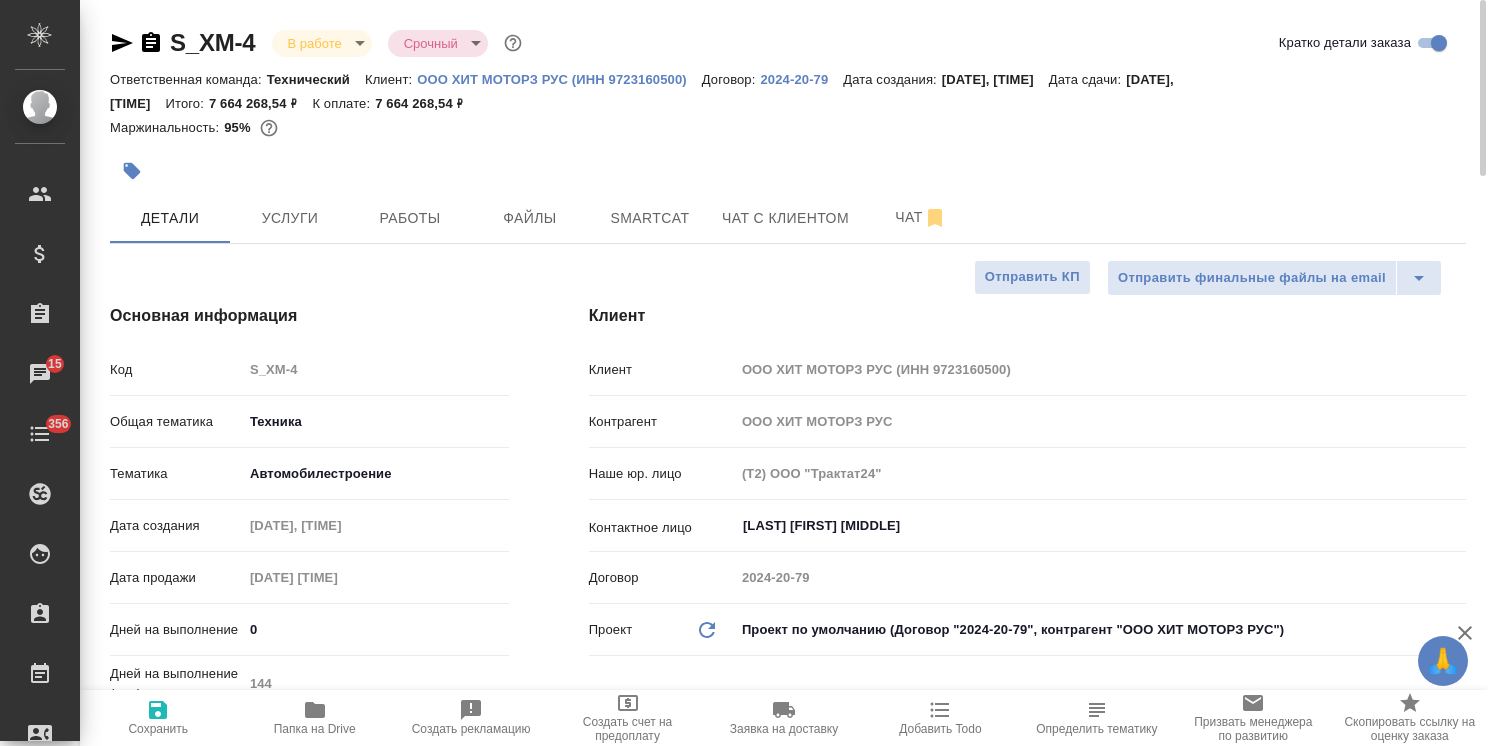 type on "x" 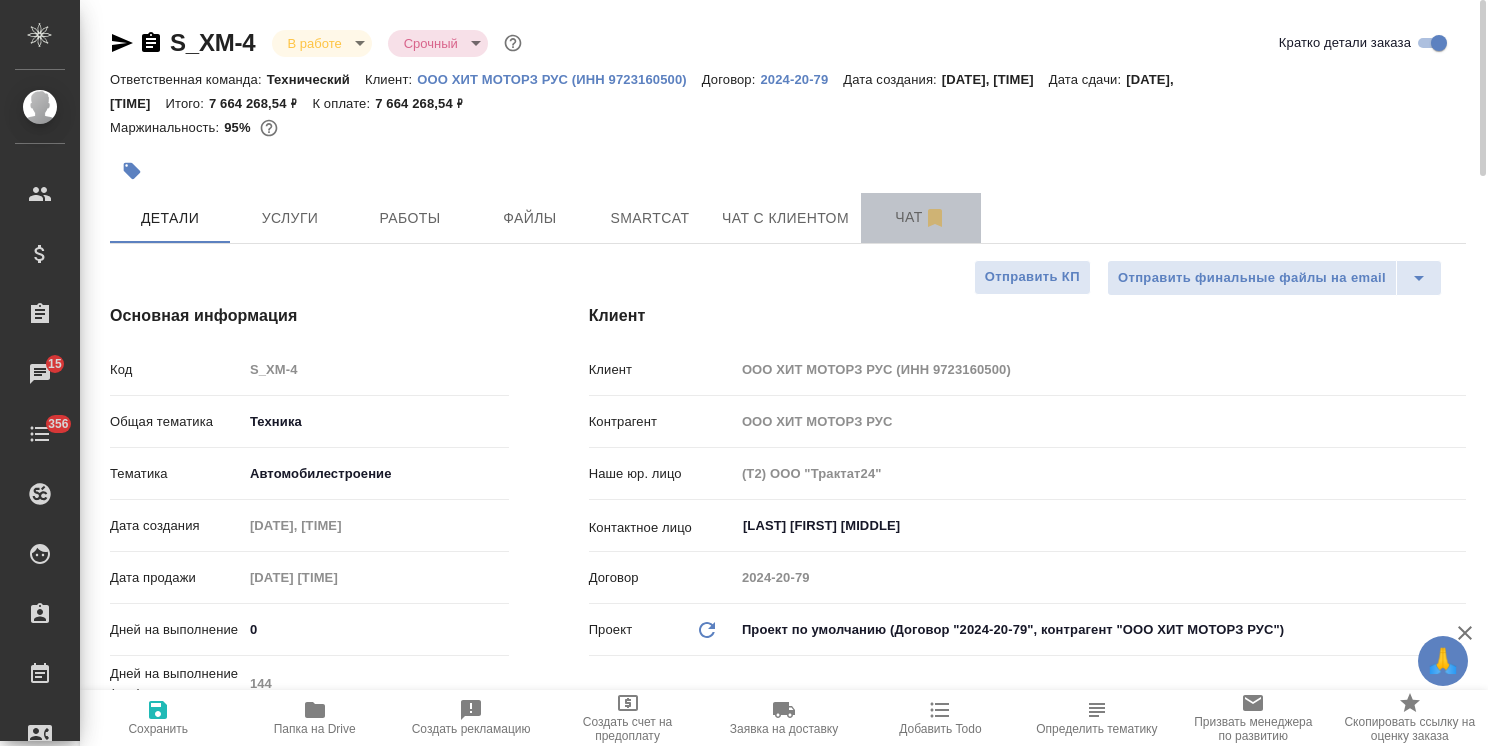 click on "Чат" at bounding box center [921, 217] 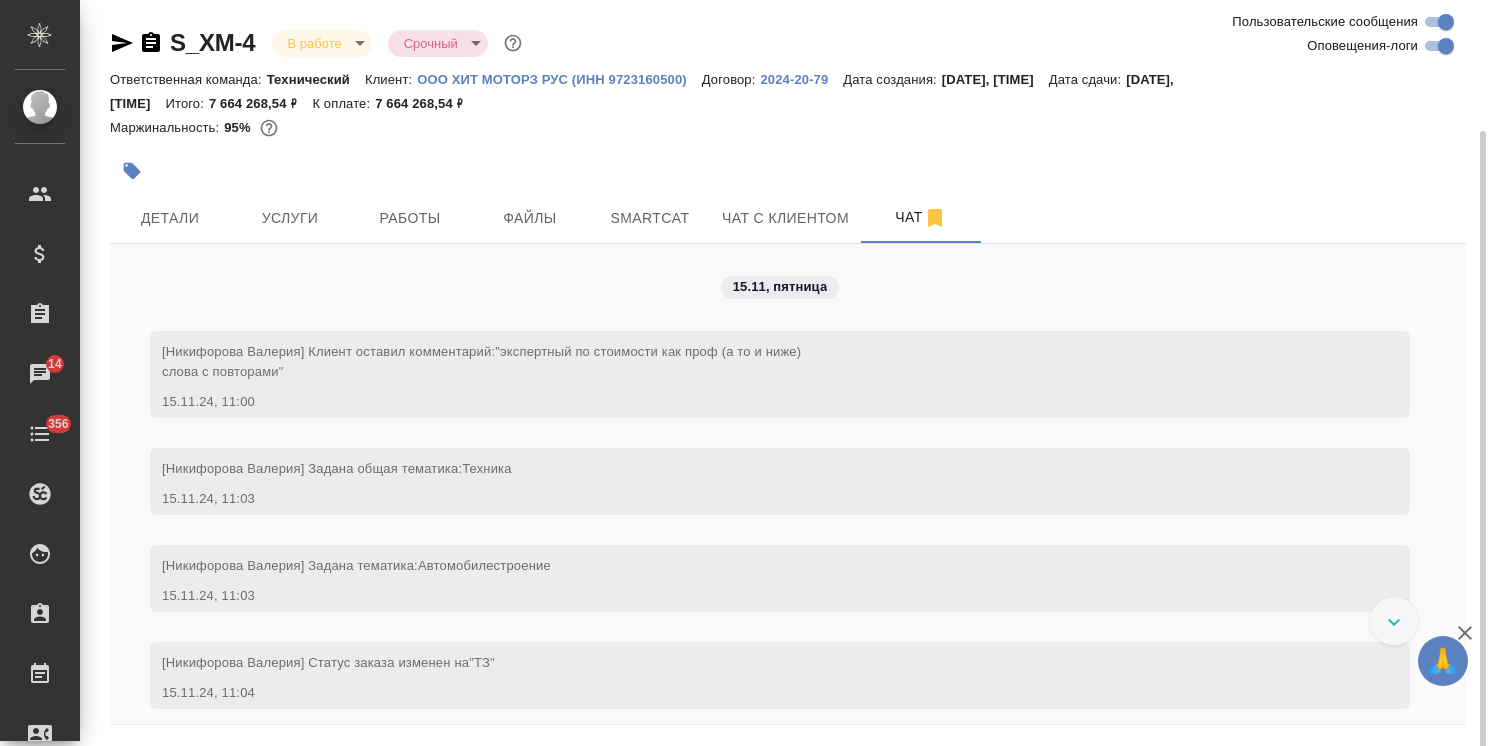 scroll, scrollTop: 68, scrollLeft: 0, axis: vertical 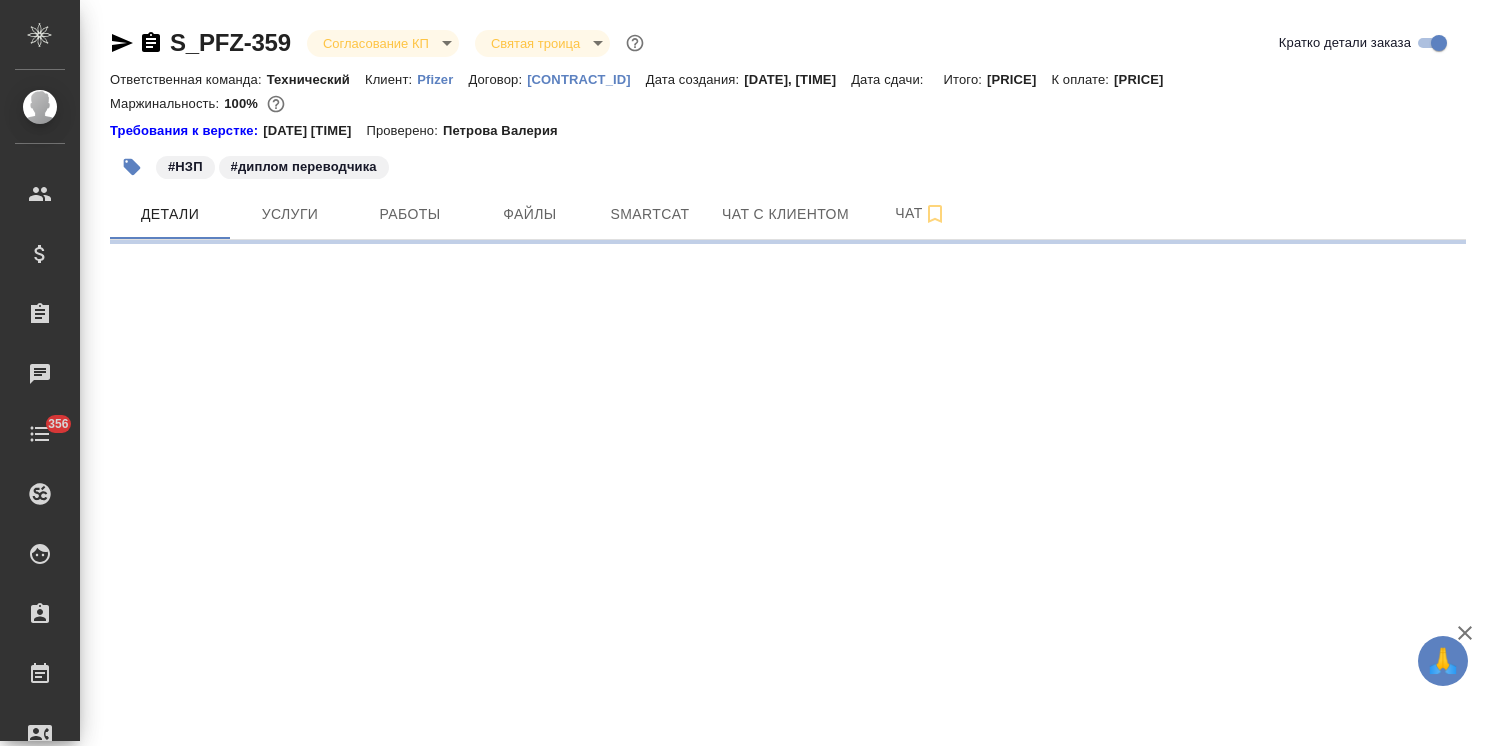 select on "RU" 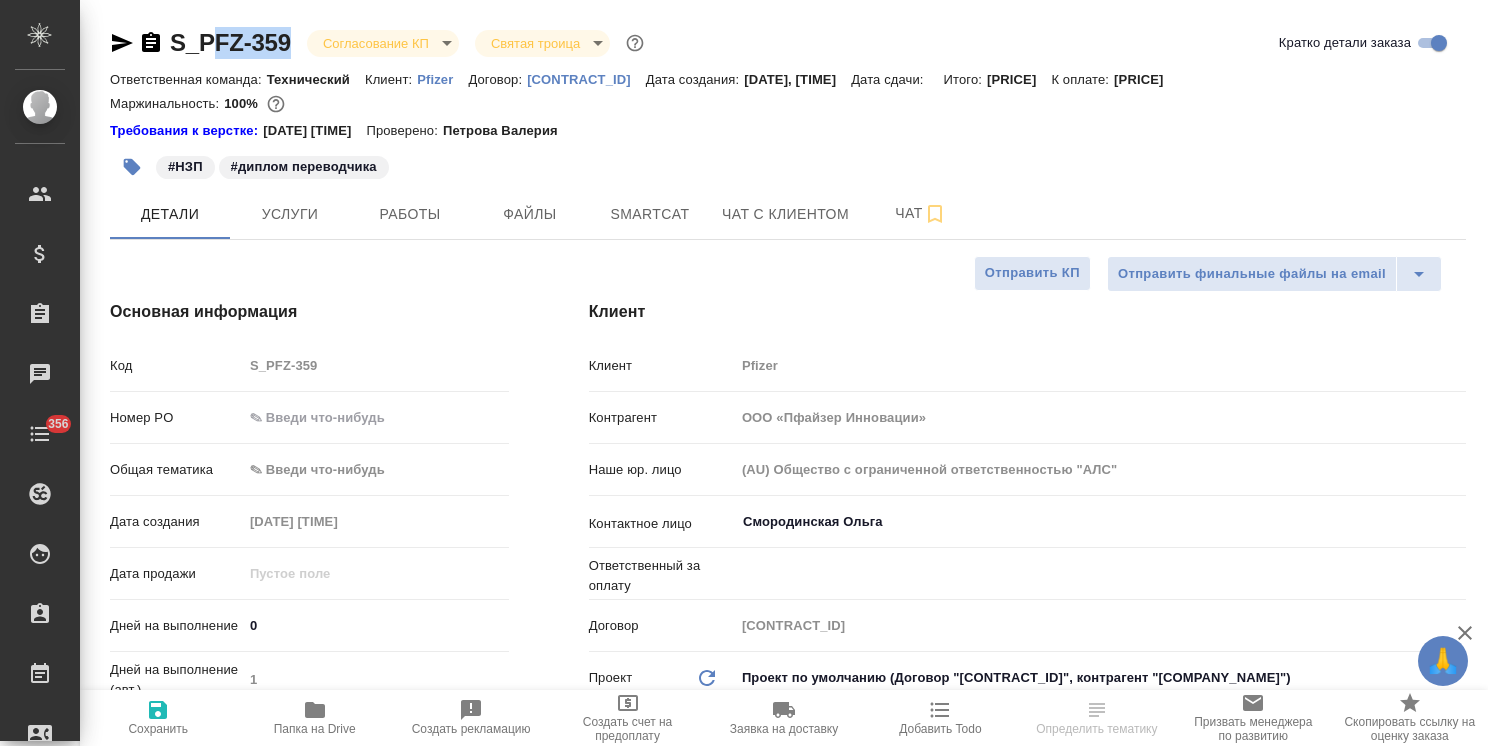 type on "x" 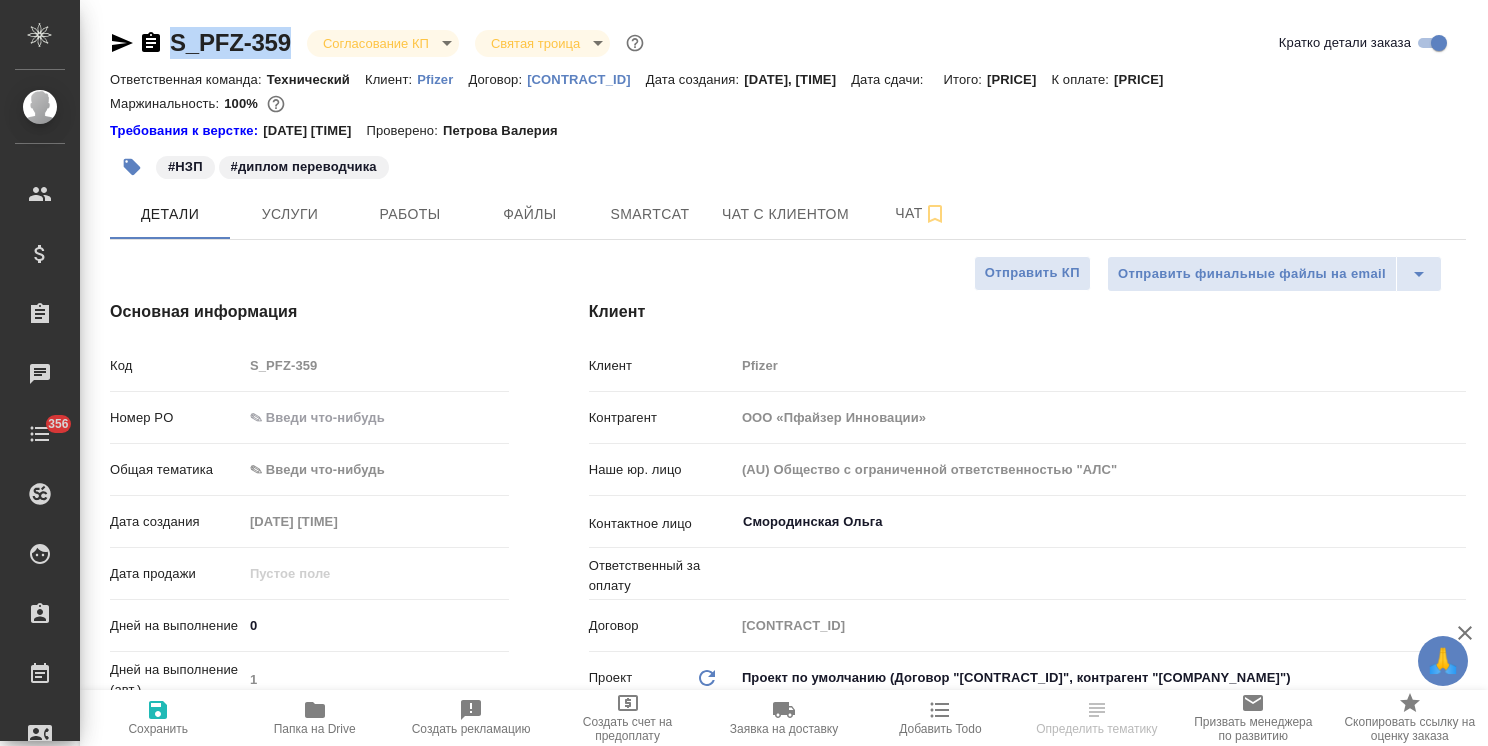 drag, startPoint x: 283, startPoint y: 26, endPoint x: 156, endPoint y: 22, distance: 127.06297 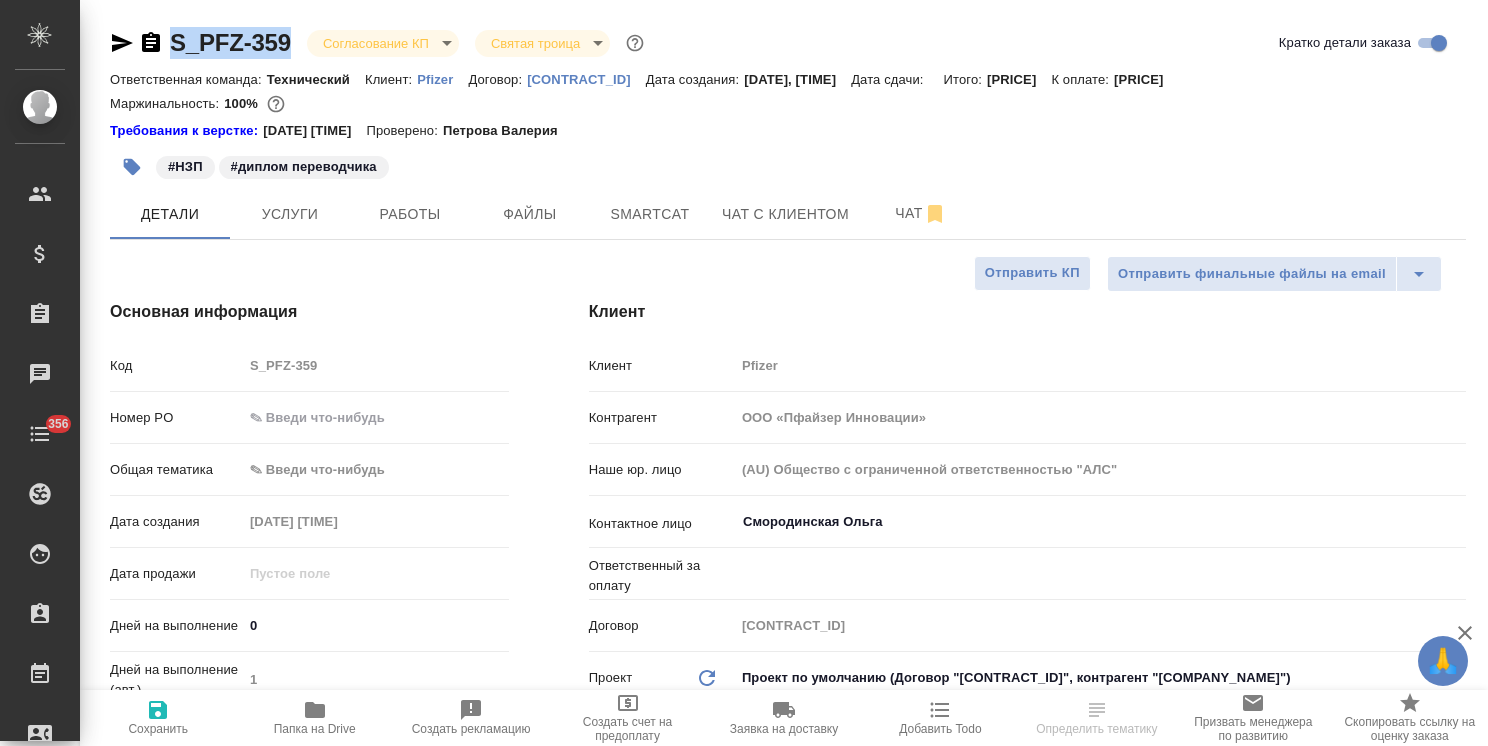 type on "x" 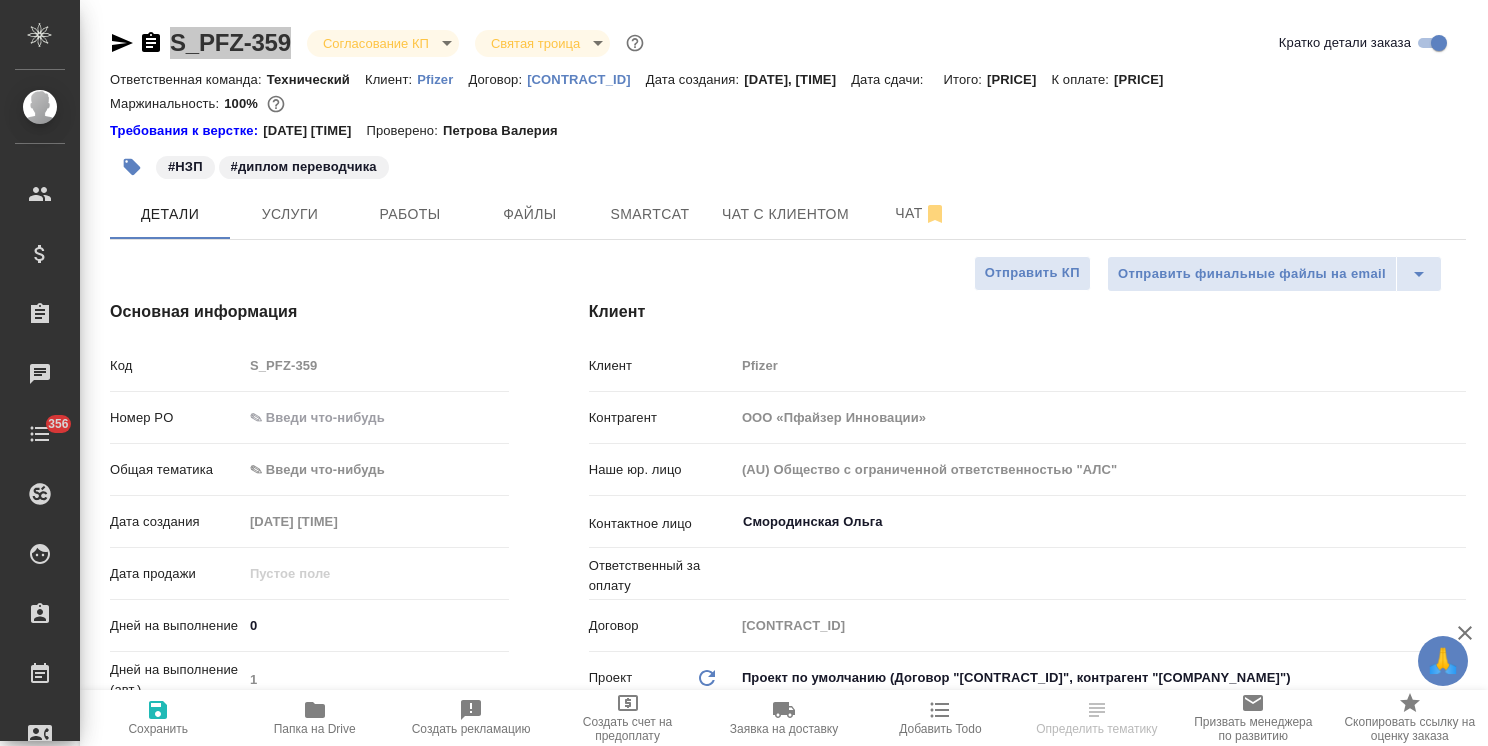 type on "x" 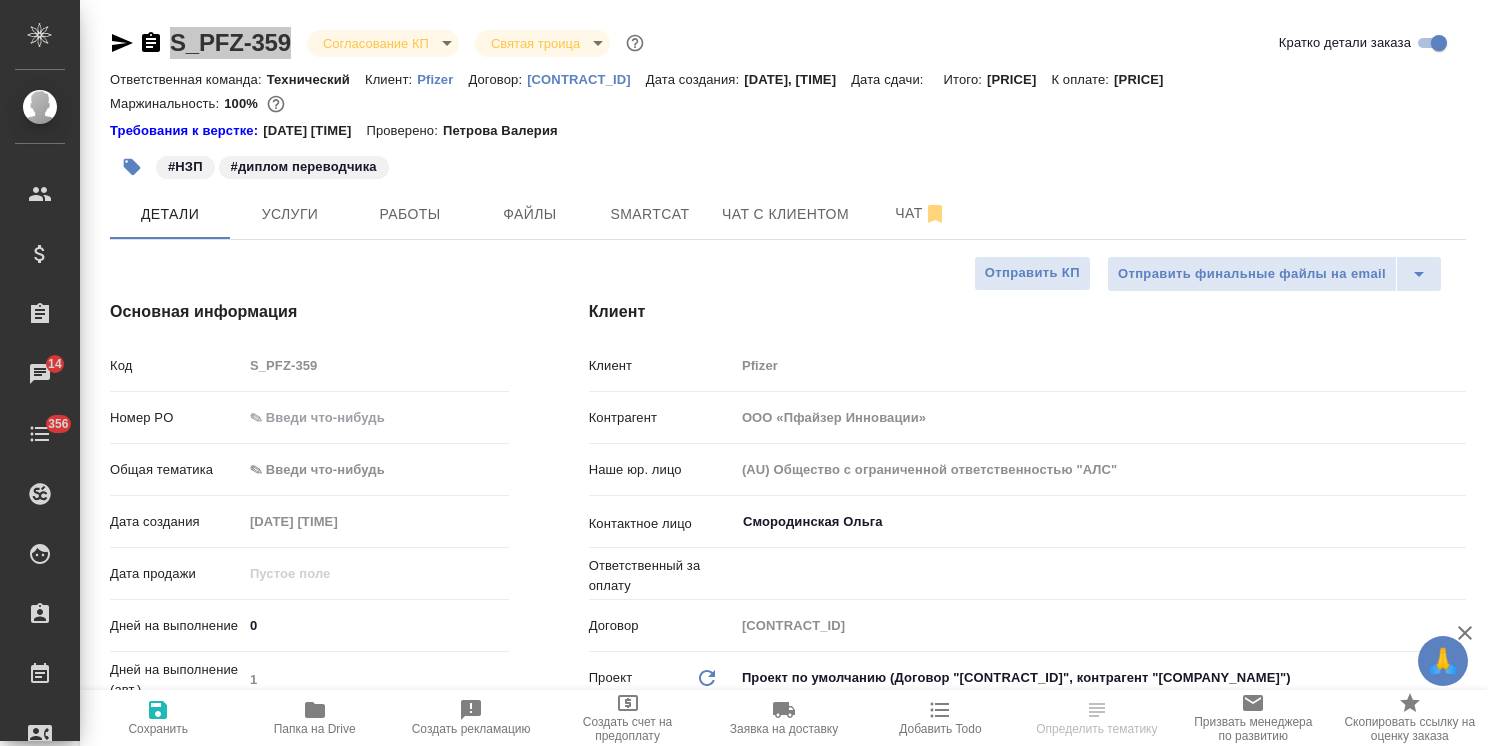 select on "RU" 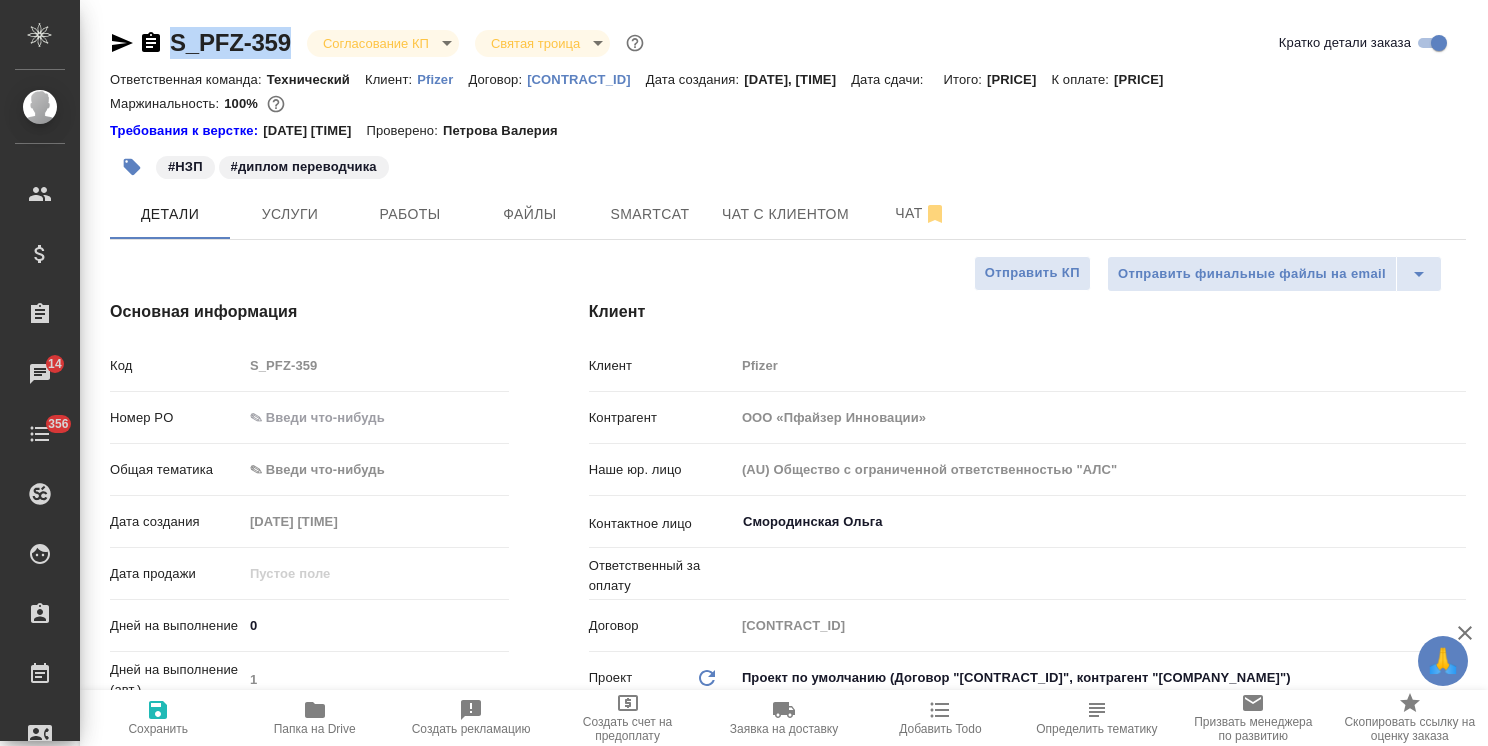 type on "x" 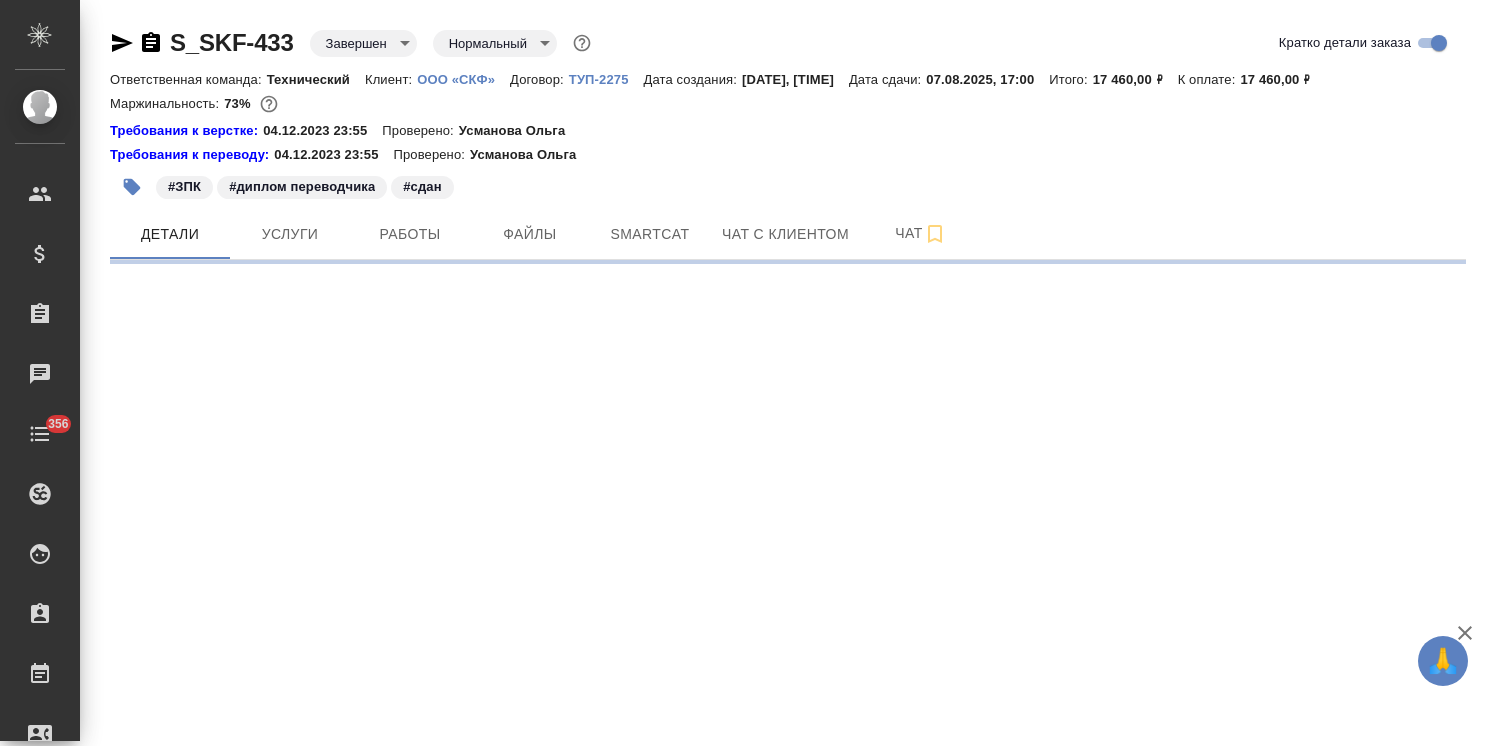 scroll, scrollTop: 0, scrollLeft: 0, axis: both 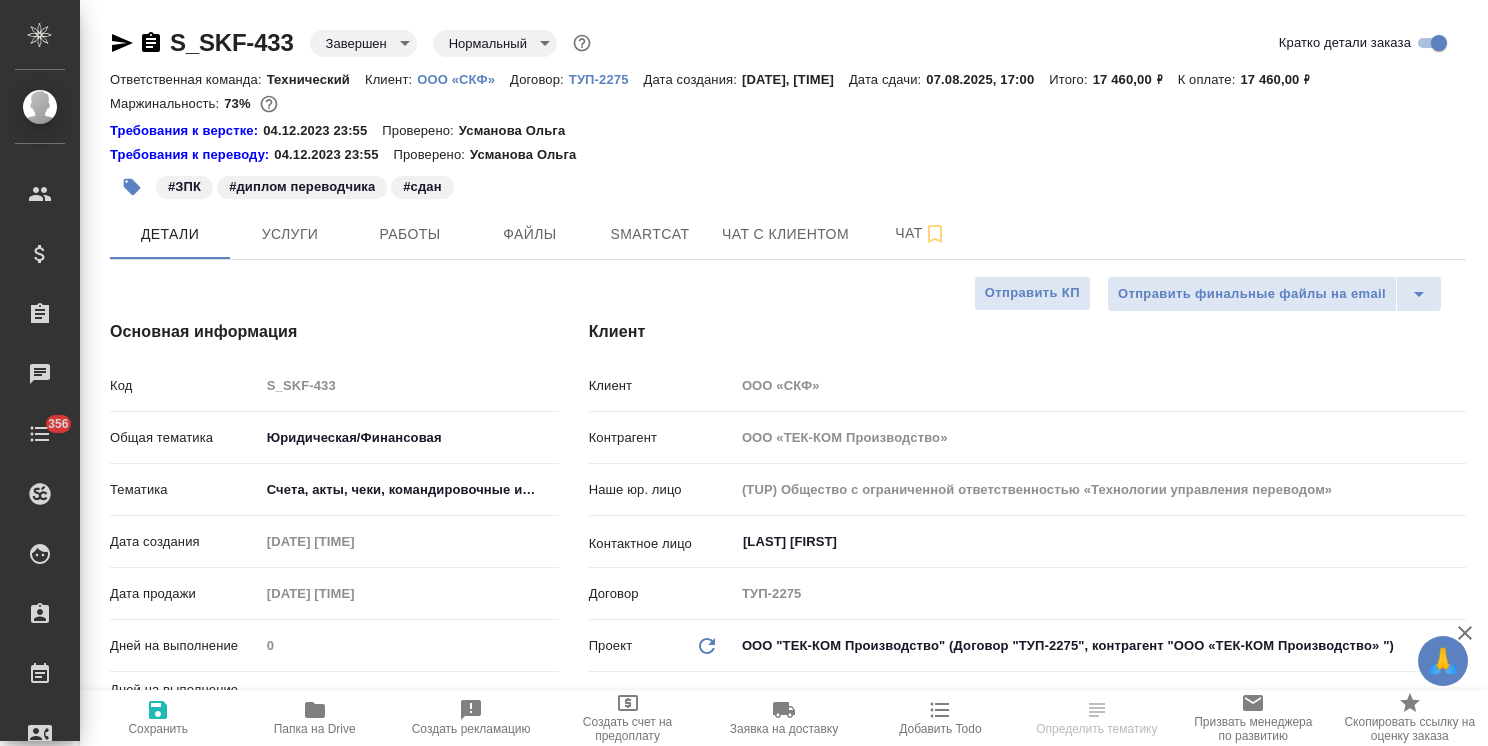 type on "x" 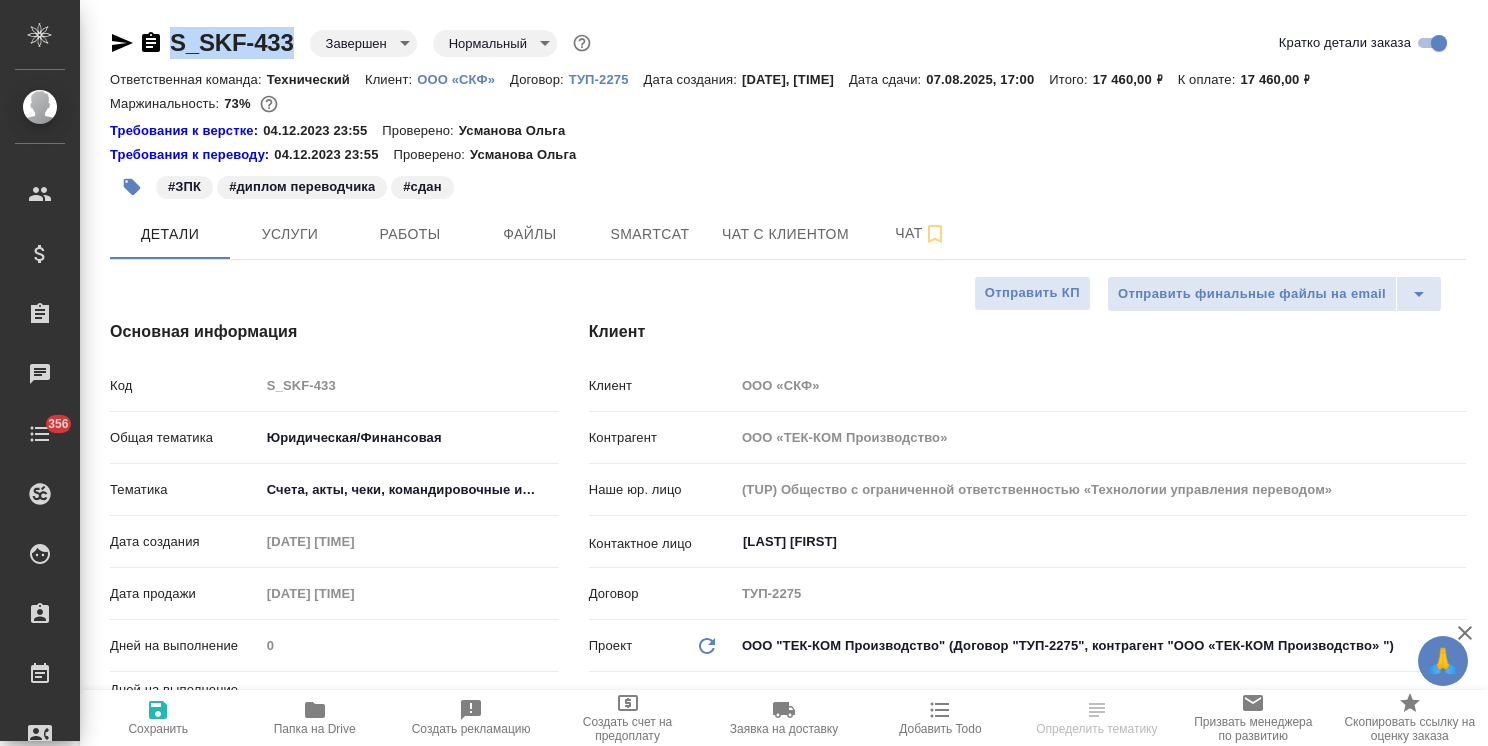 drag, startPoint x: 294, startPoint y: 26, endPoint x: 160, endPoint y: 23, distance: 134.03358 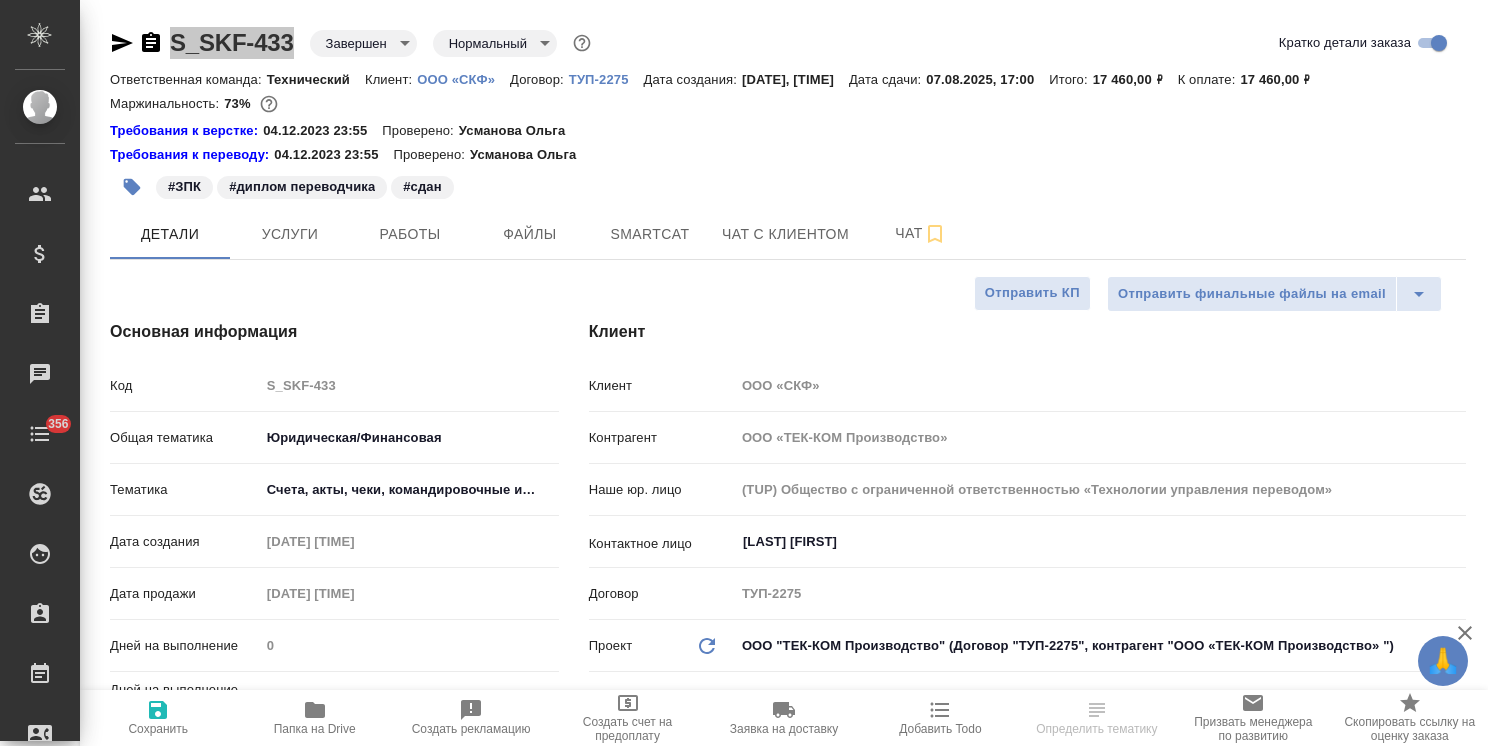 type on "x" 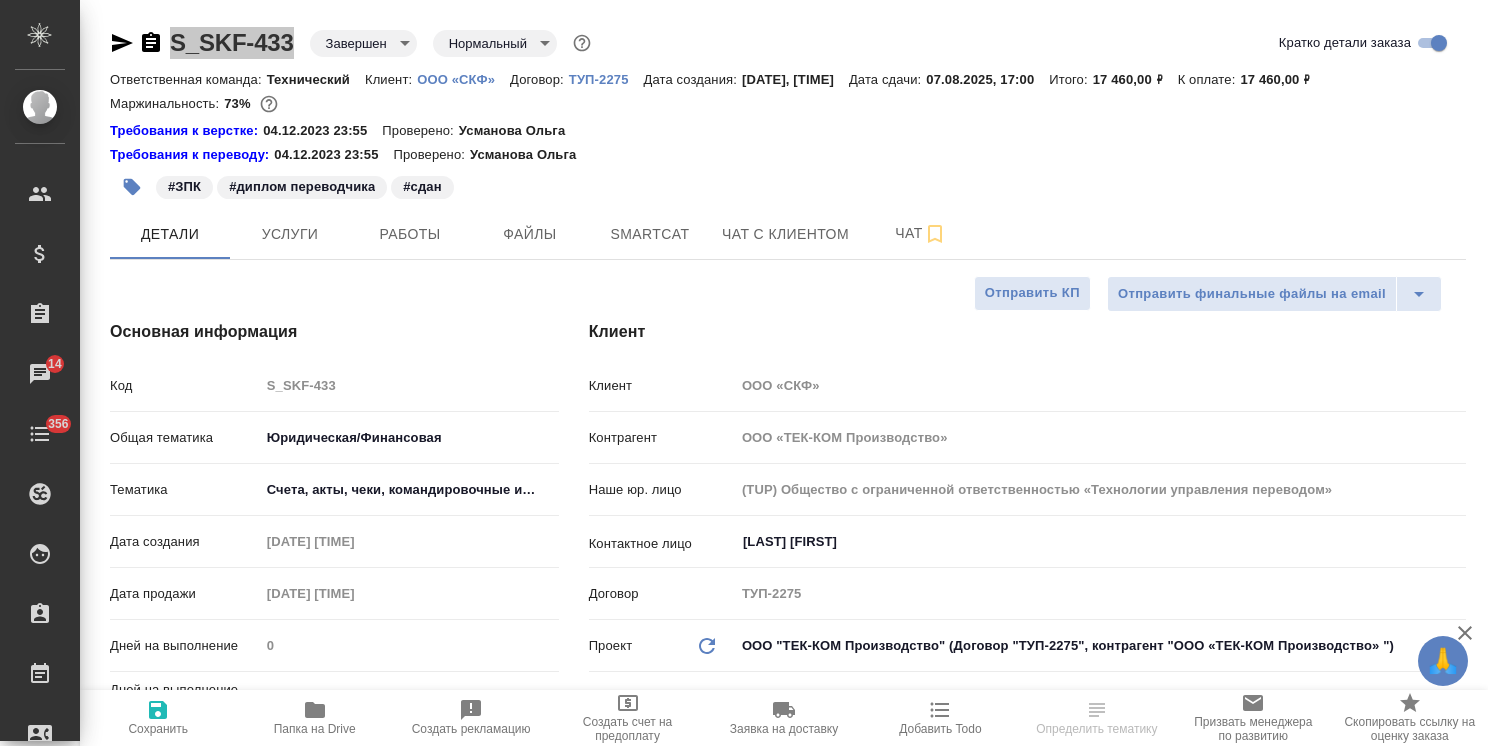 select on "RU" 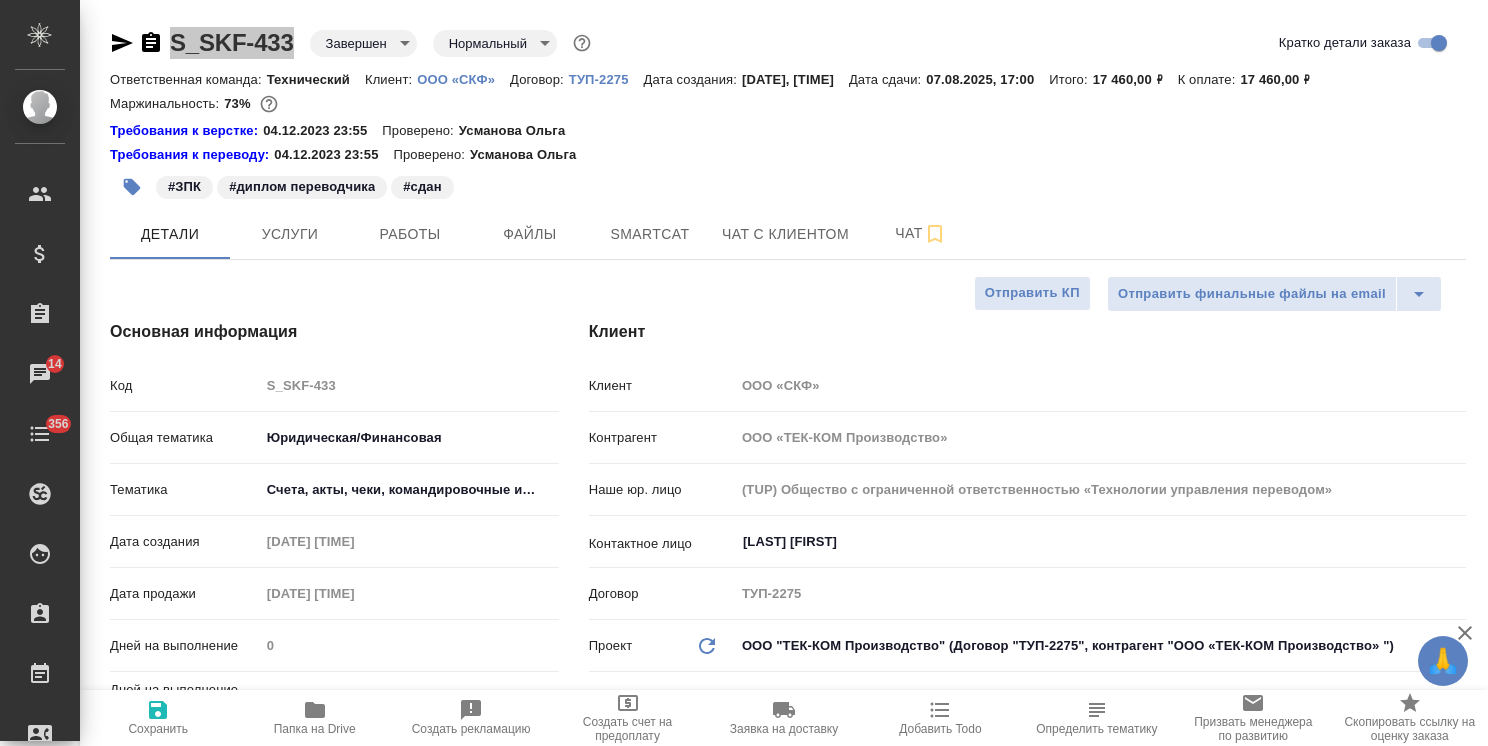 type on "x" 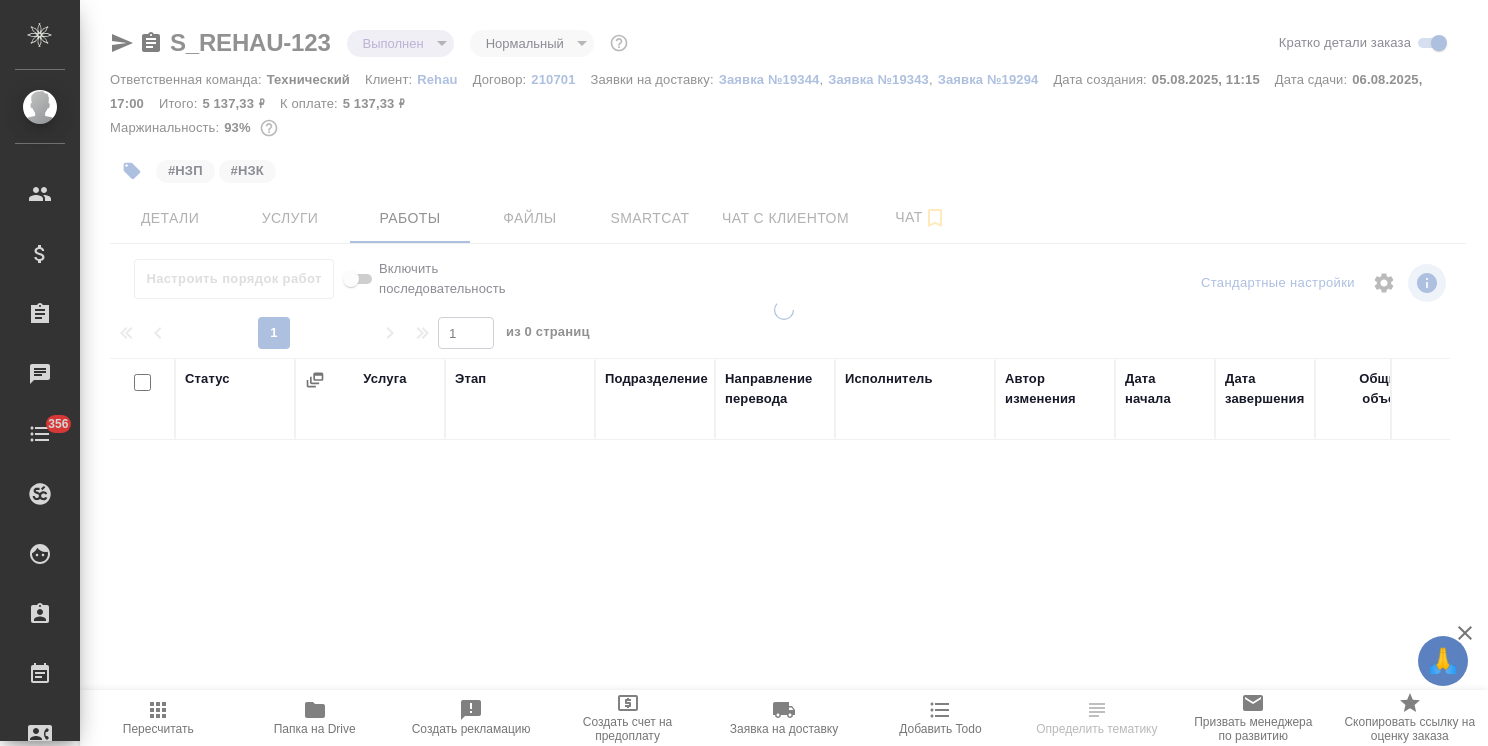 scroll, scrollTop: 0, scrollLeft: 0, axis: both 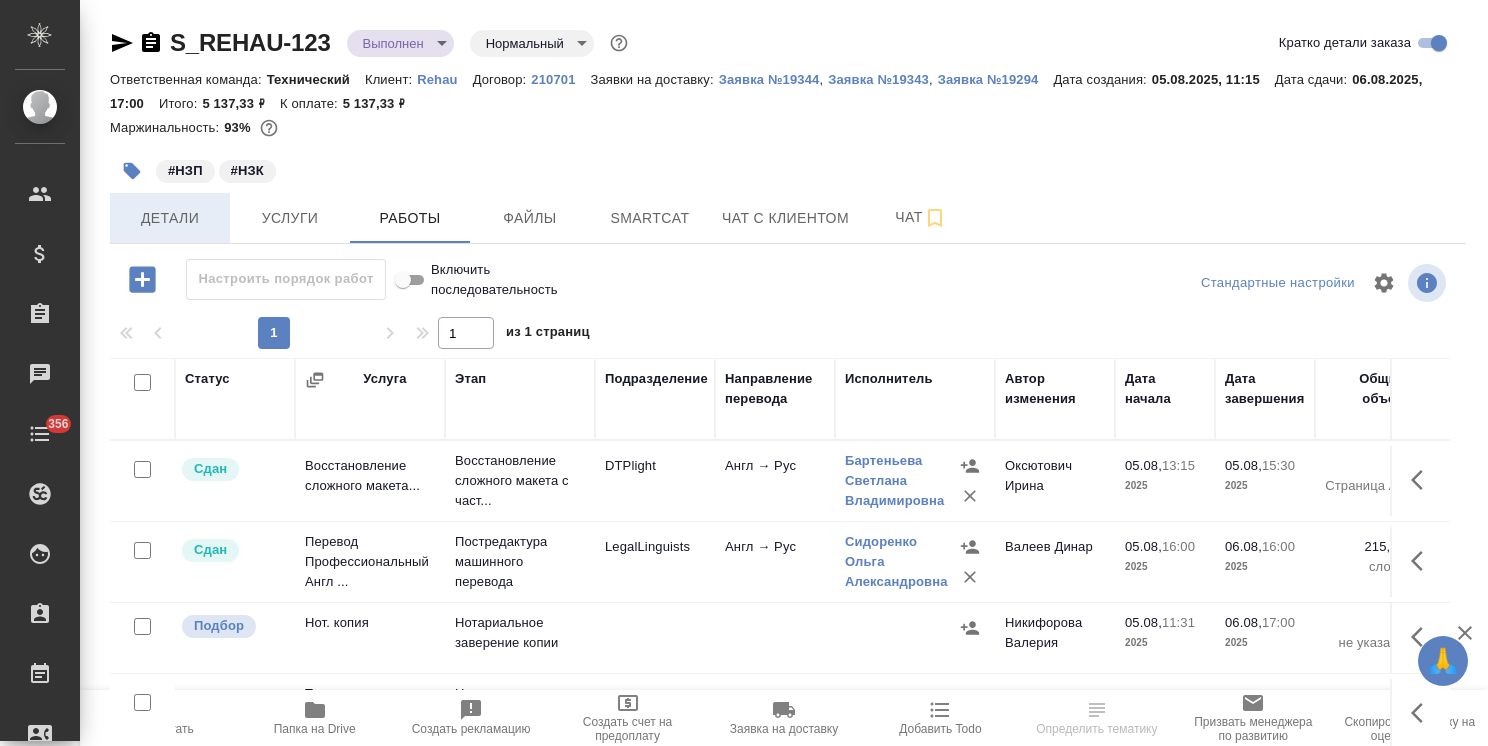 click on "Детали" at bounding box center [170, 218] 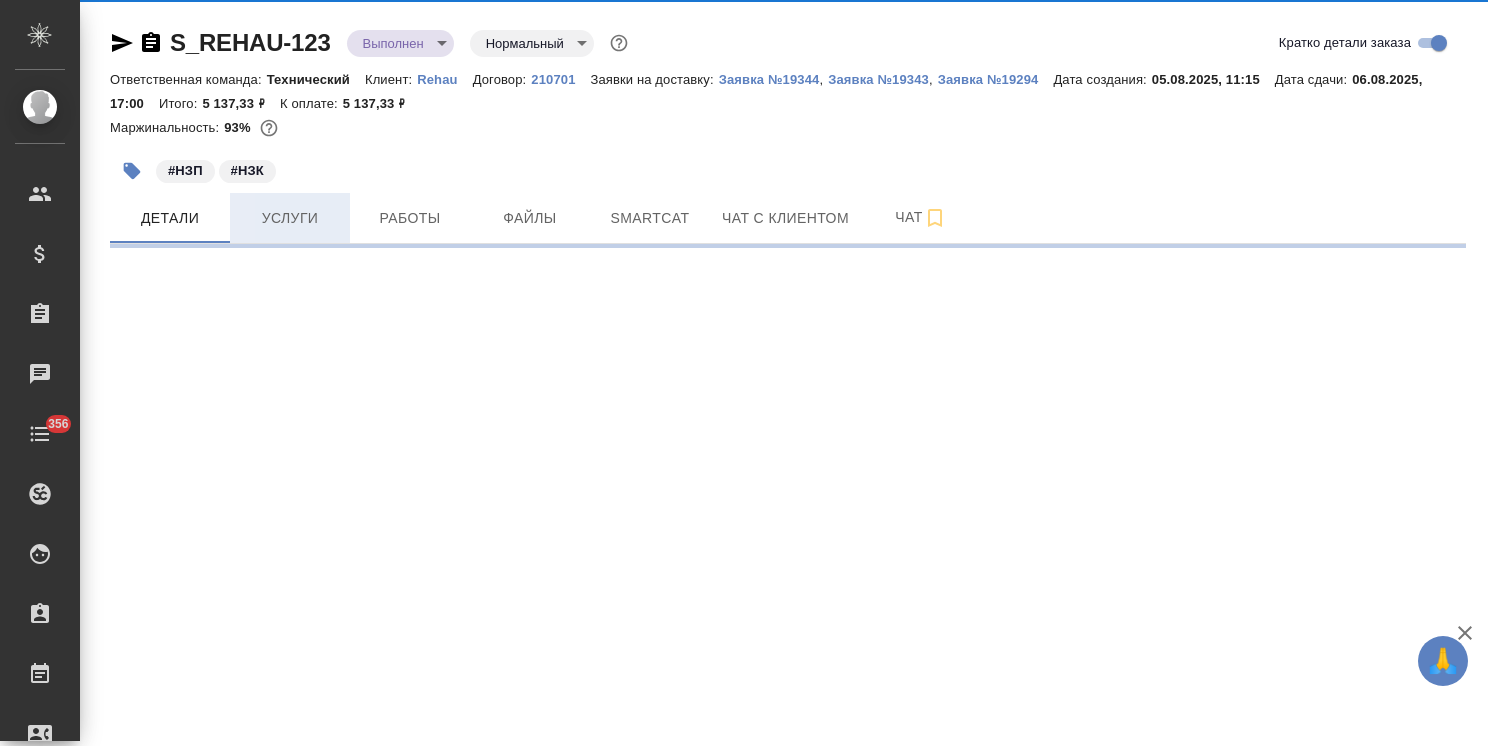 select on "RU" 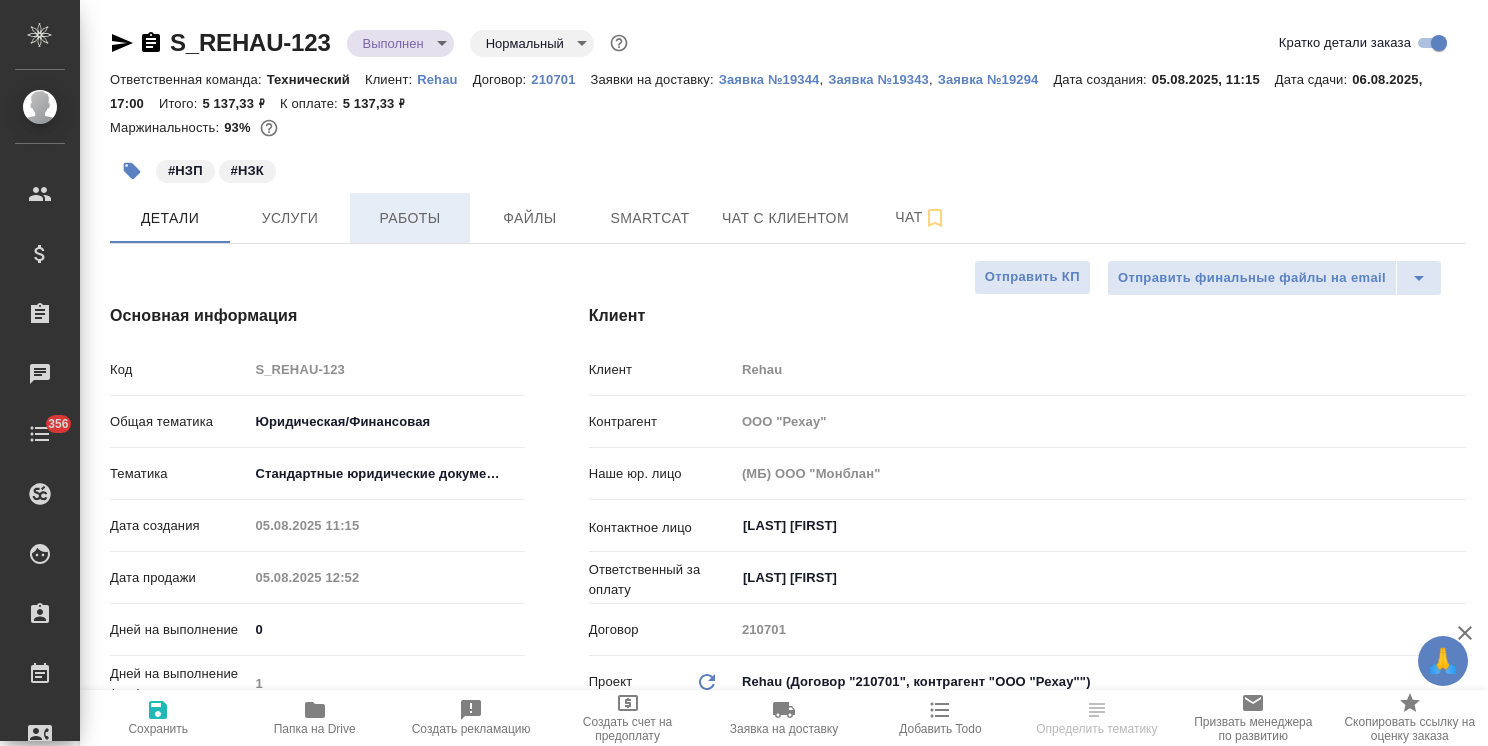 type on "x" 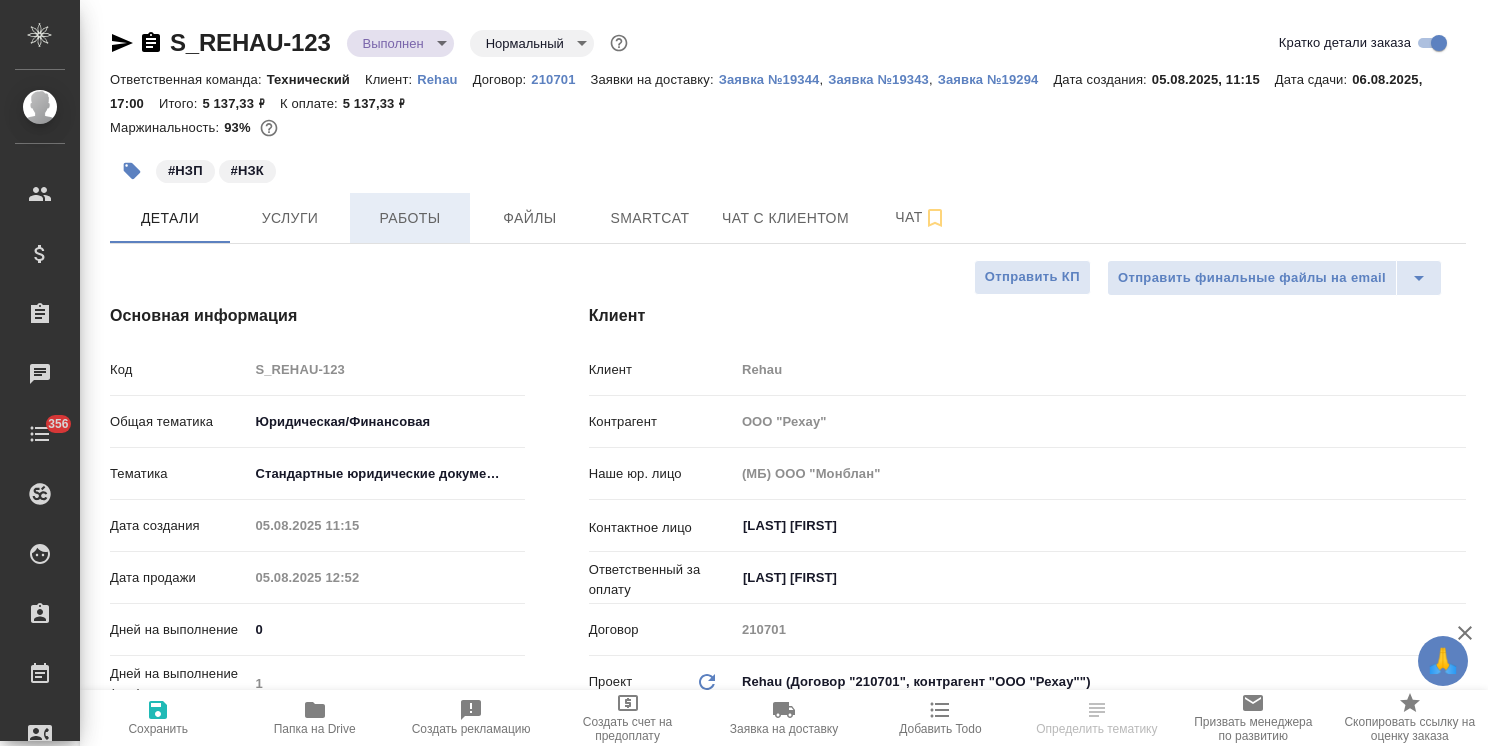 click on "Работы" at bounding box center (410, 218) 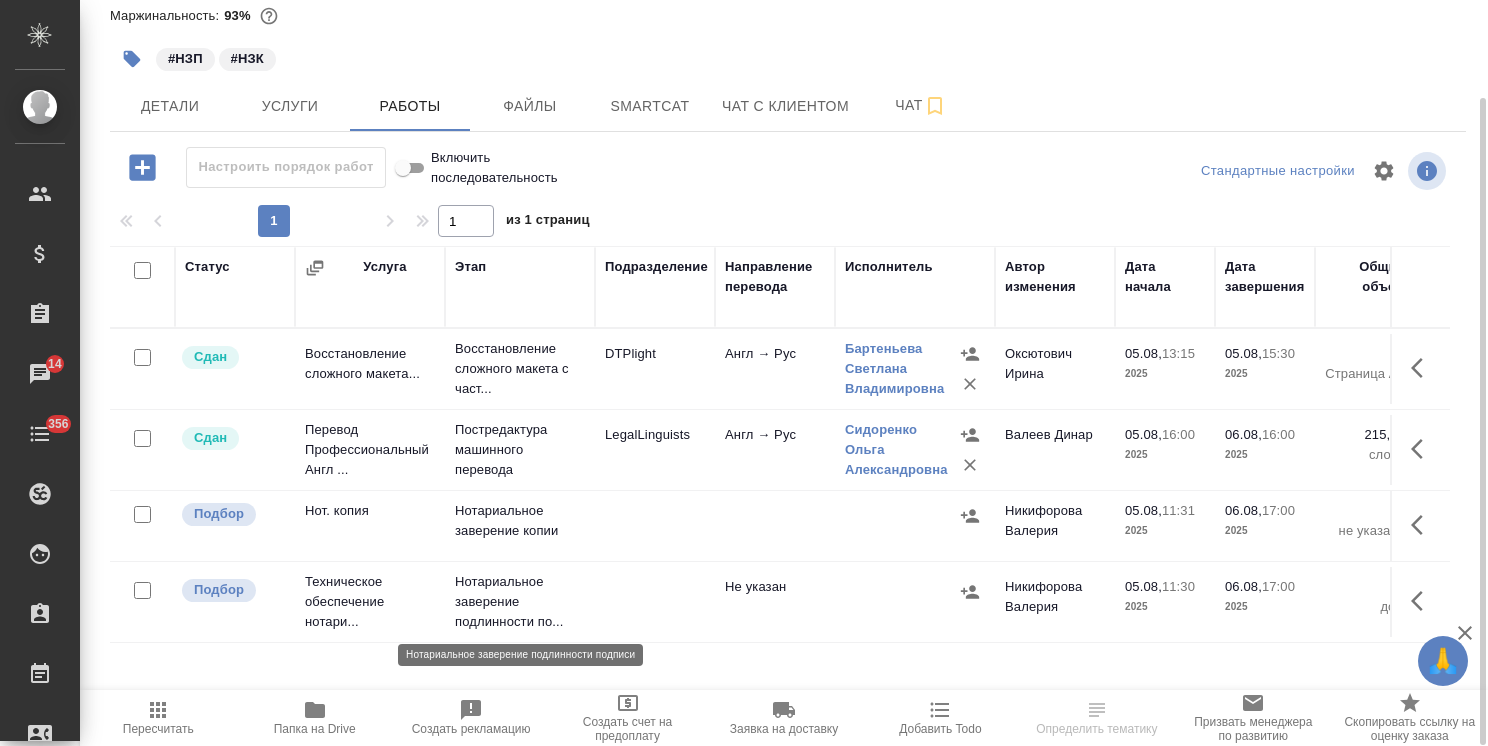 scroll, scrollTop: 12, scrollLeft: 0, axis: vertical 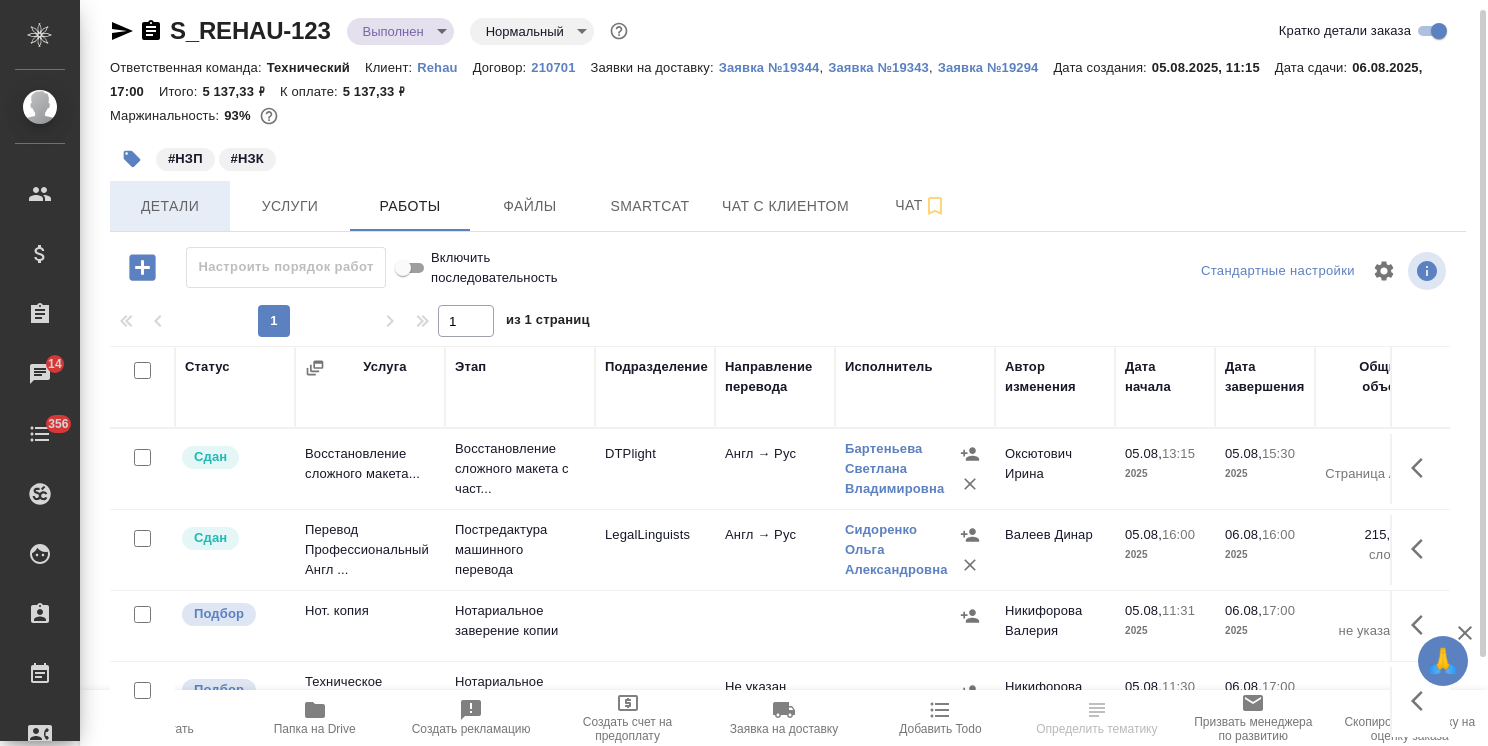 click on "Детали" at bounding box center [170, 206] 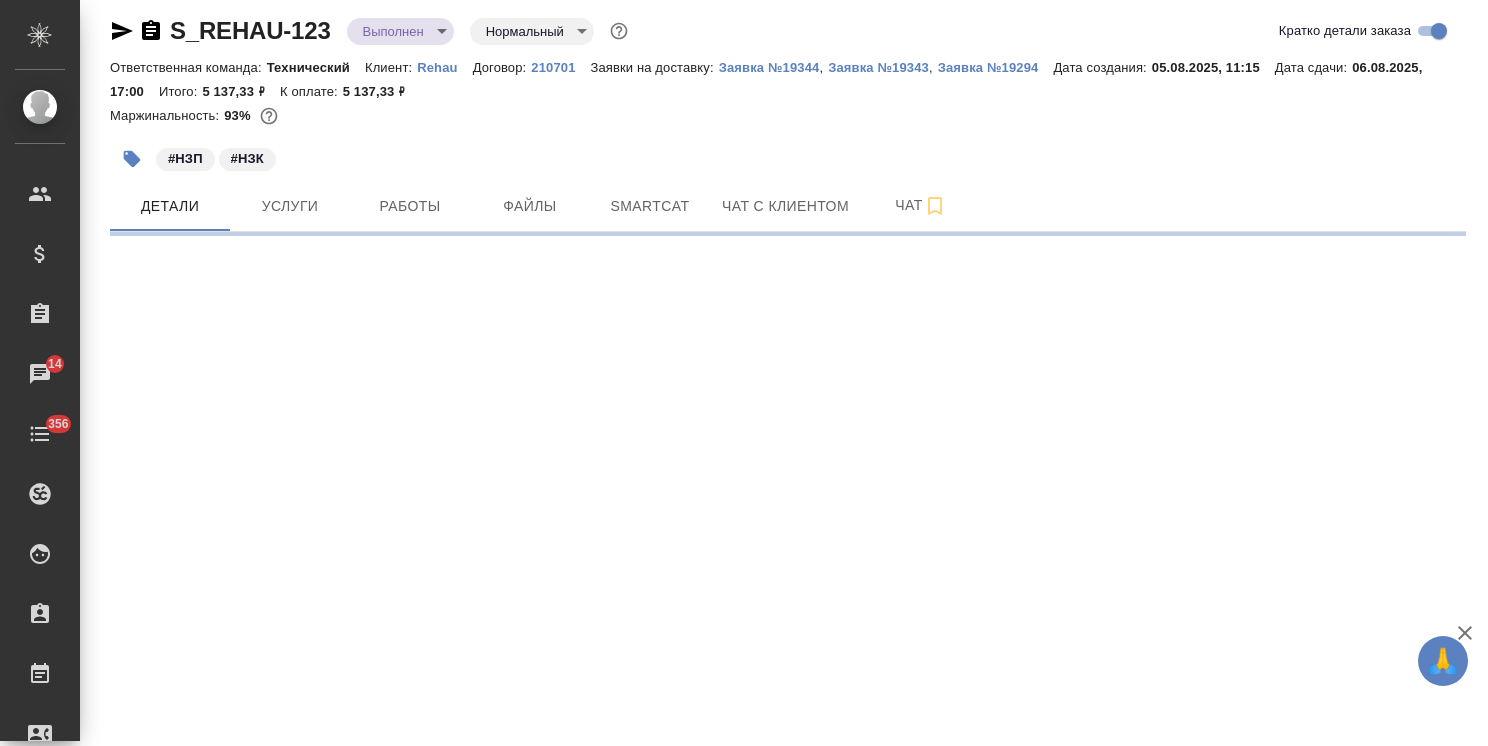 select on "RU" 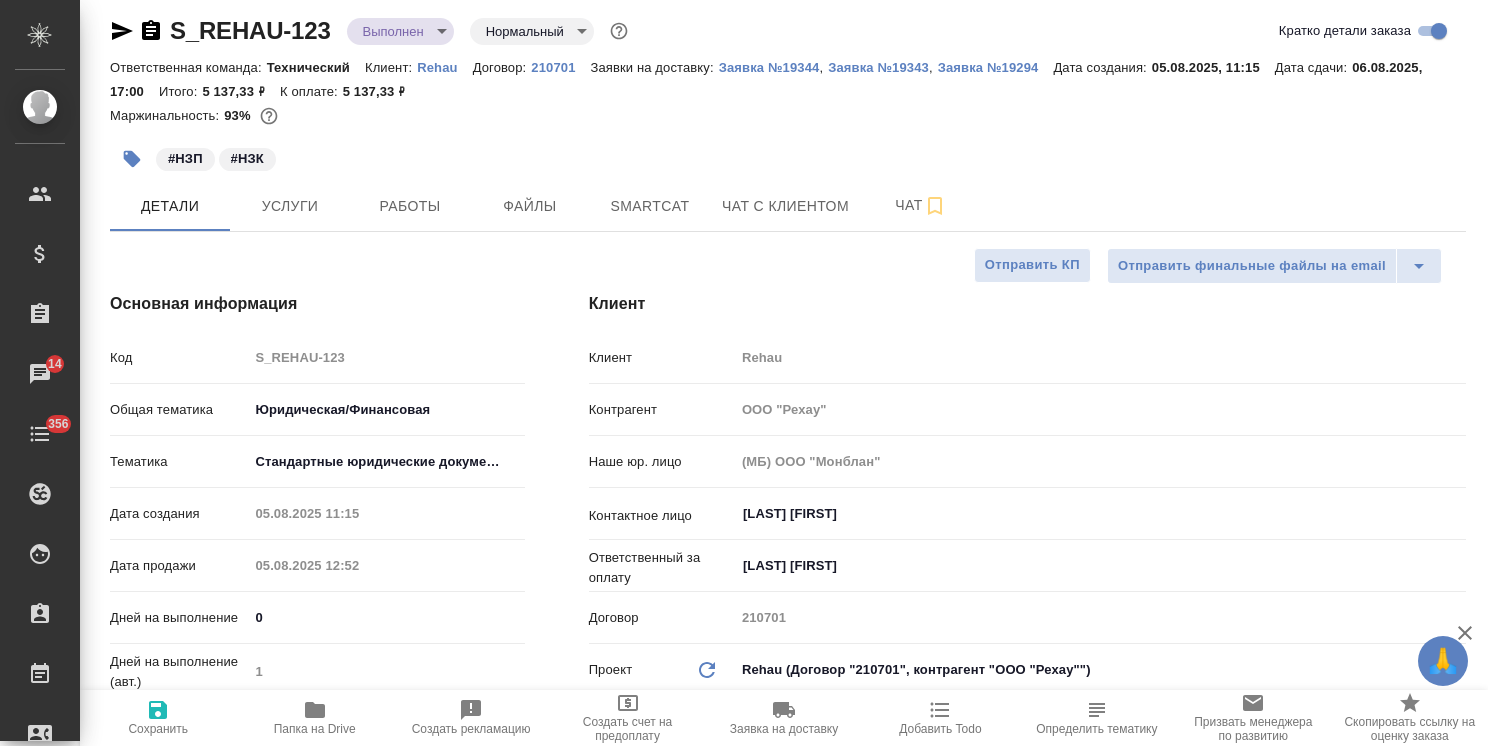 type on "x" 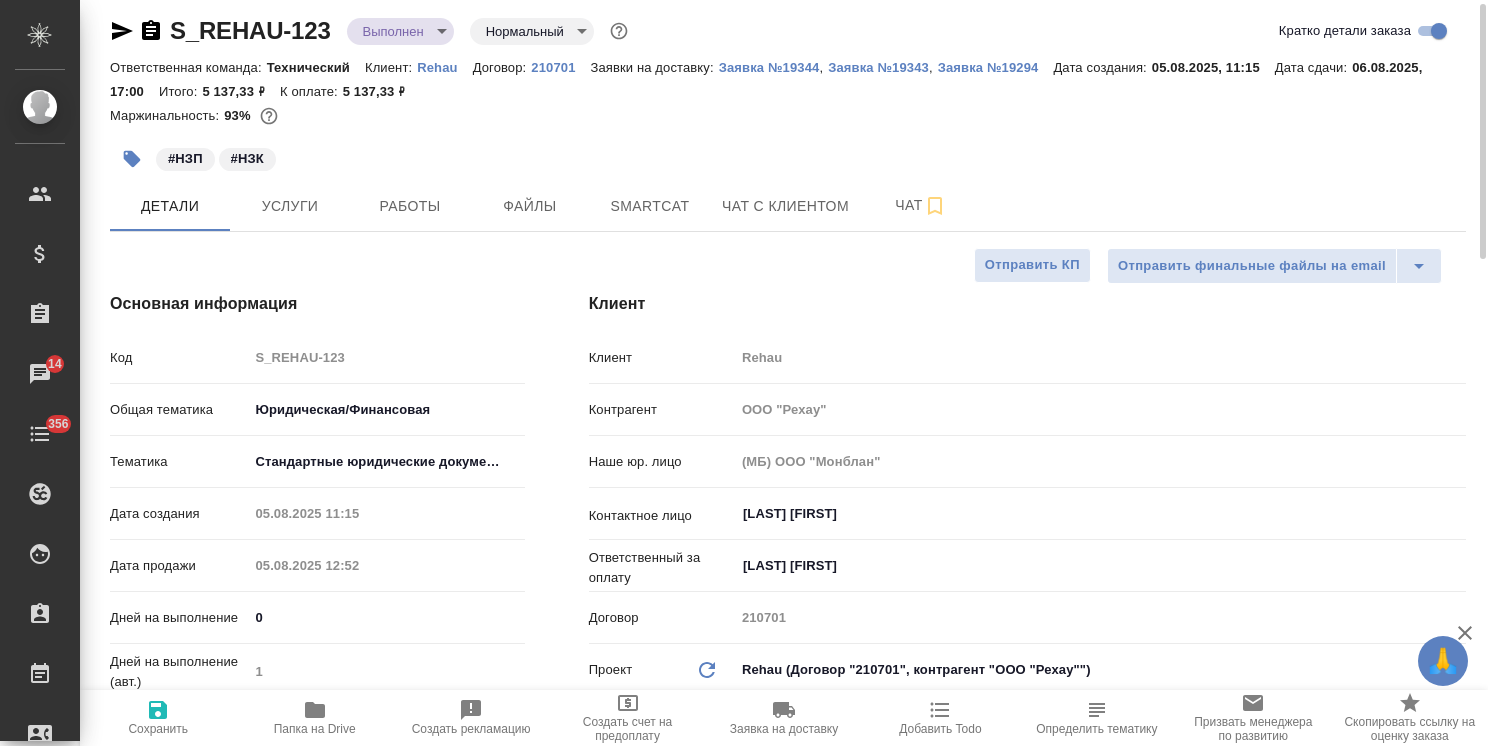 scroll, scrollTop: 0, scrollLeft: 0, axis: both 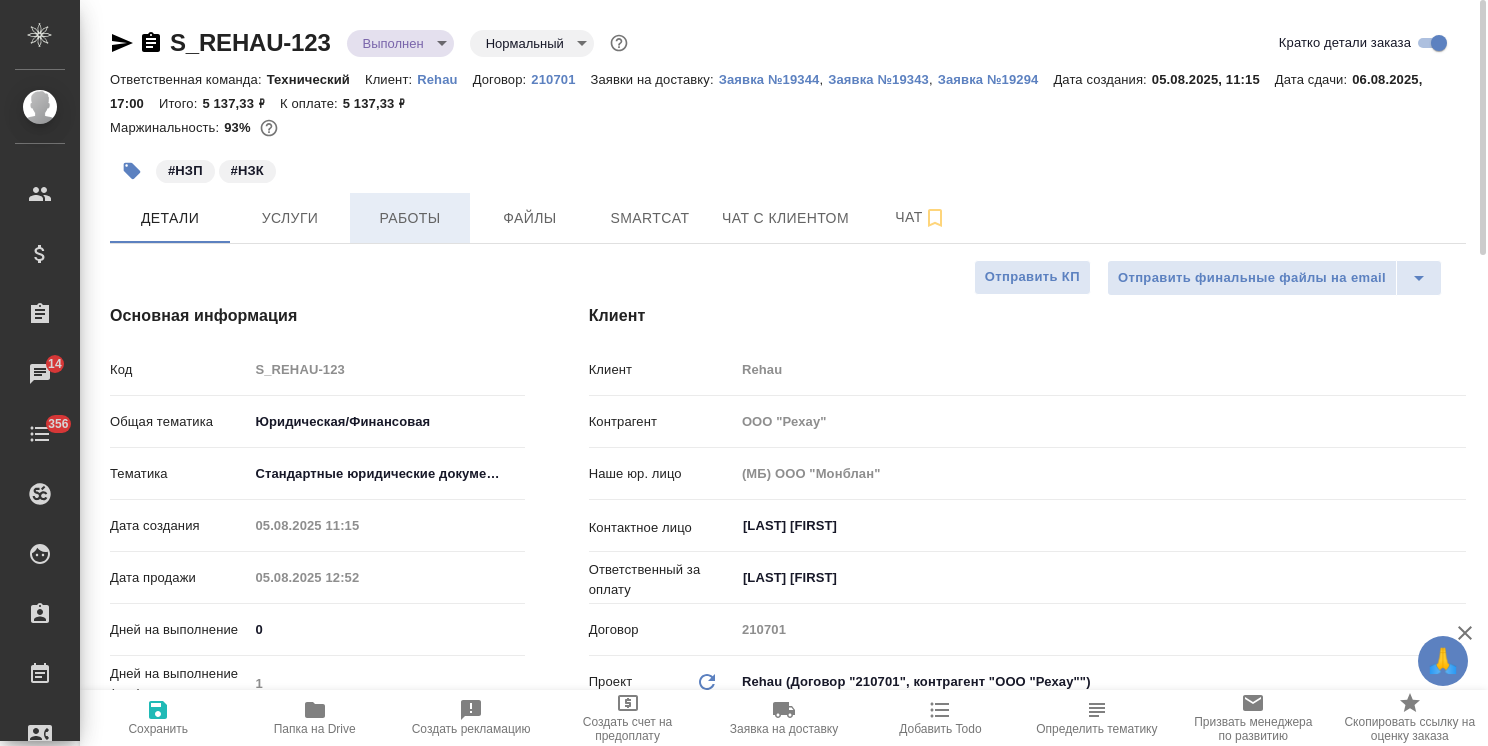 click on "Работы" at bounding box center [410, 218] 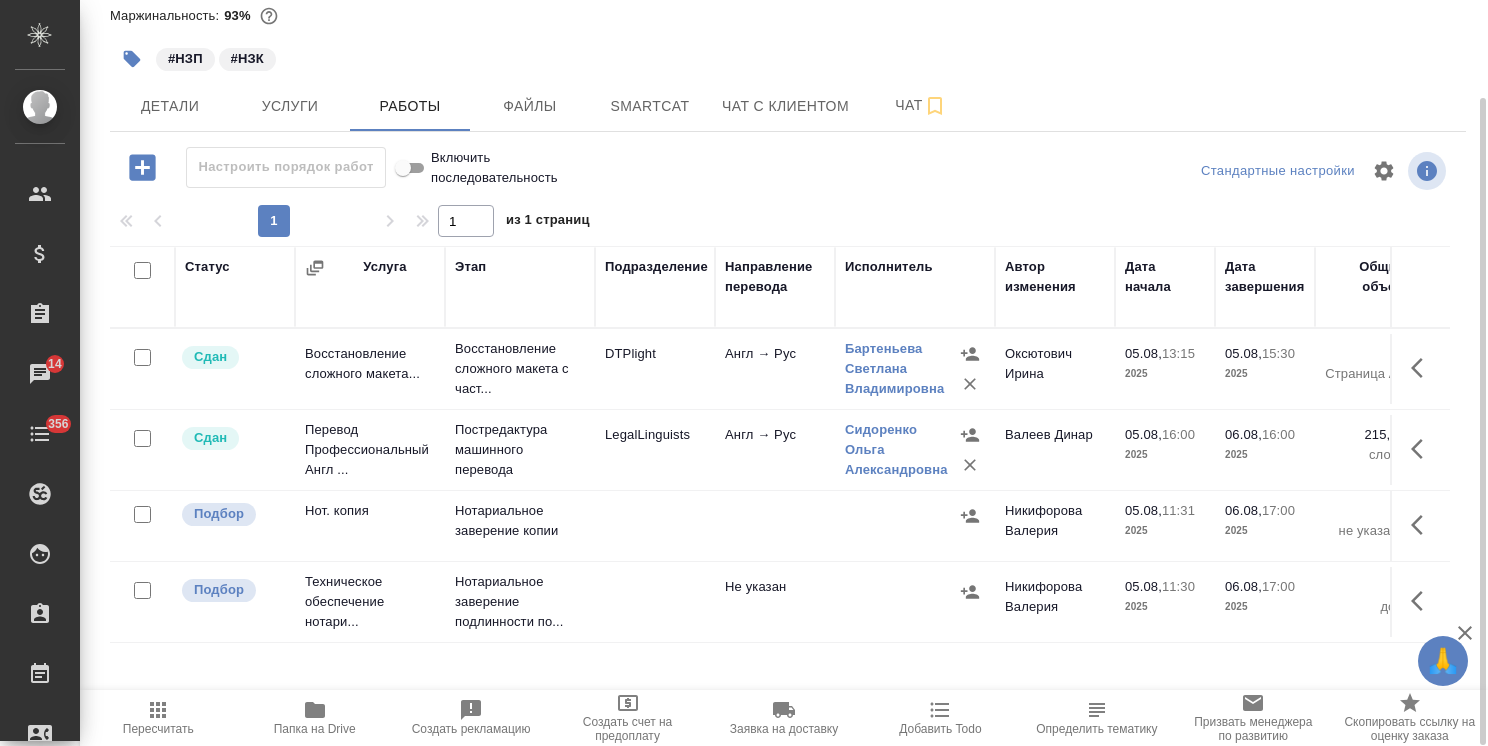 scroll, scrollTop: 0, scrollLeft: 0, axis: both 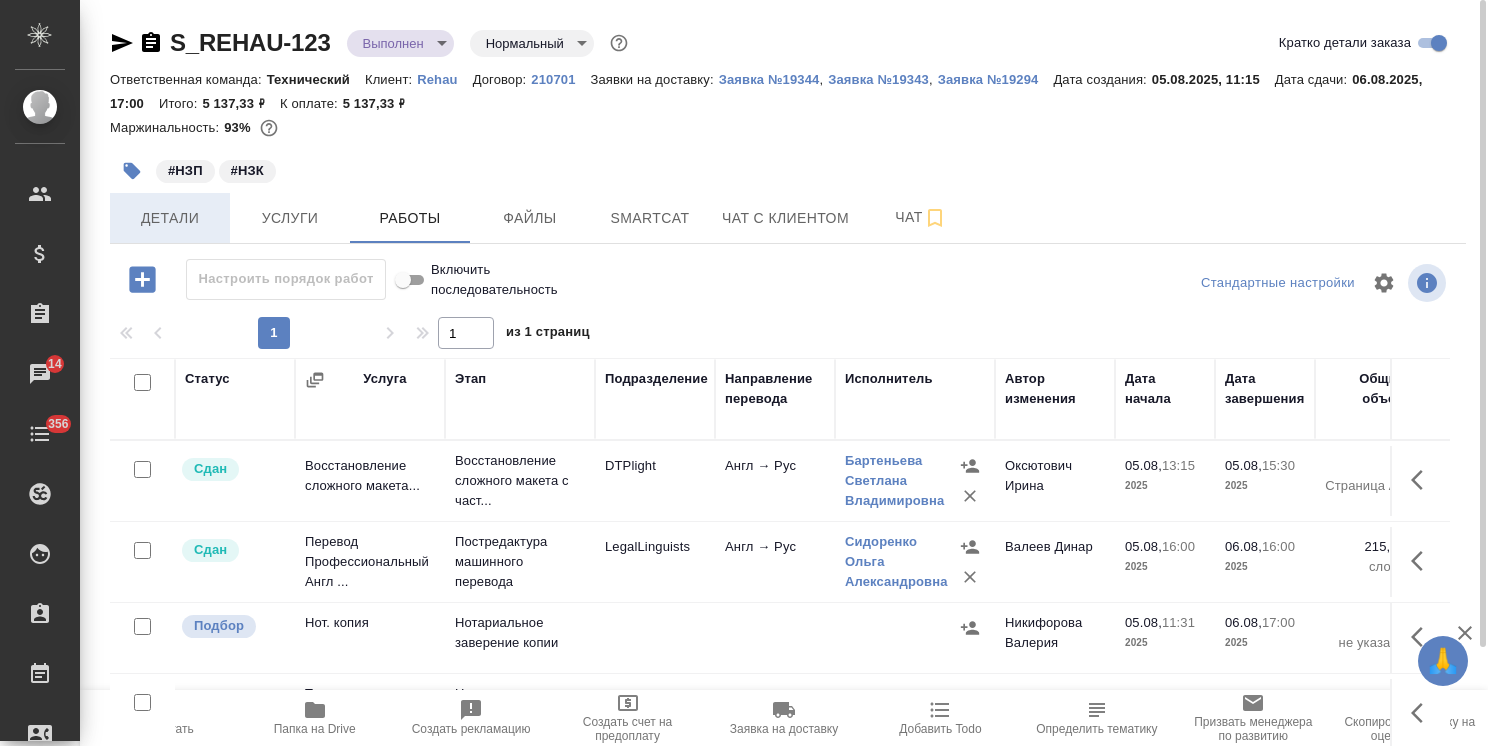 click on "Детали" at bounding box center [170, 218] 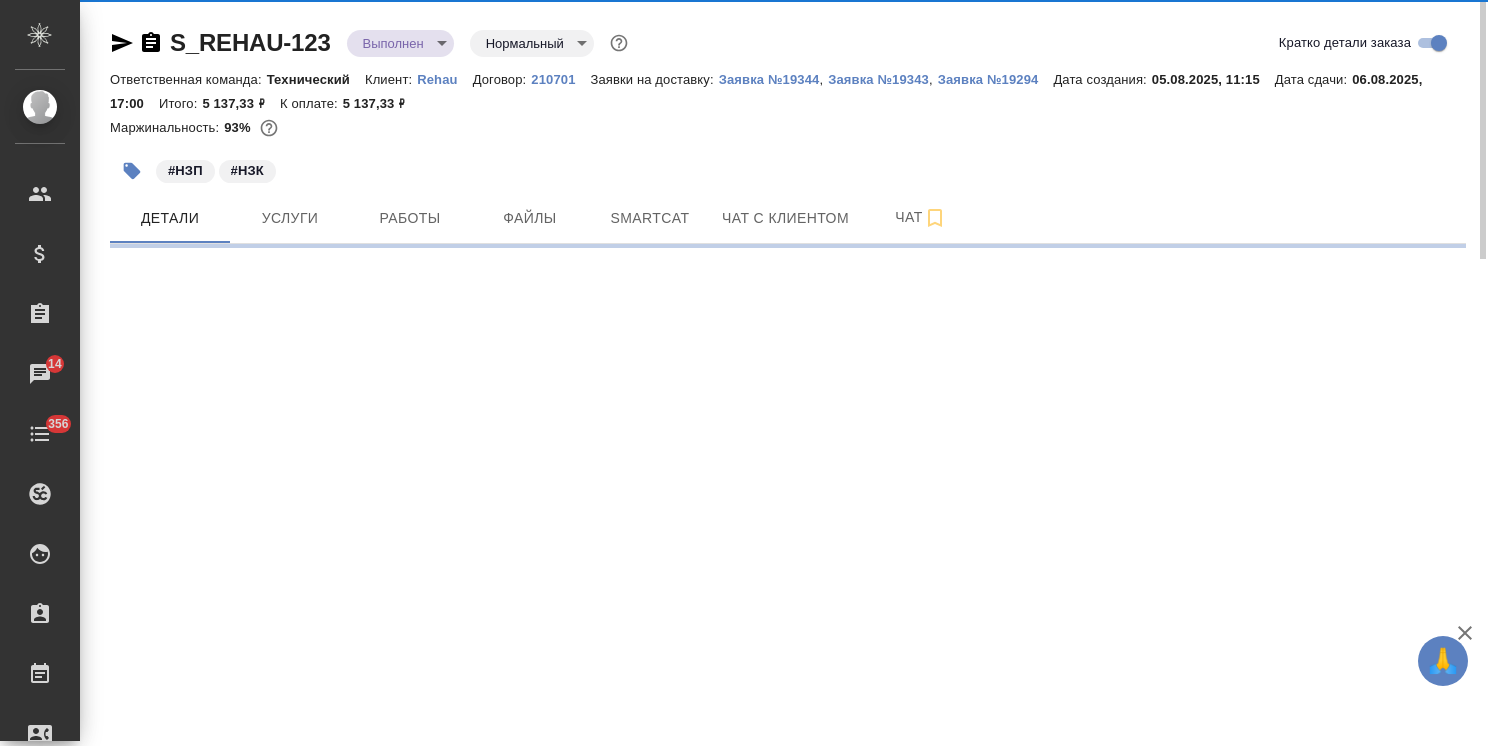select on "RU" 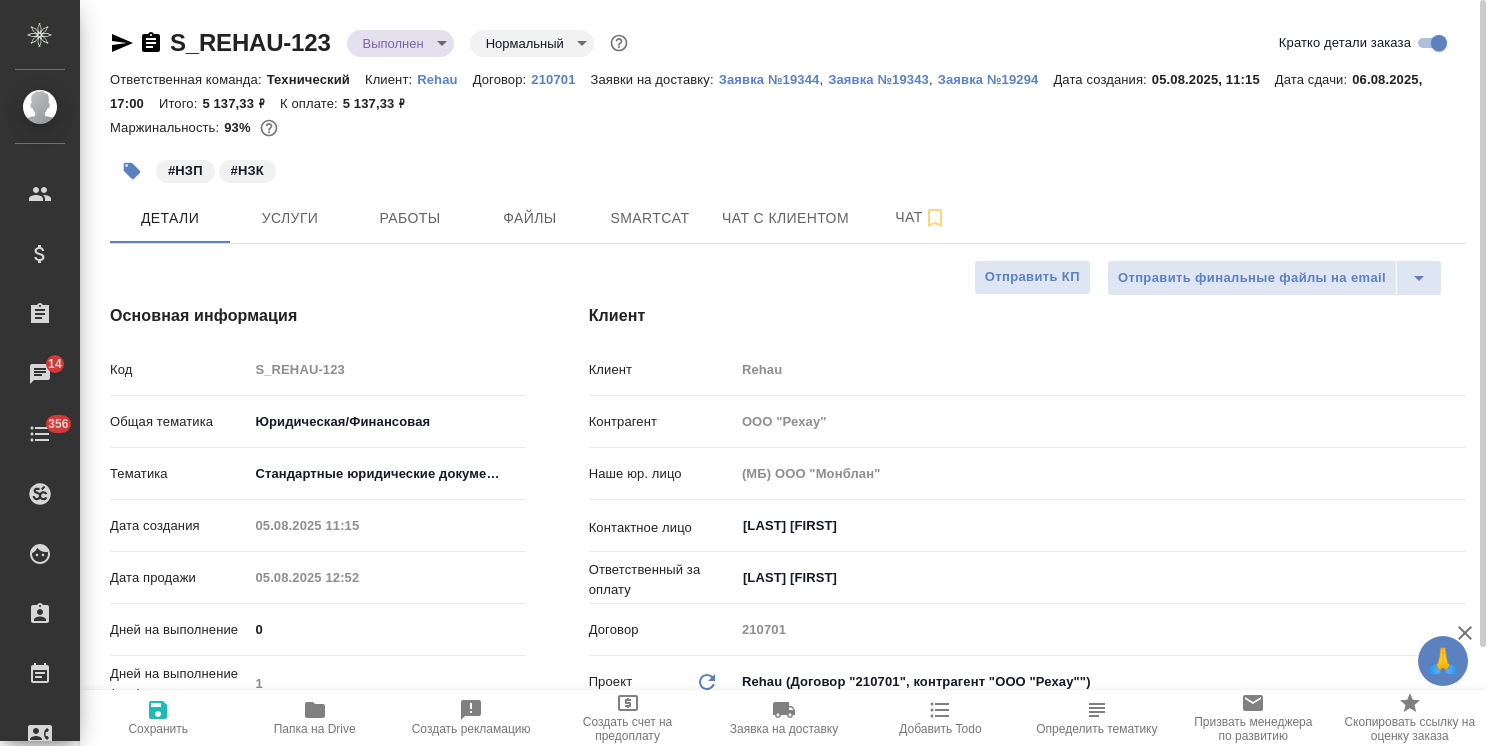 type on "x" 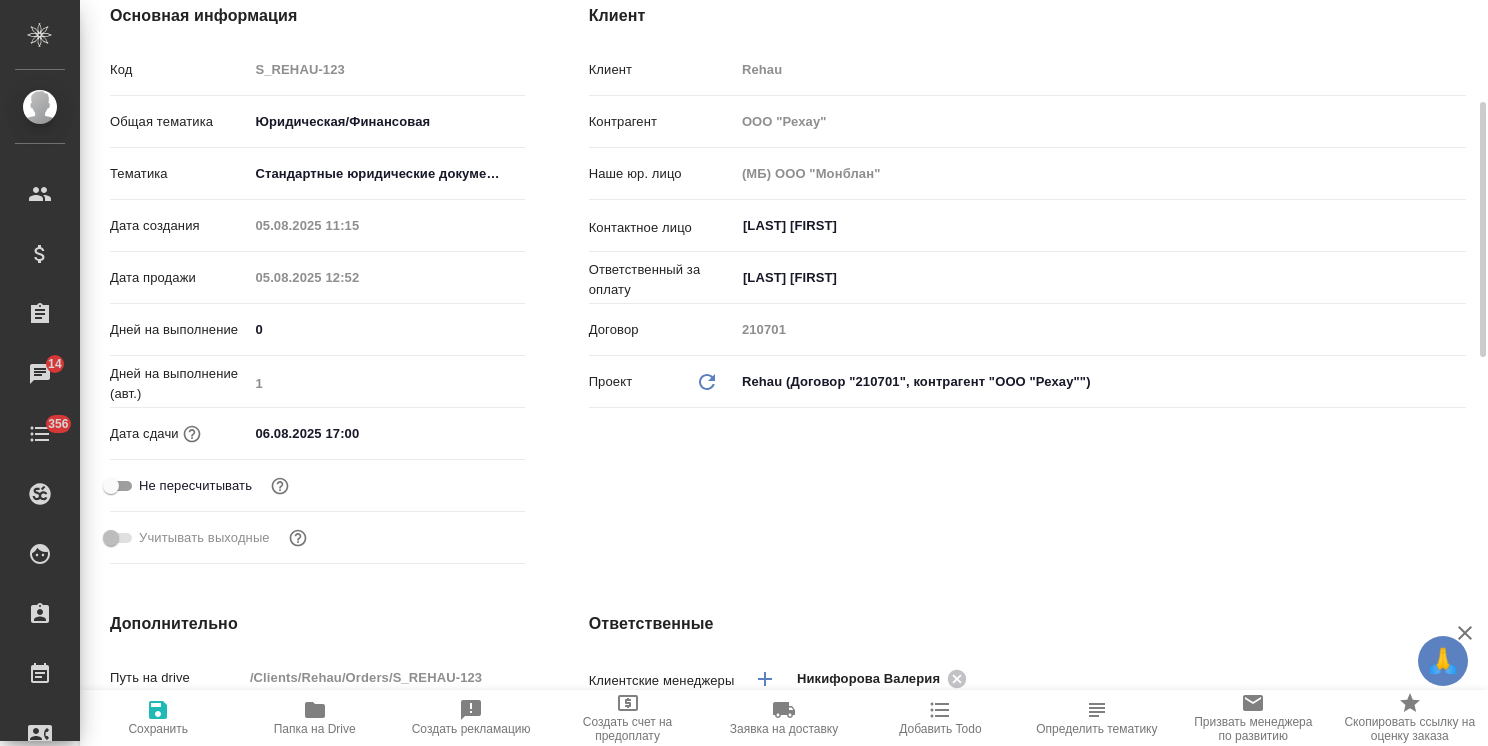 scroll, scrollTop: 100, scrollLeft: 0, axis: vertical 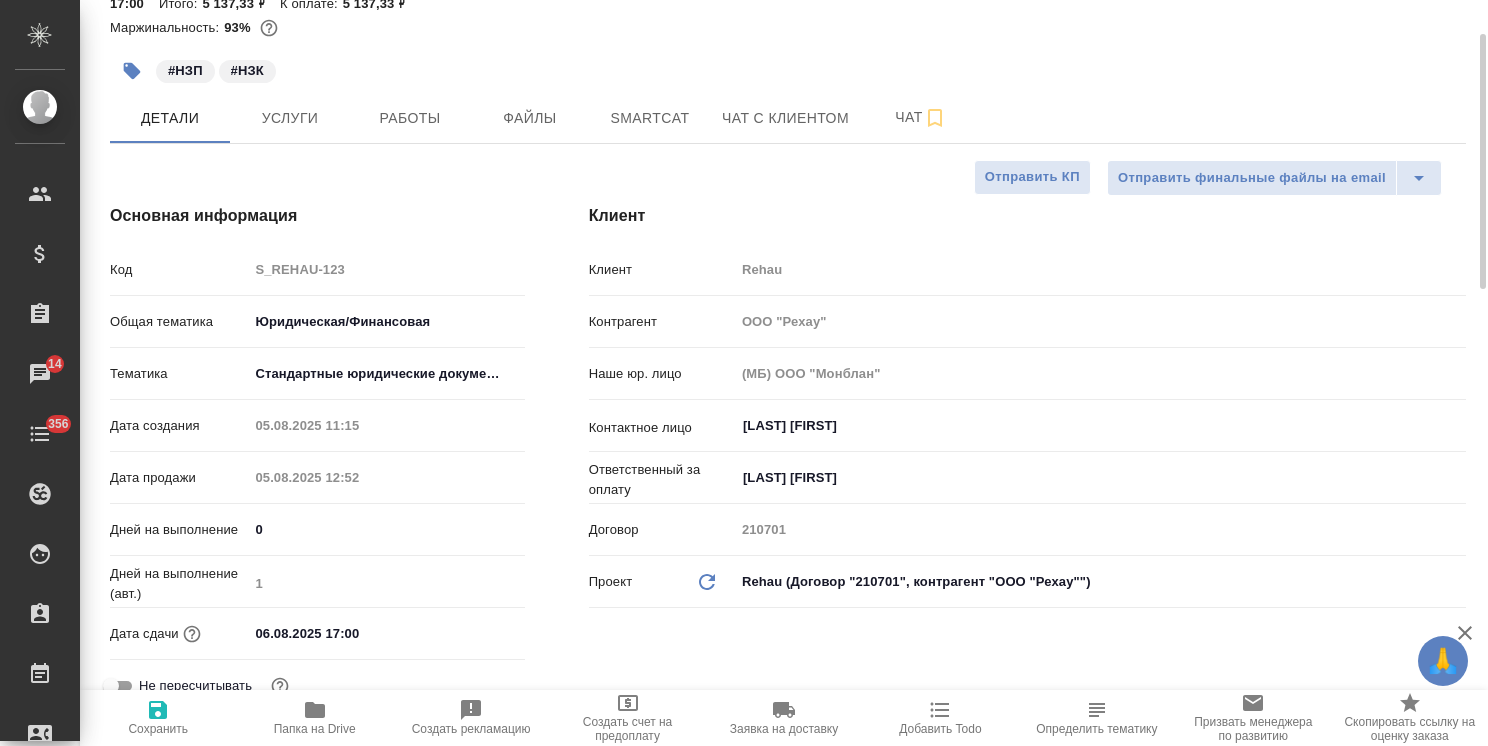 type on "x" 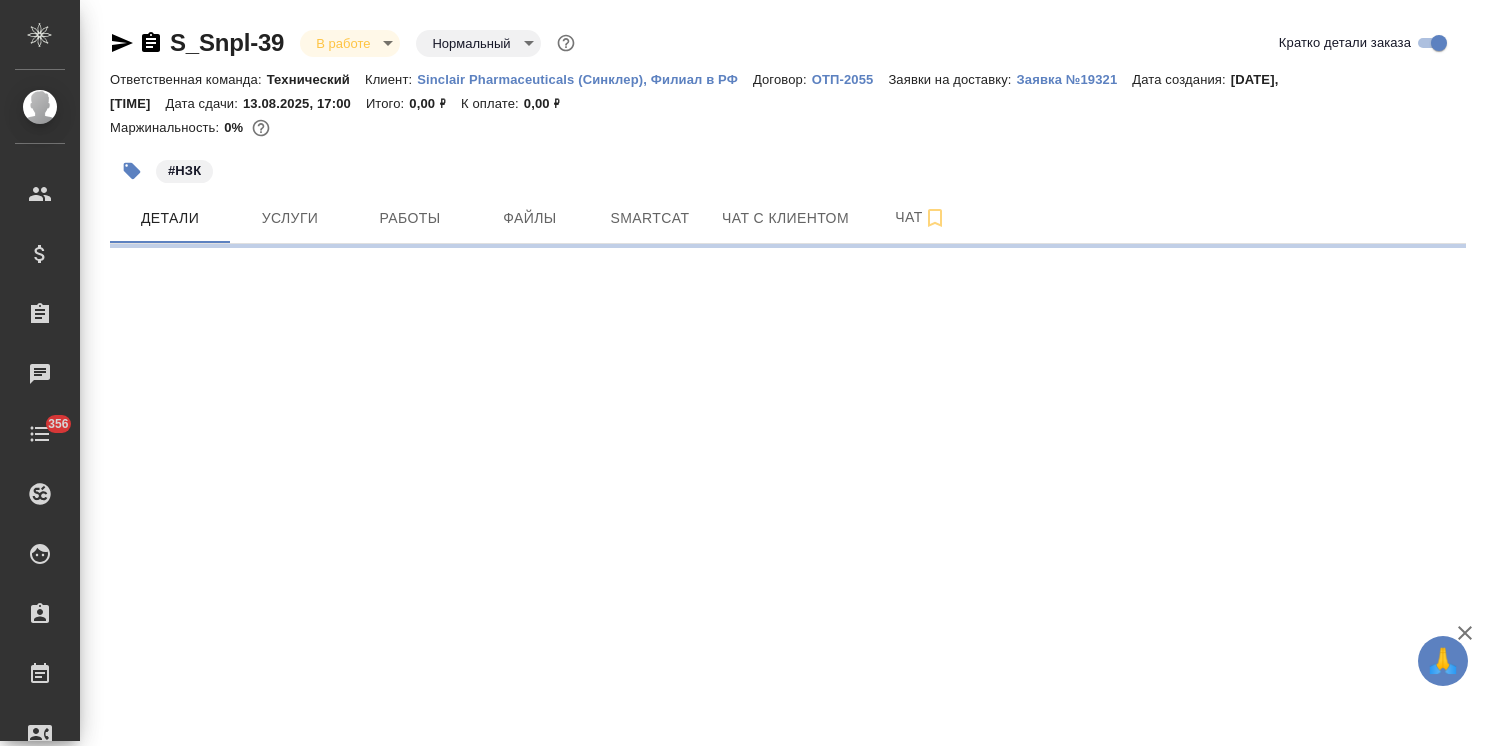 scroll, scrollTop: 0, scrollLeft: 0, axis: both 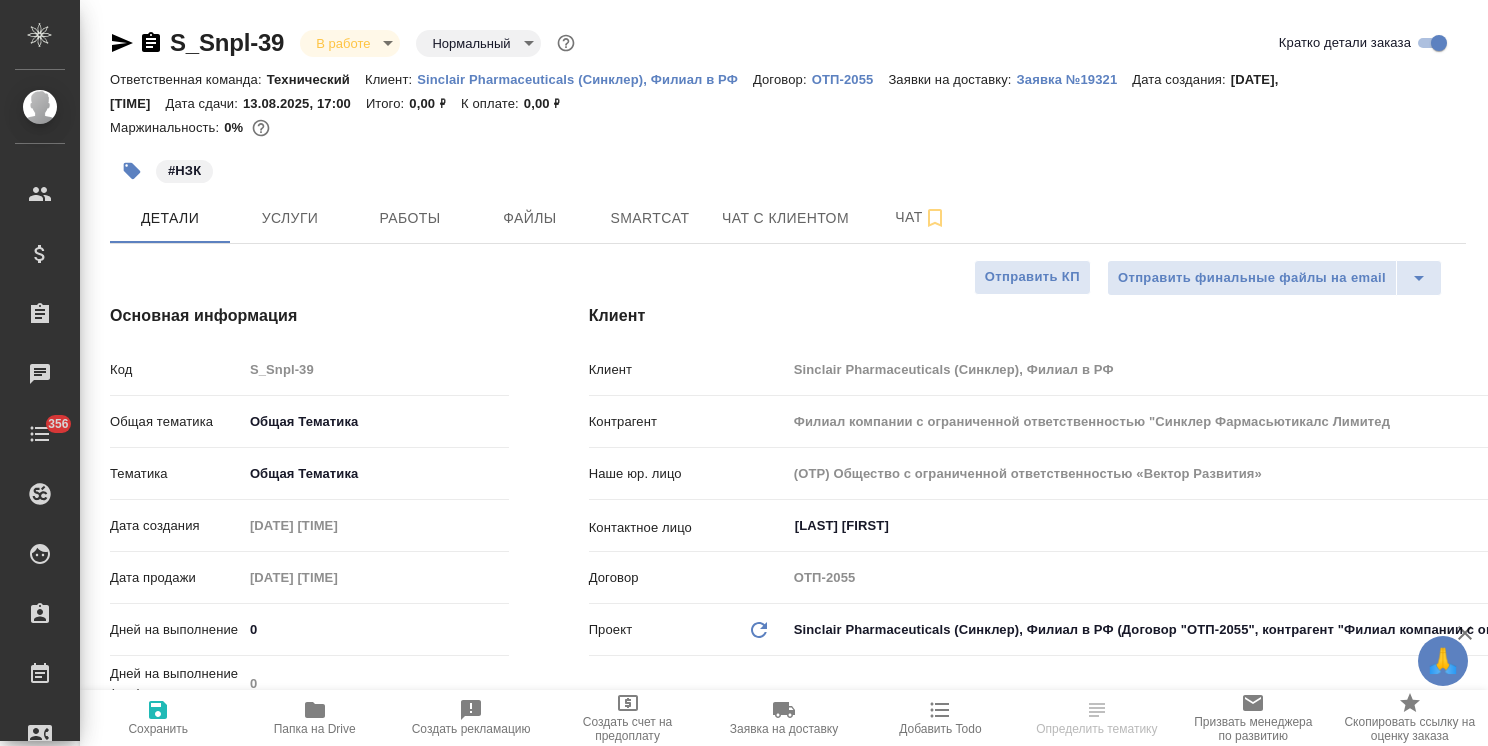 type on "x" 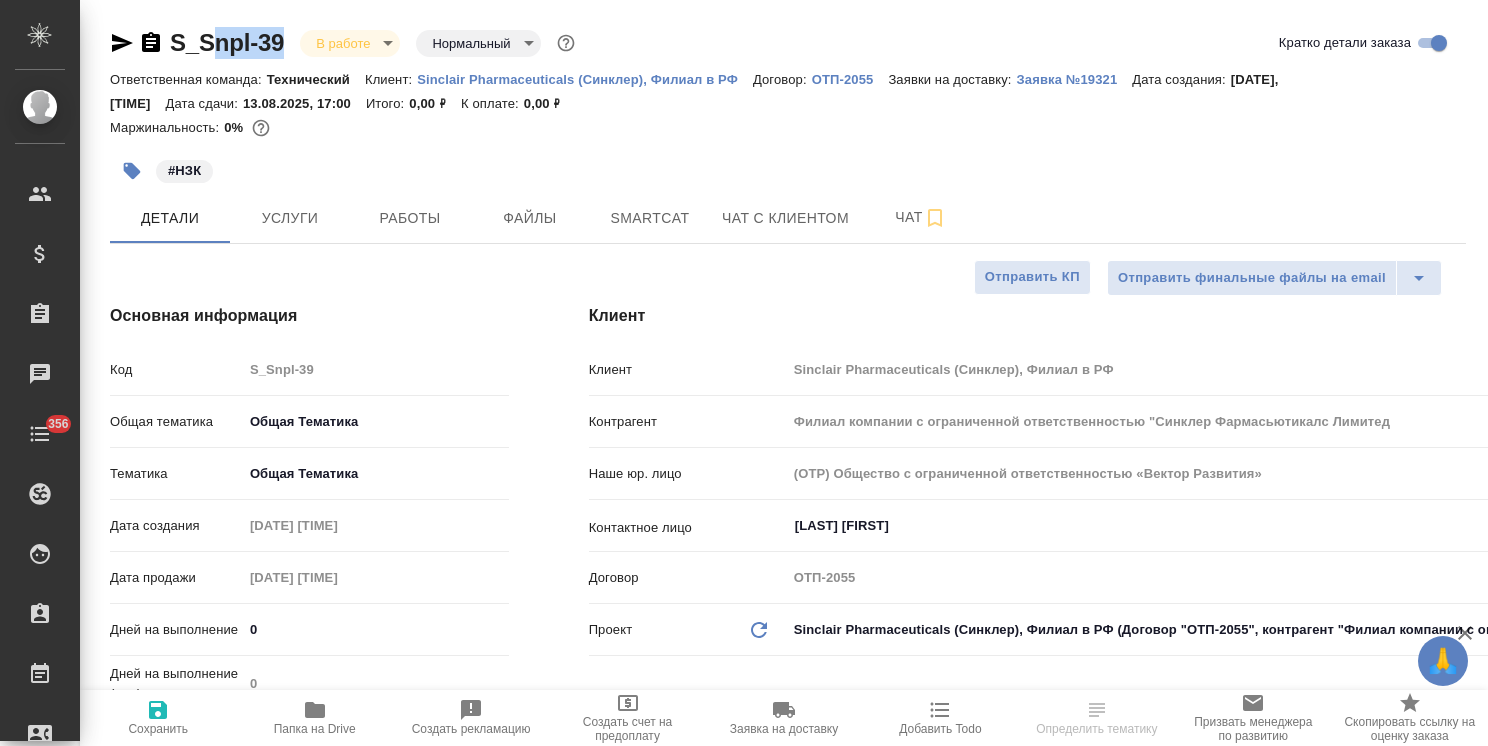 type on "x" 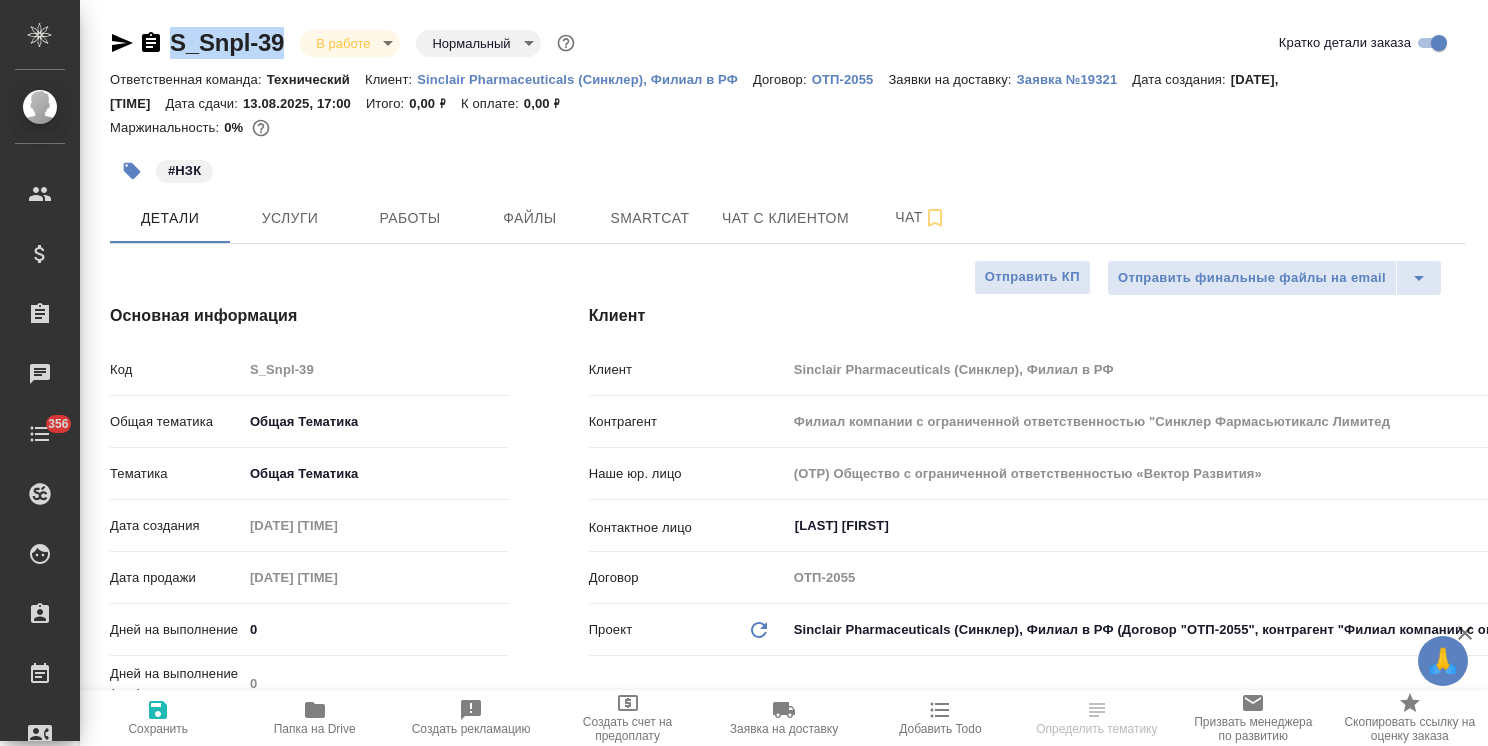 type on "x" 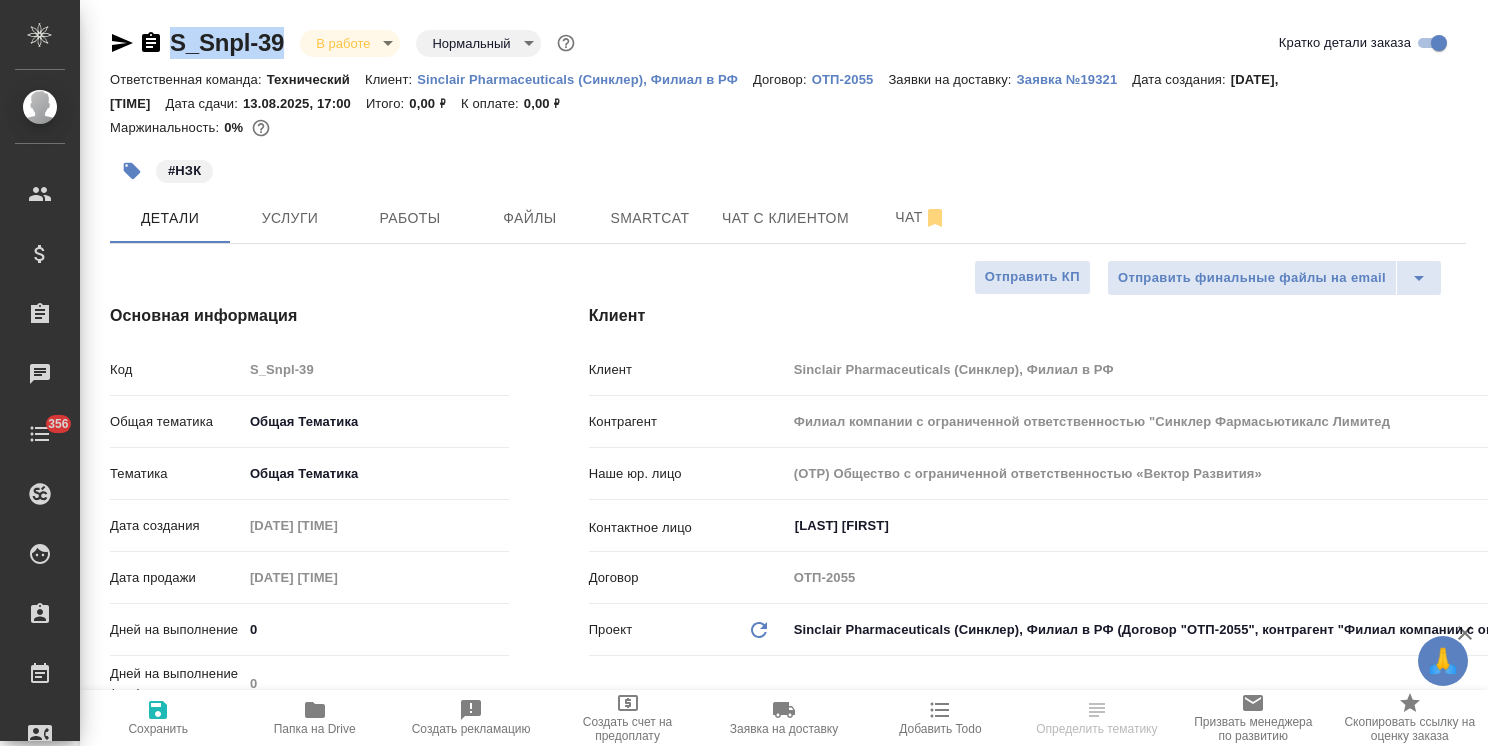 copy on "S_Snpl-39" 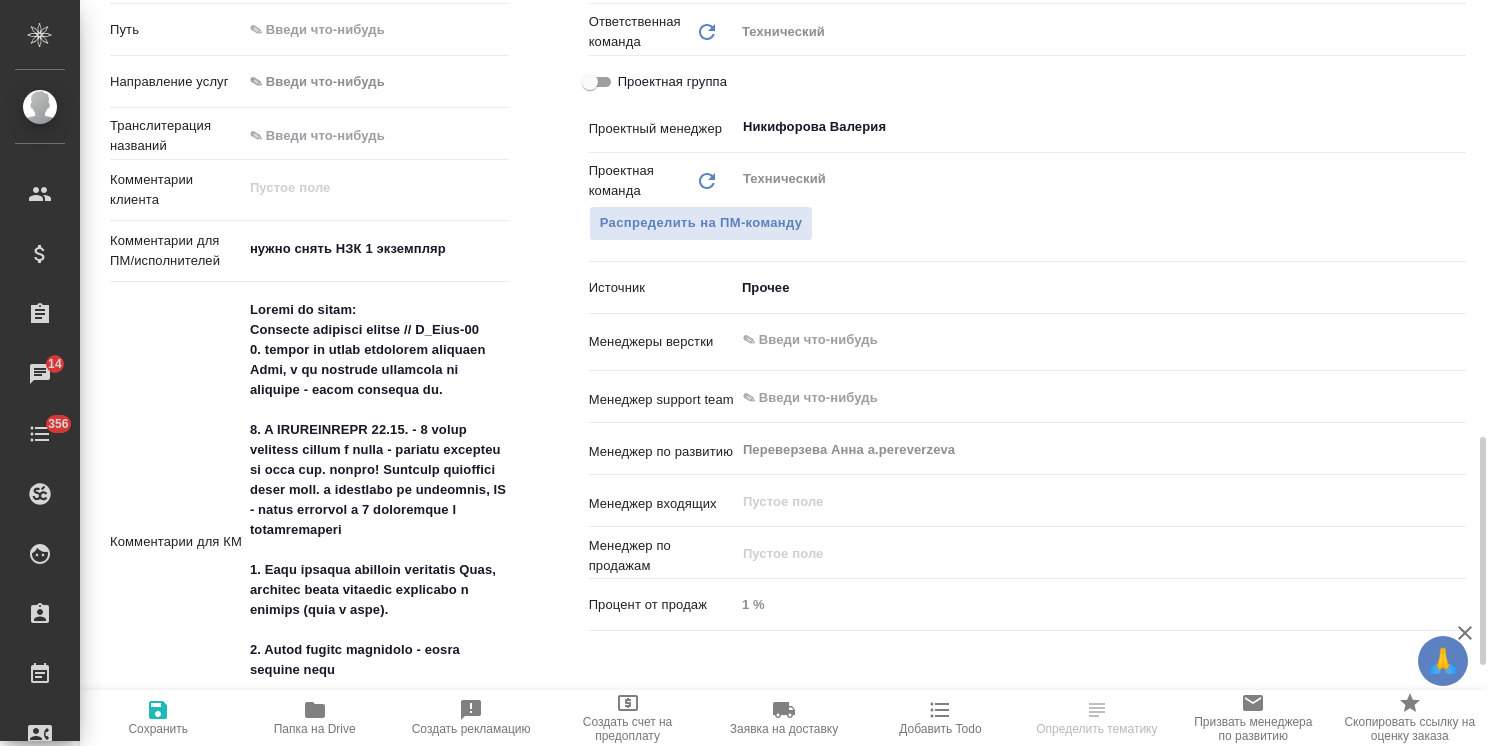 scroll, scrollTop: 1100, scrollLeft: 0, axis: vertical 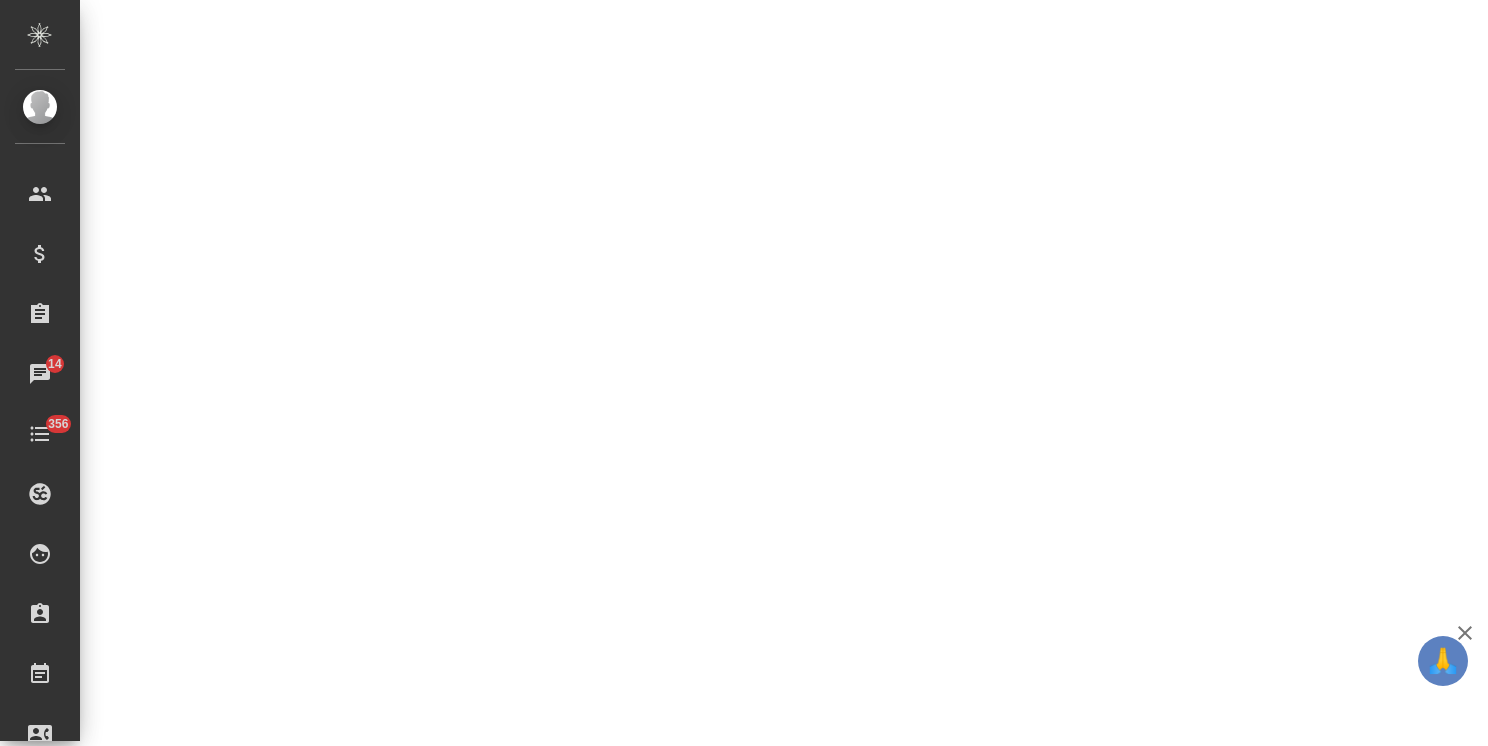 select on "RU" 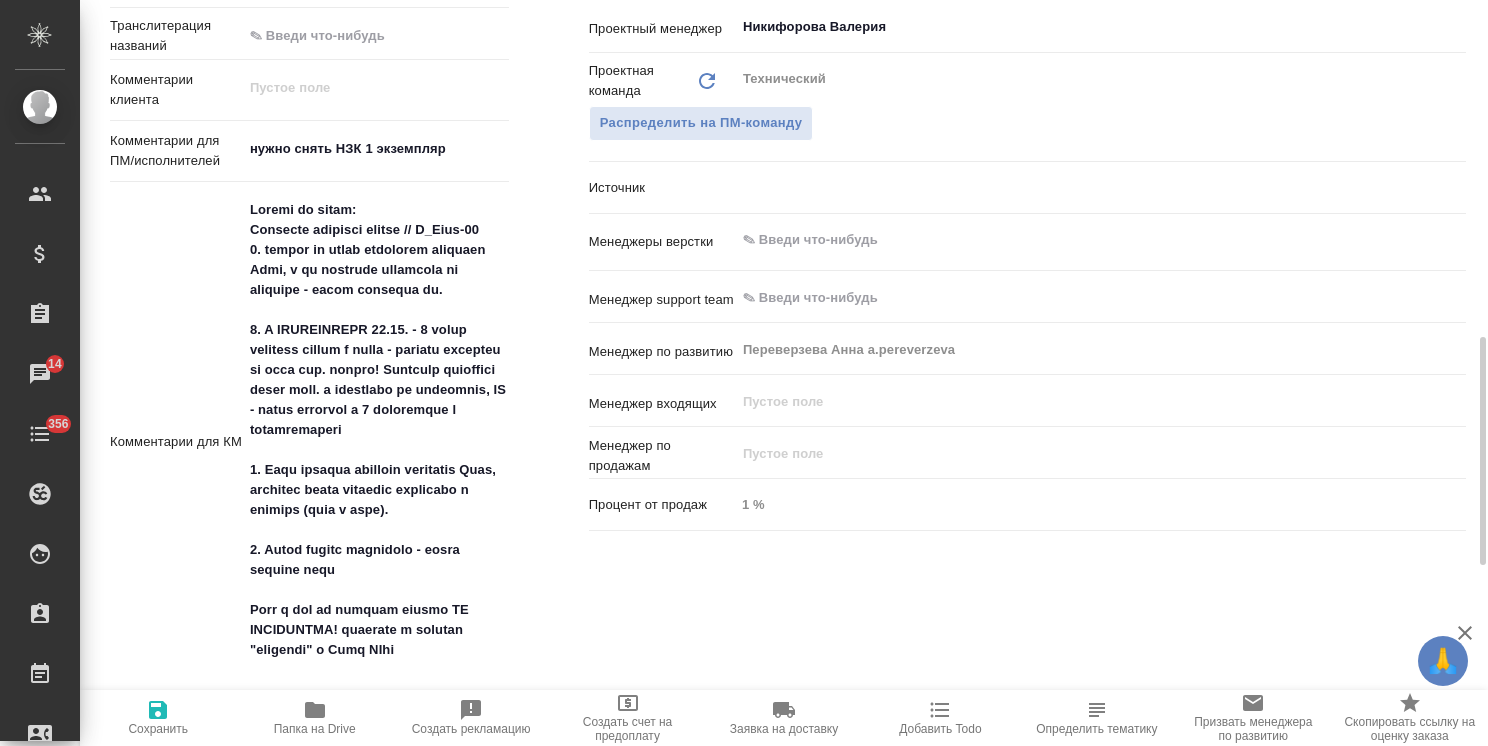 drag, startPoint x: 506, startPoint y: 227, endPoint x: 272, endPoint y: 230, distance: 234.01923 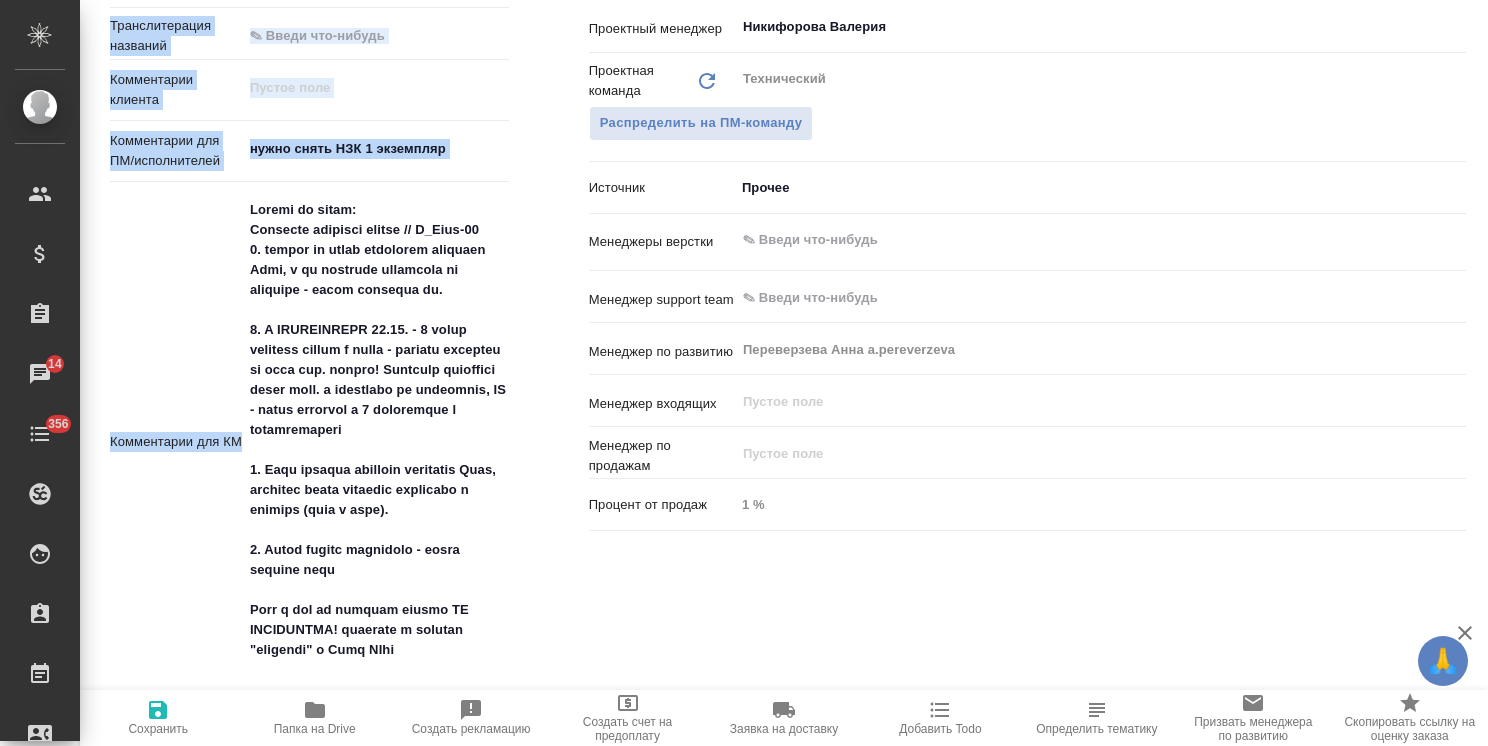 type on "x" 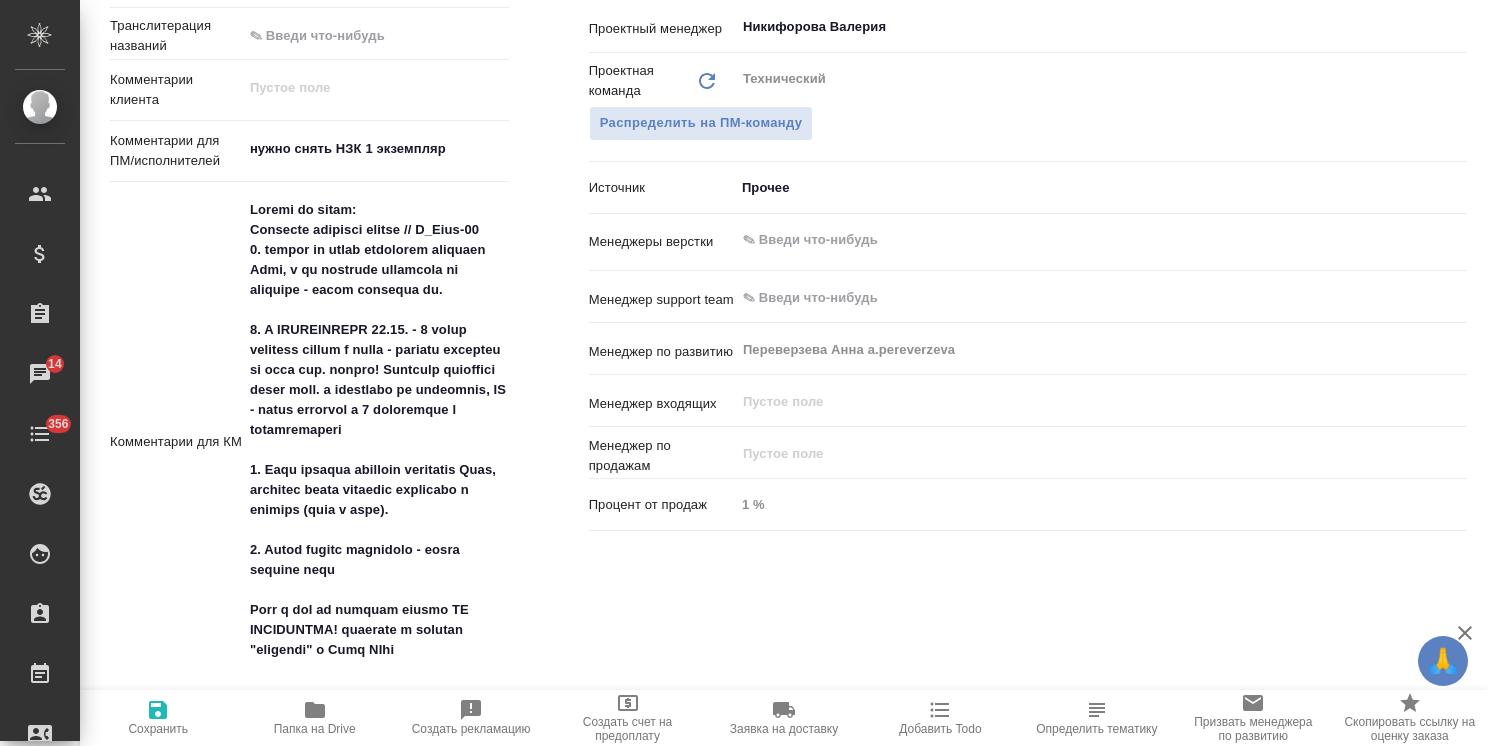 click at bounding box center (376, 440) 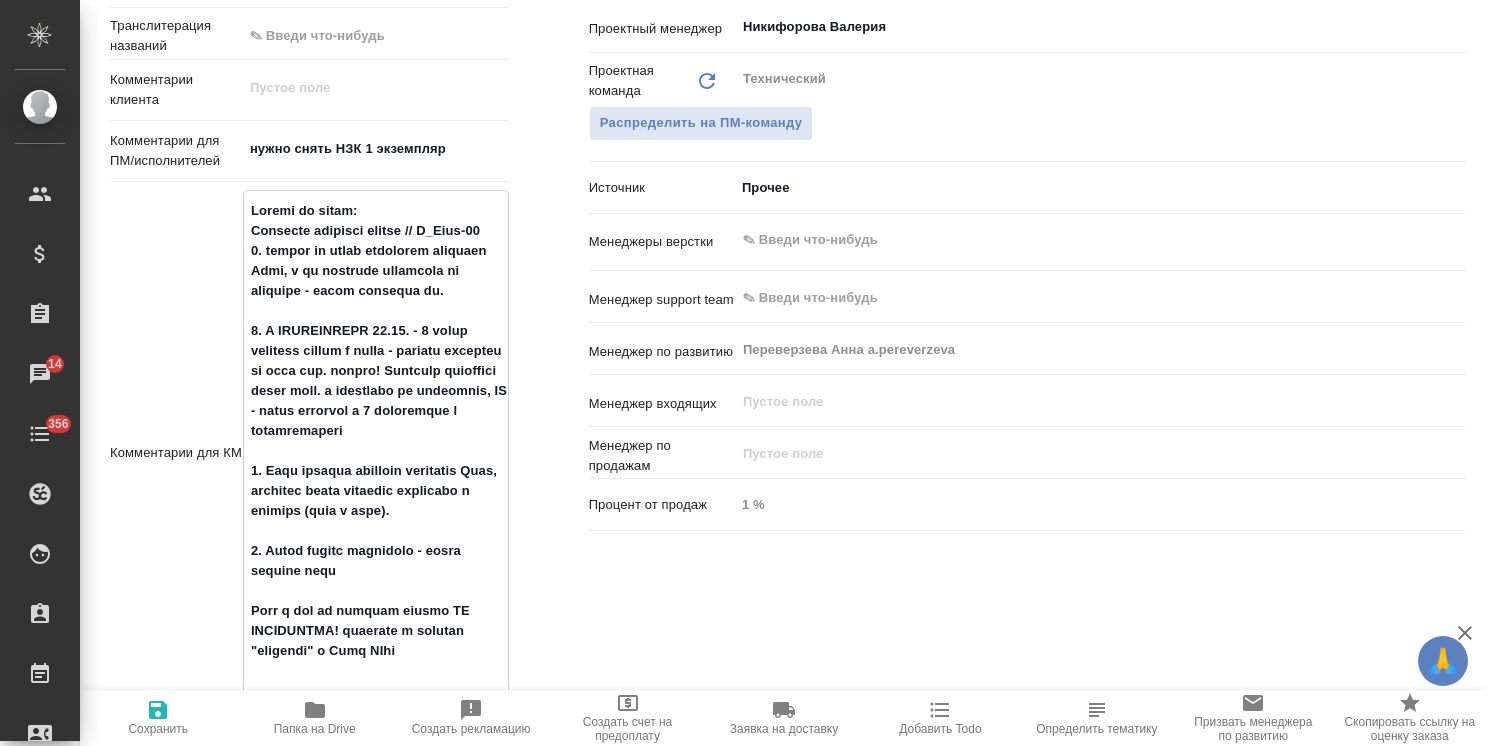 drag, startPoint x: 252, startPoint y: 229, endPoint x: 507, endPoint y: 221, distance: 255.12546 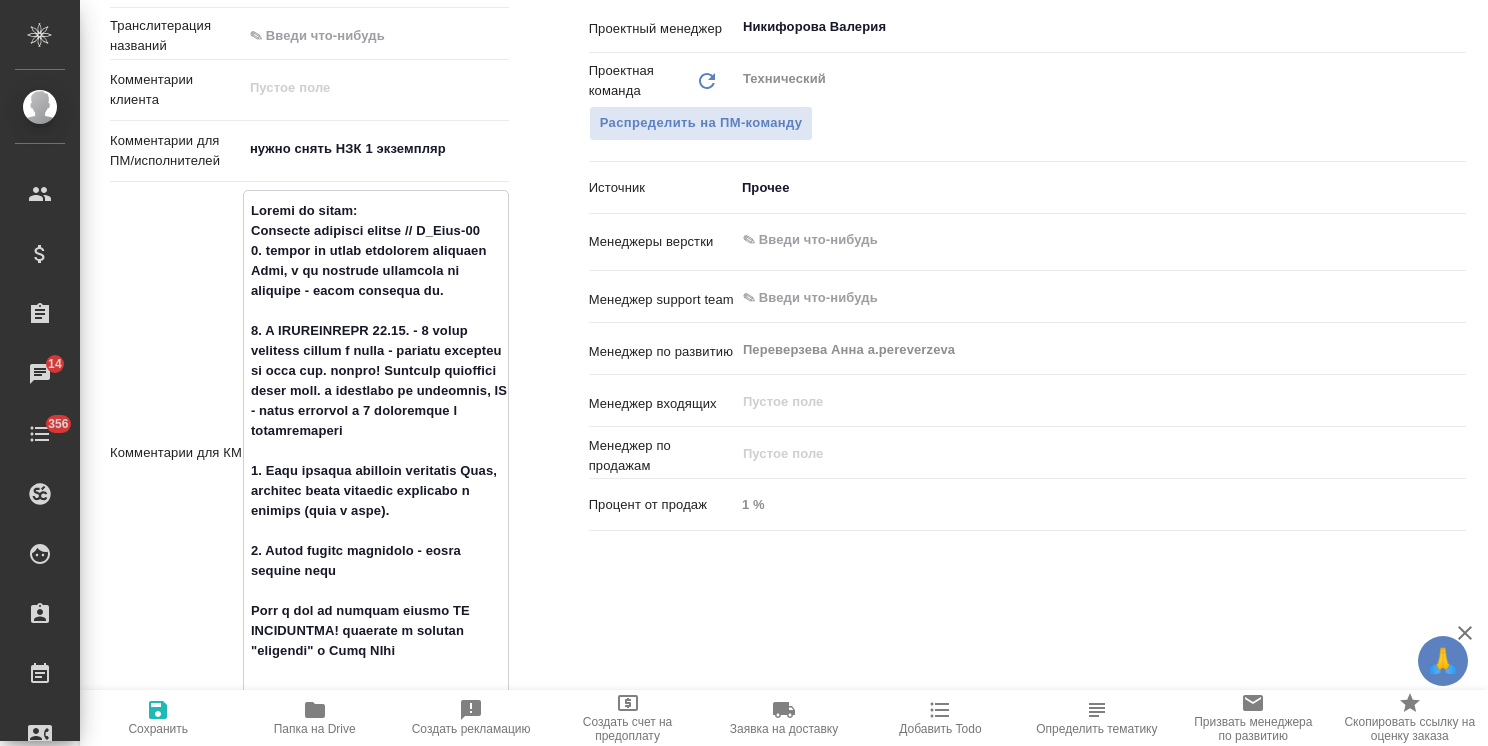 click at bounding box center (376, 451) 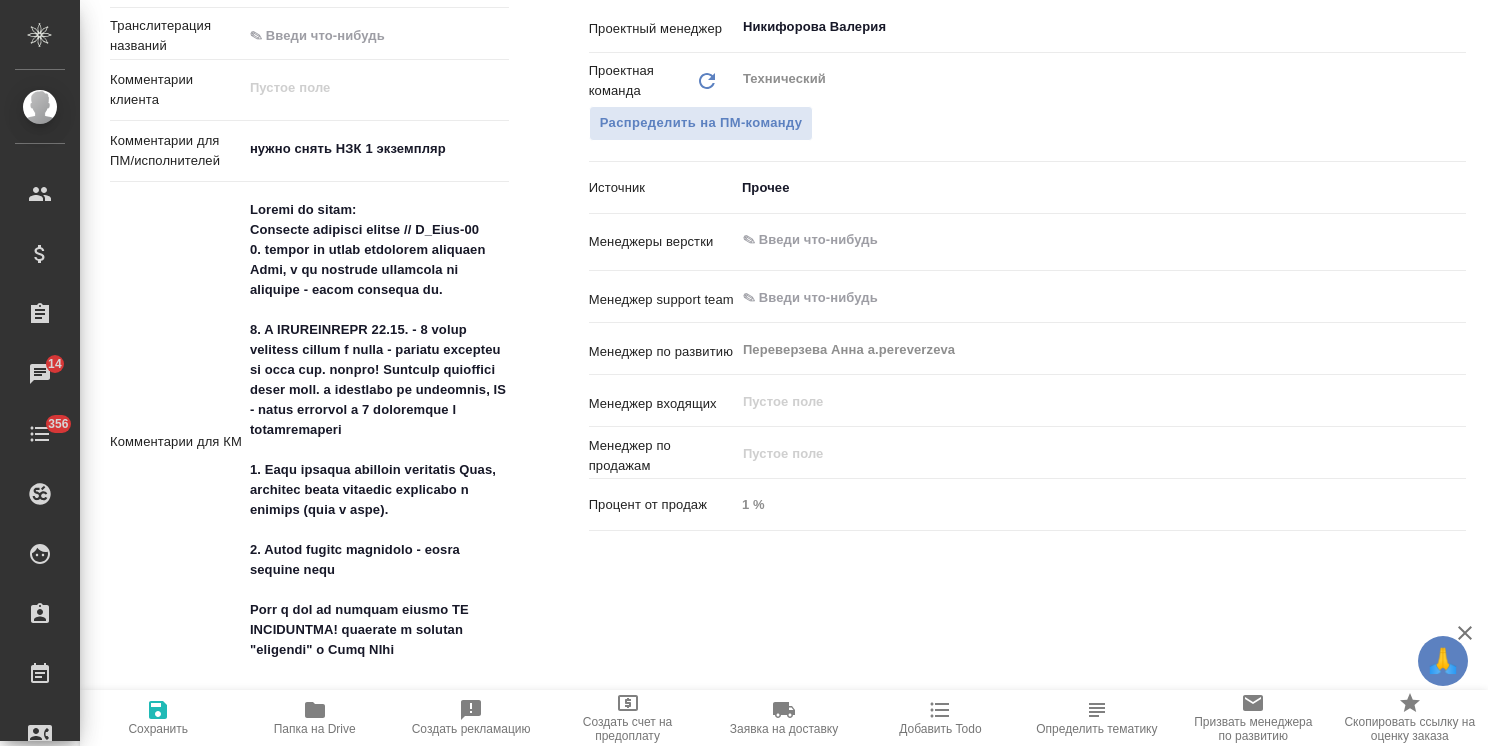 type on "x" 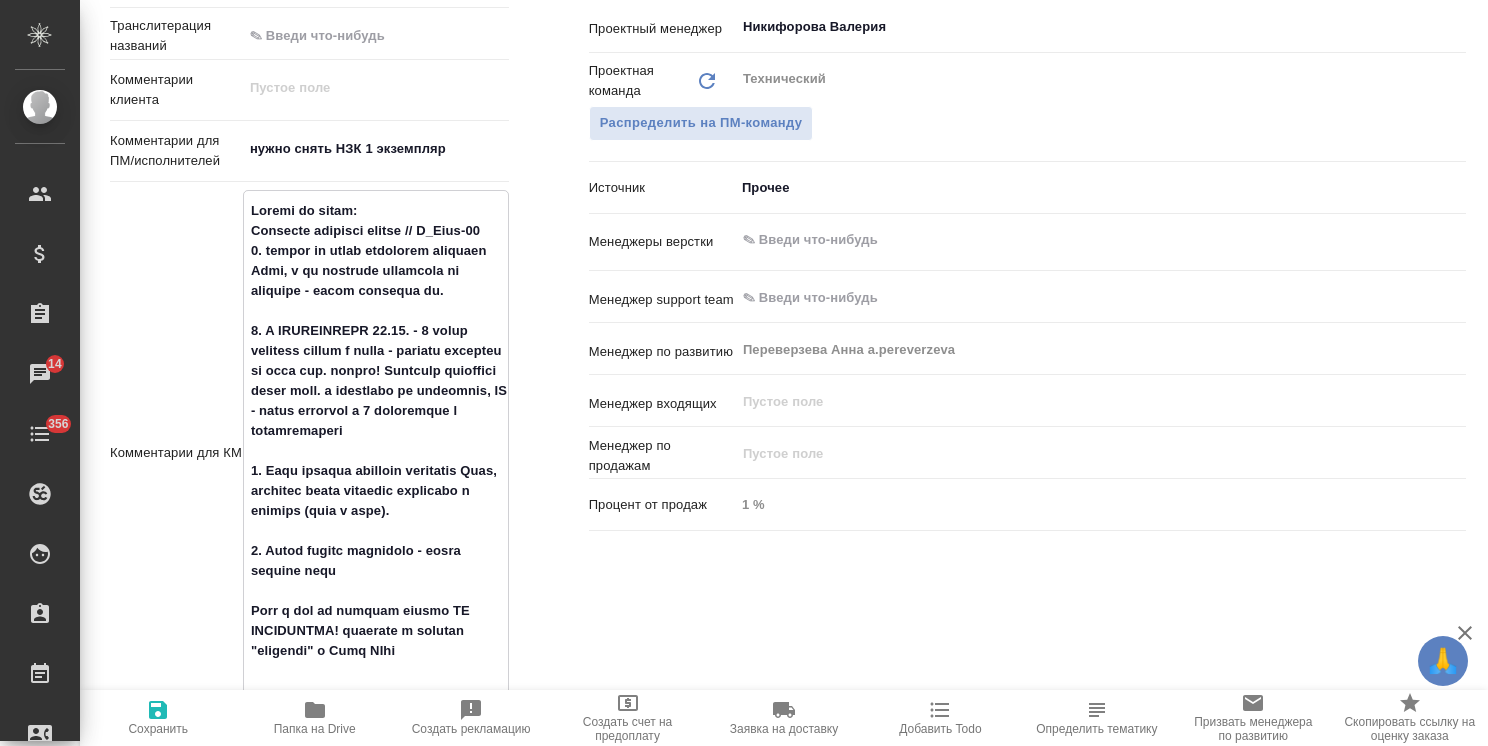 type on "x" 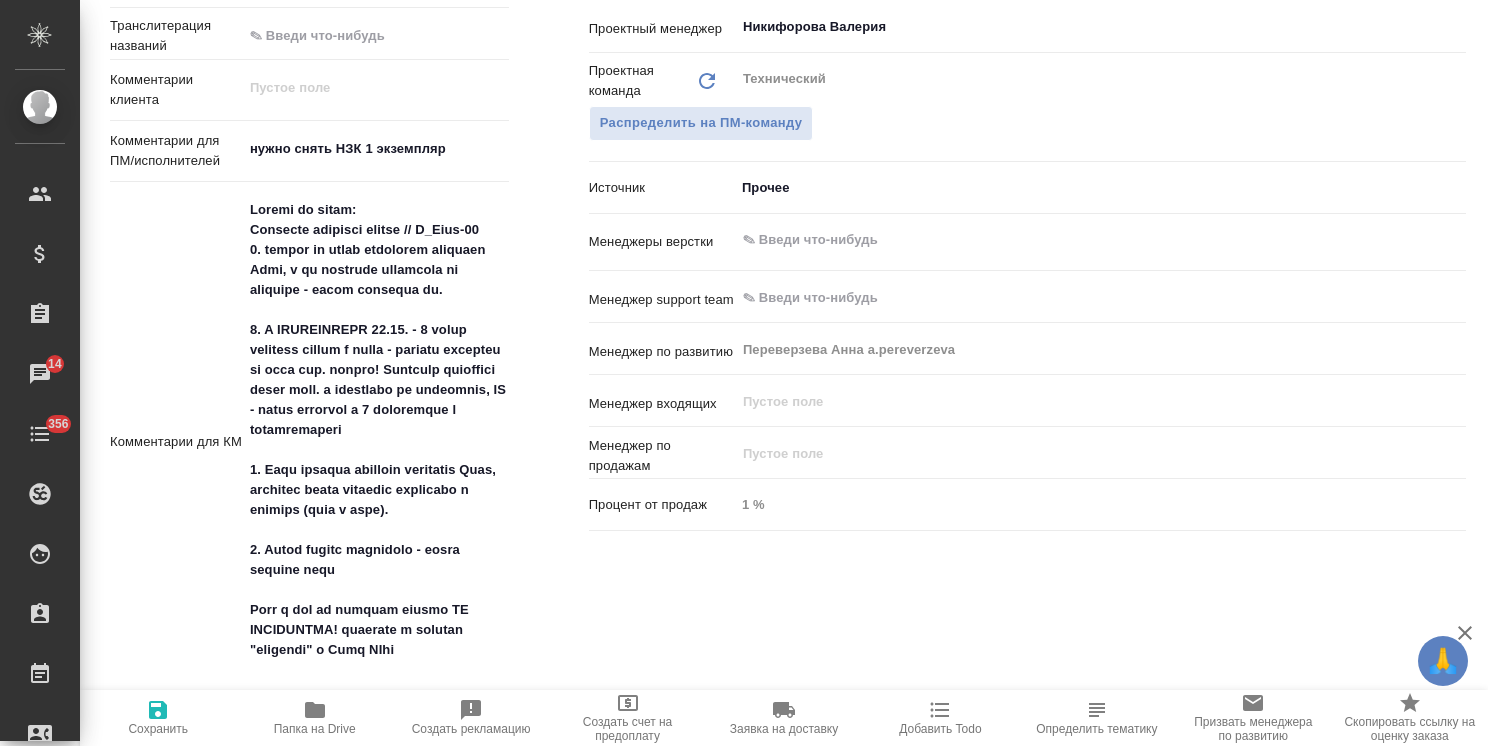 type on "x" 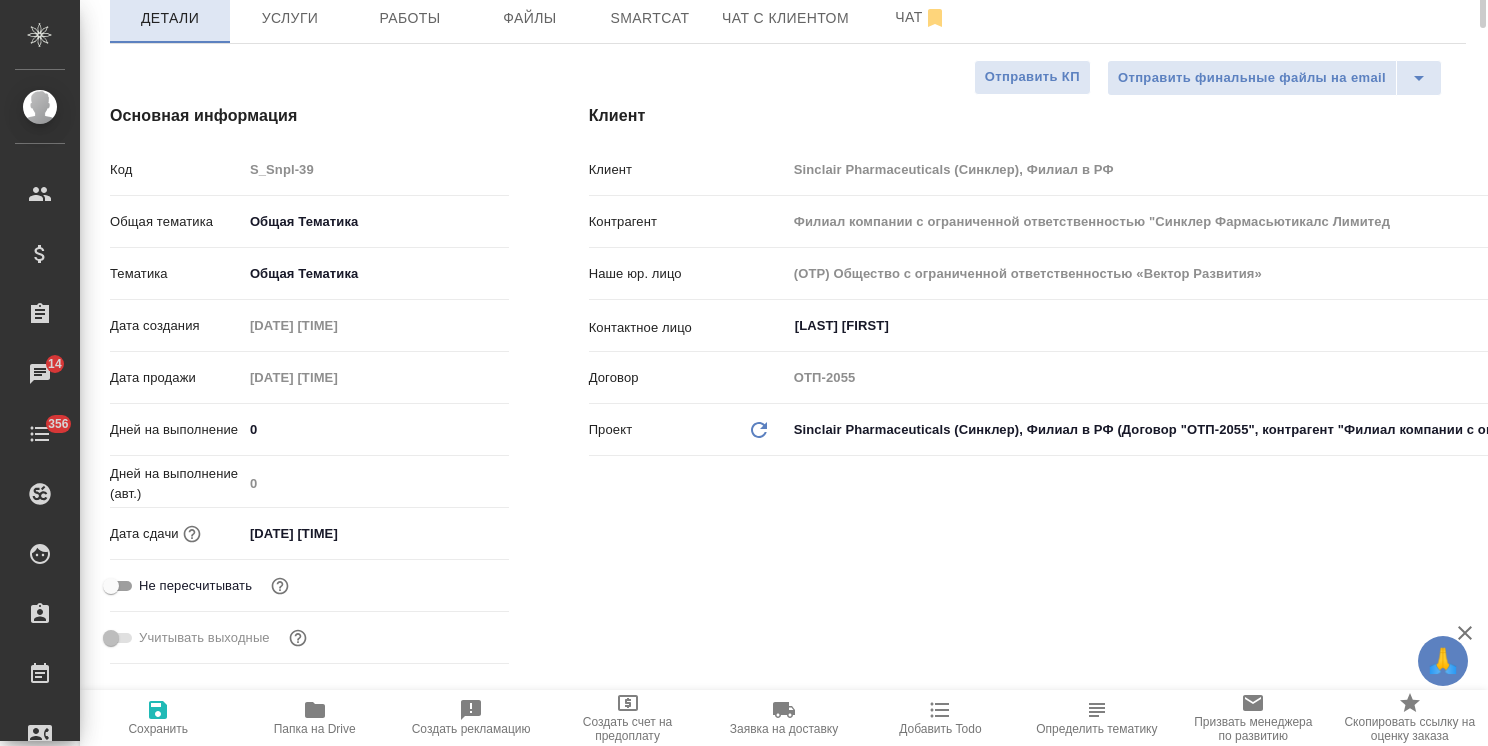 scroll, scrollTop: 0, scrollLeft: 0, axis: both 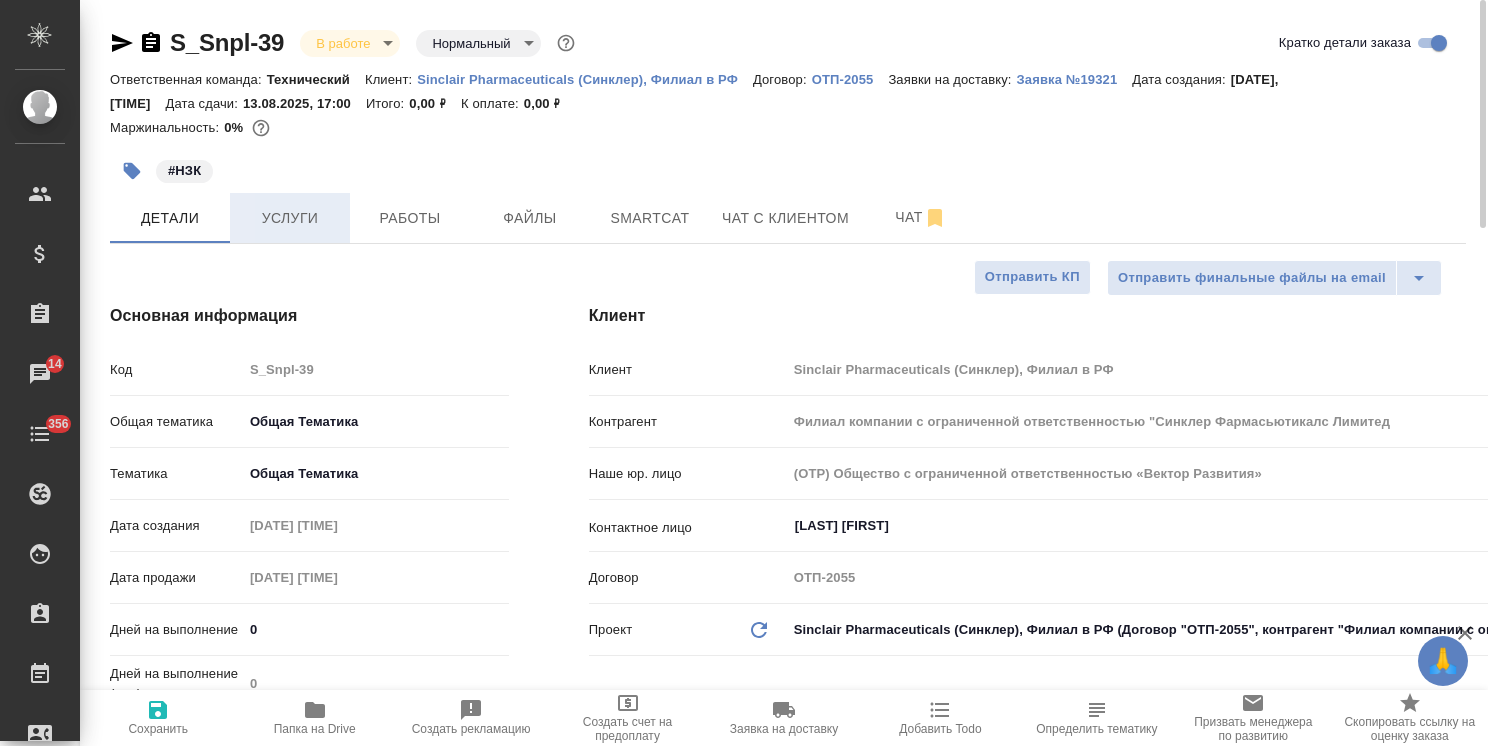 click on "Услуги" at bounding box center [290, 218] 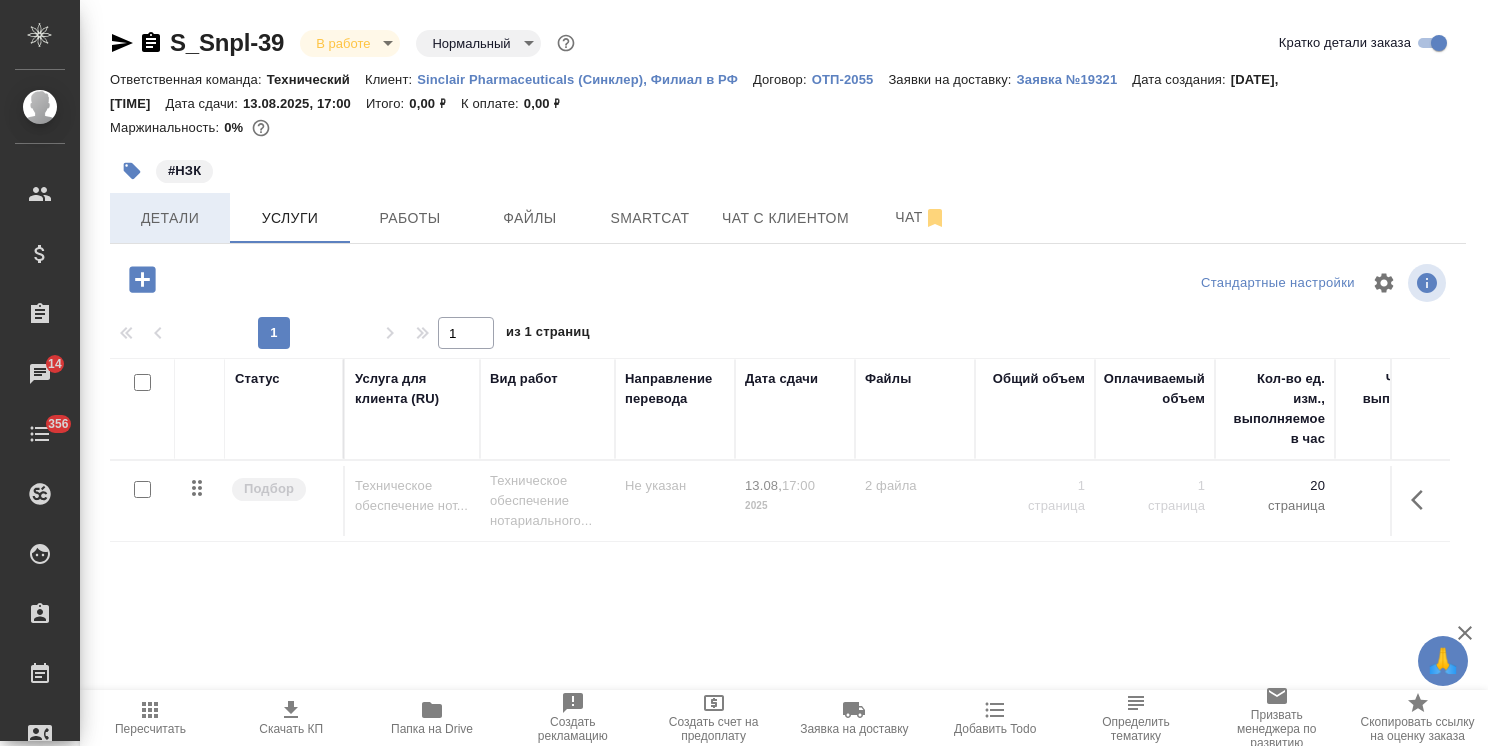 click on "Детали" at bounding box center (170, 218) 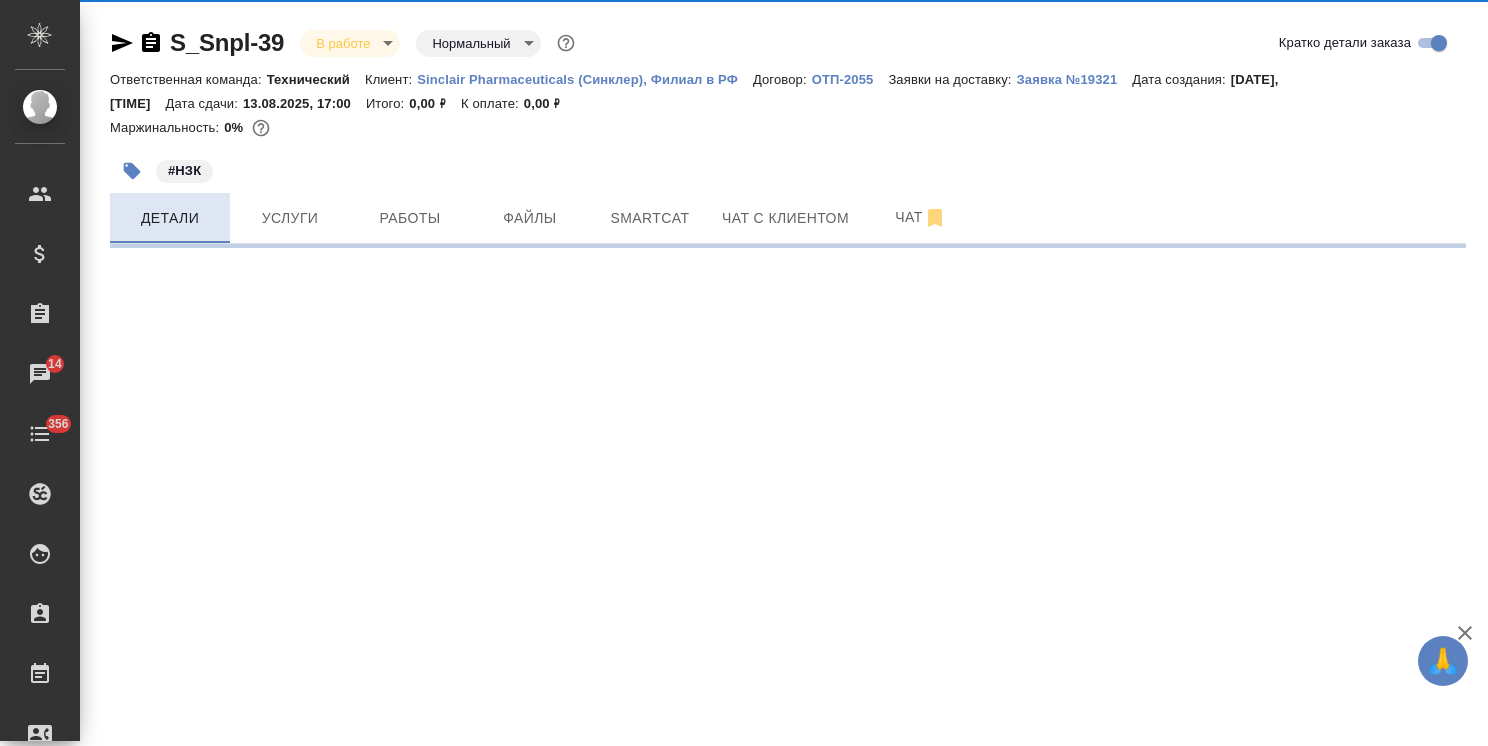 select on "RU" 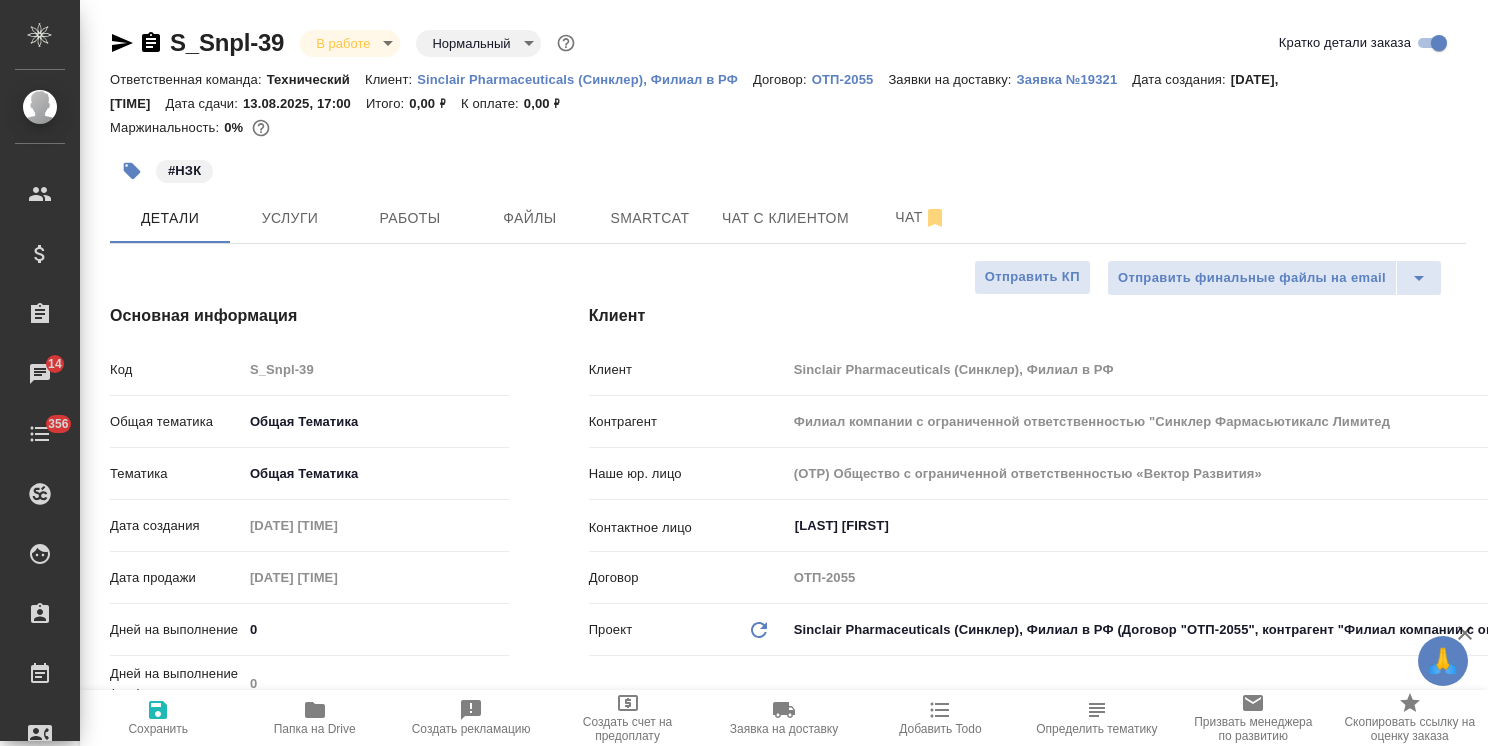type on "x" 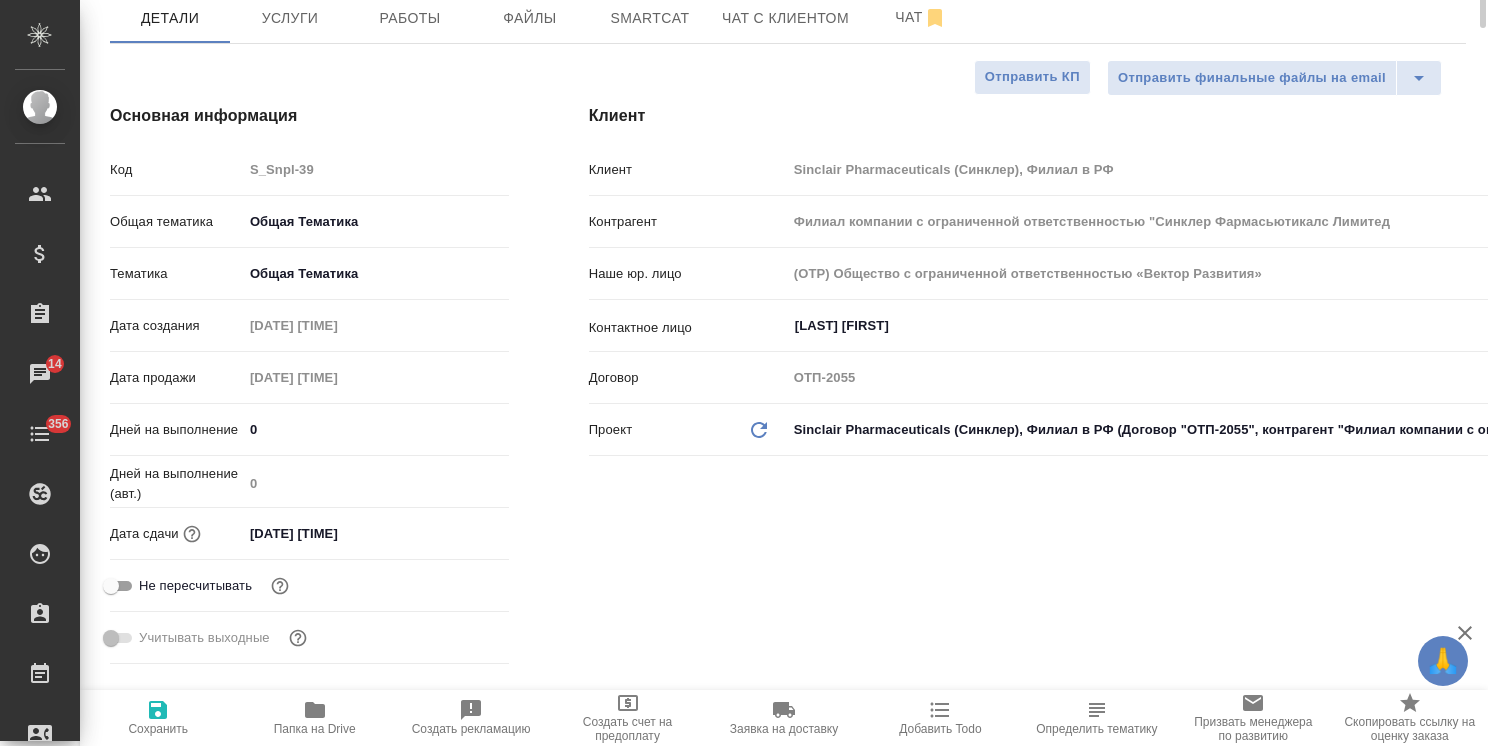 scroll, scrollTop: 0, scrollLeft: 0, axis: both 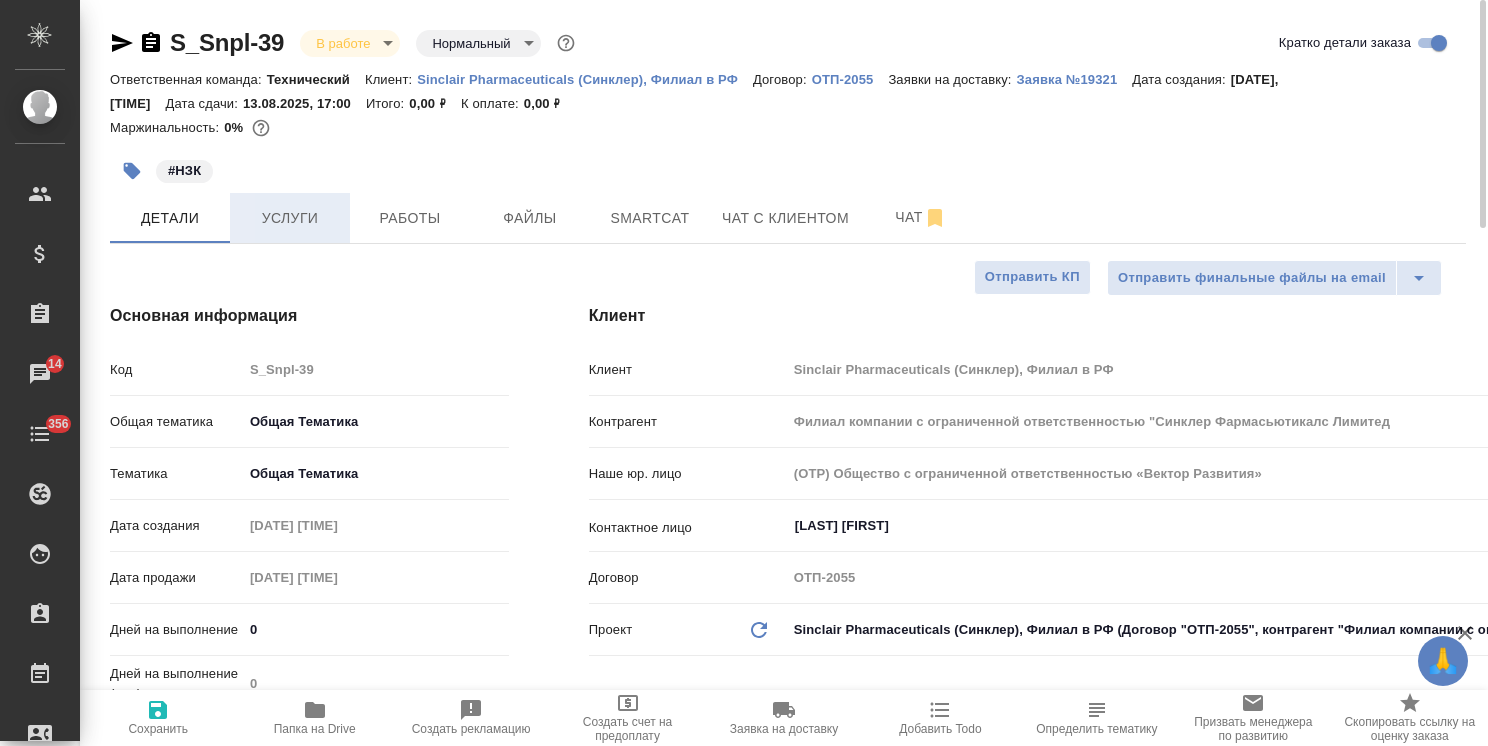 click on "Услуги" at bounding box center [290, 218] 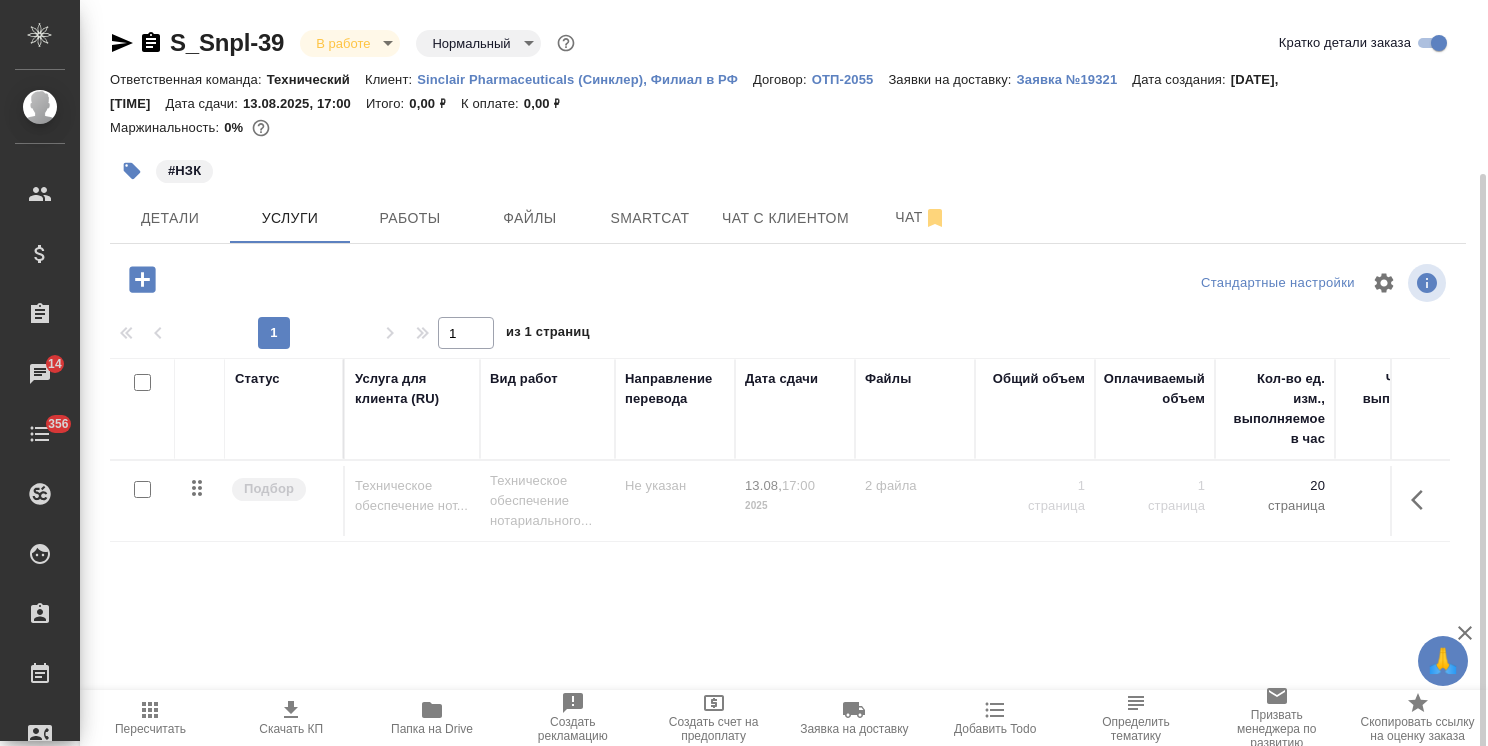scroll, scrollTop: 92, scrollLeft: 0, axis: vertical 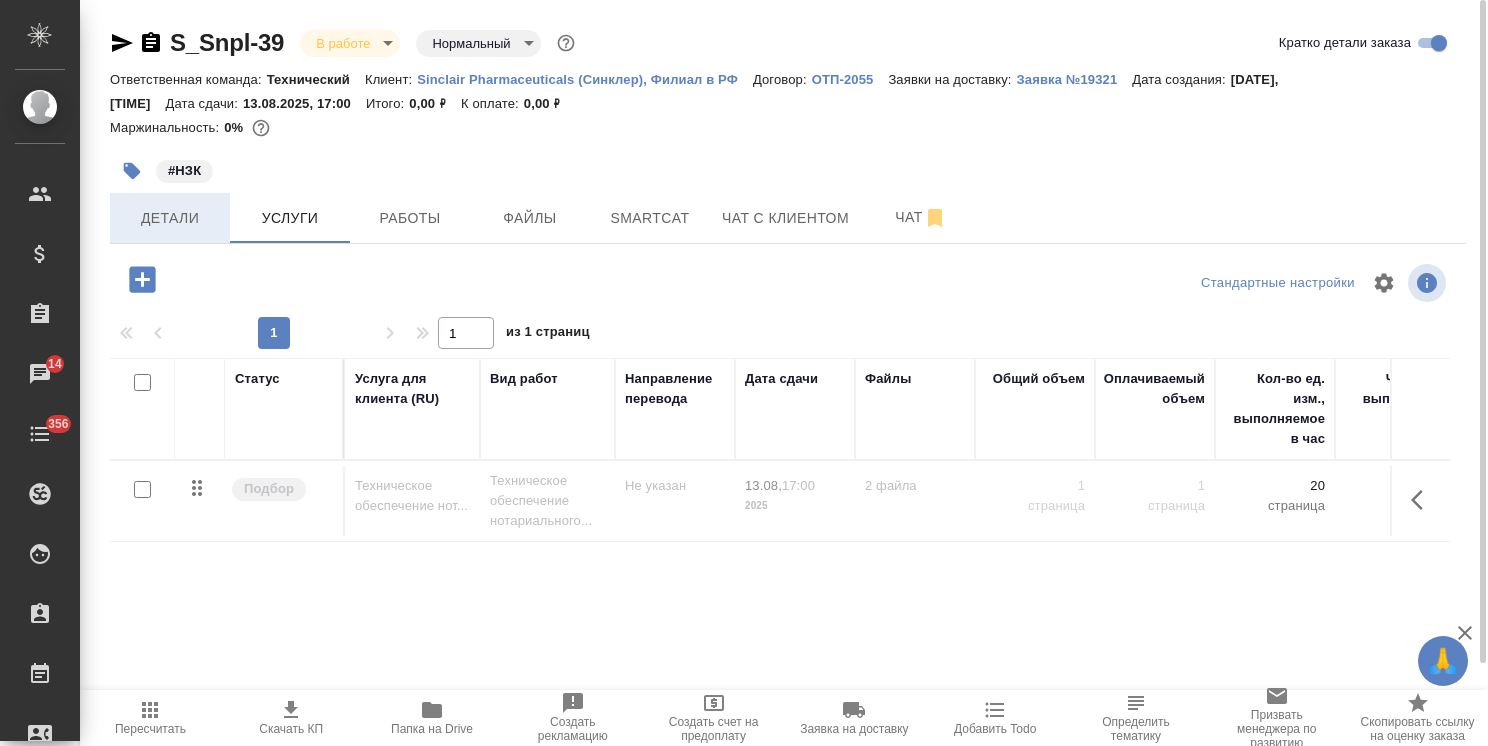 click on "Детали" at bounding box center [170, 218] 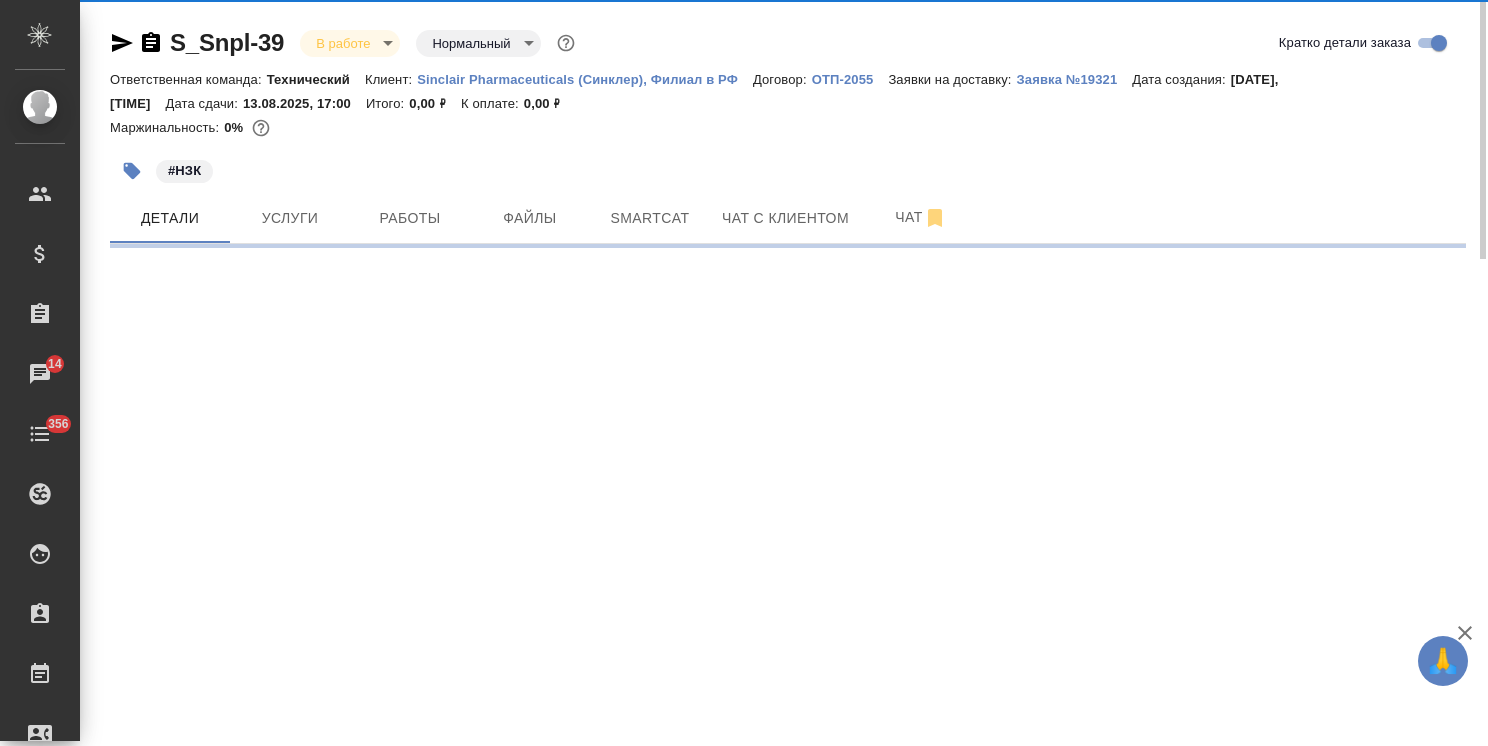 select on "RU" 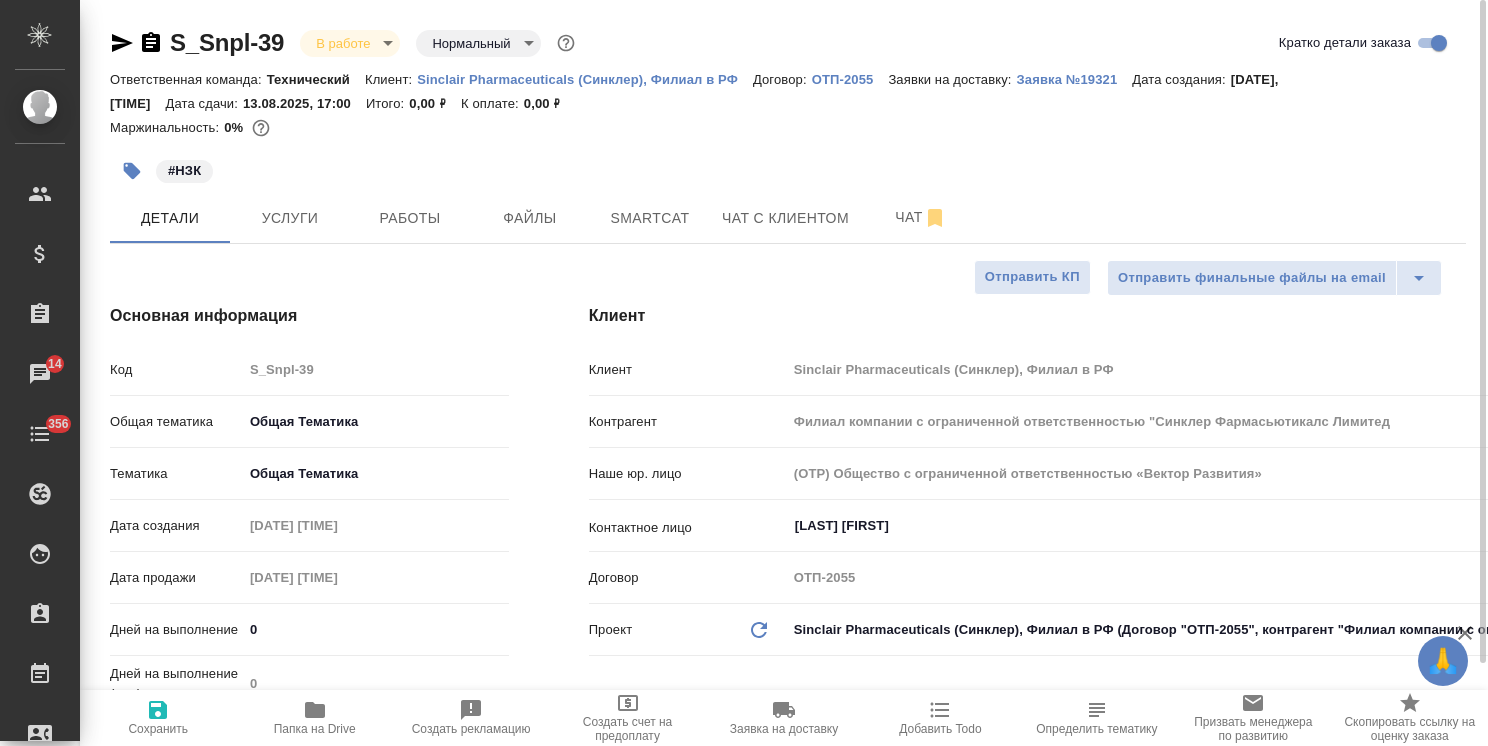 type on "x" 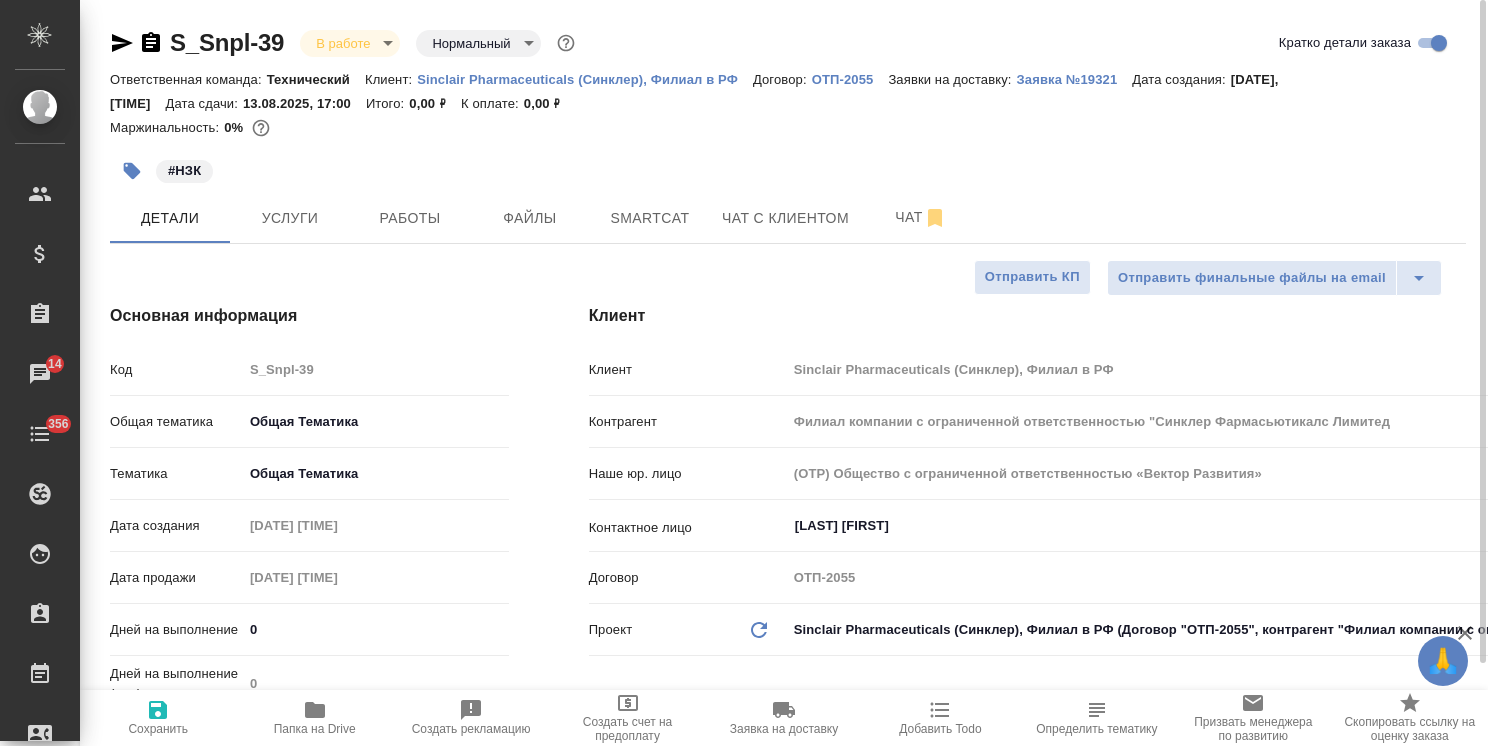 type on "x" 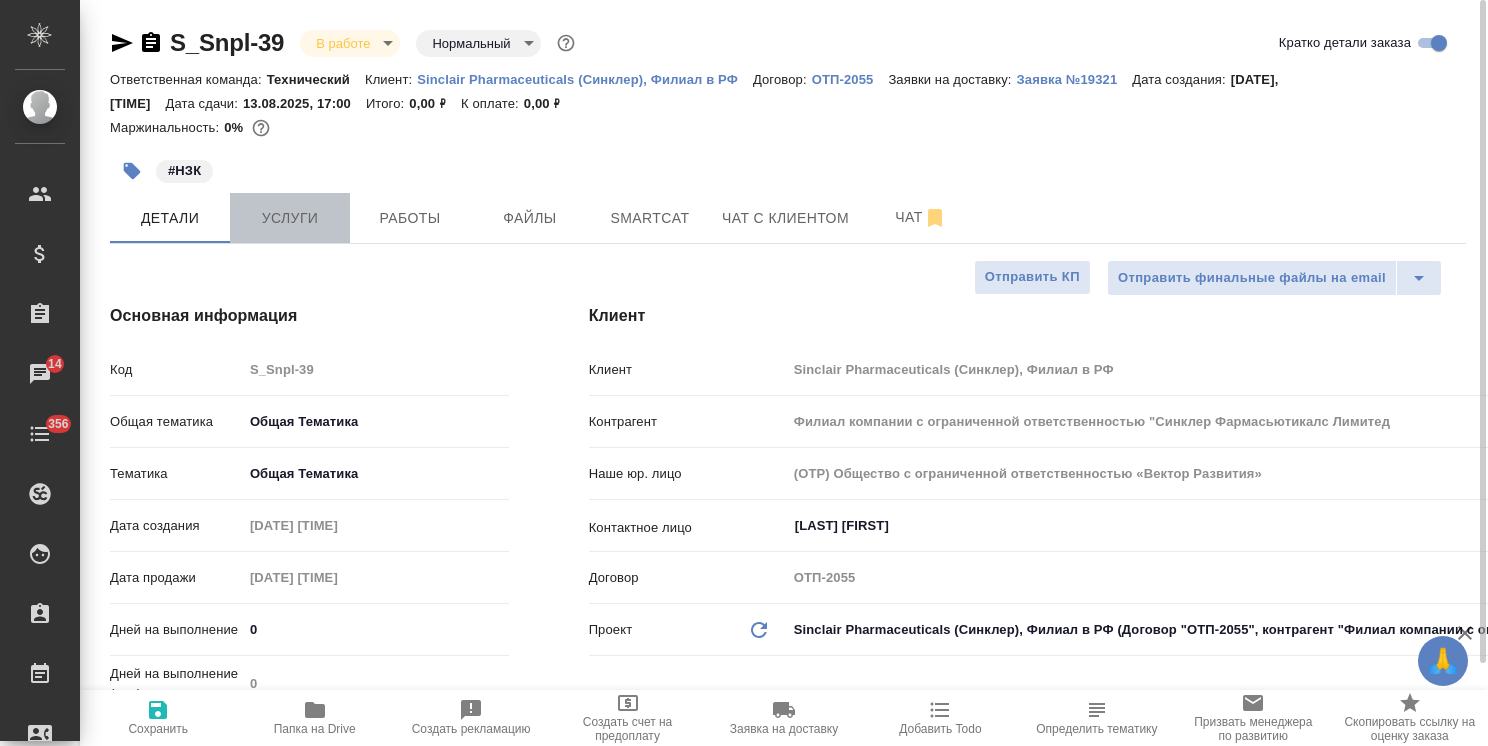 click on "Услуги" at bounding box center [290, 218] 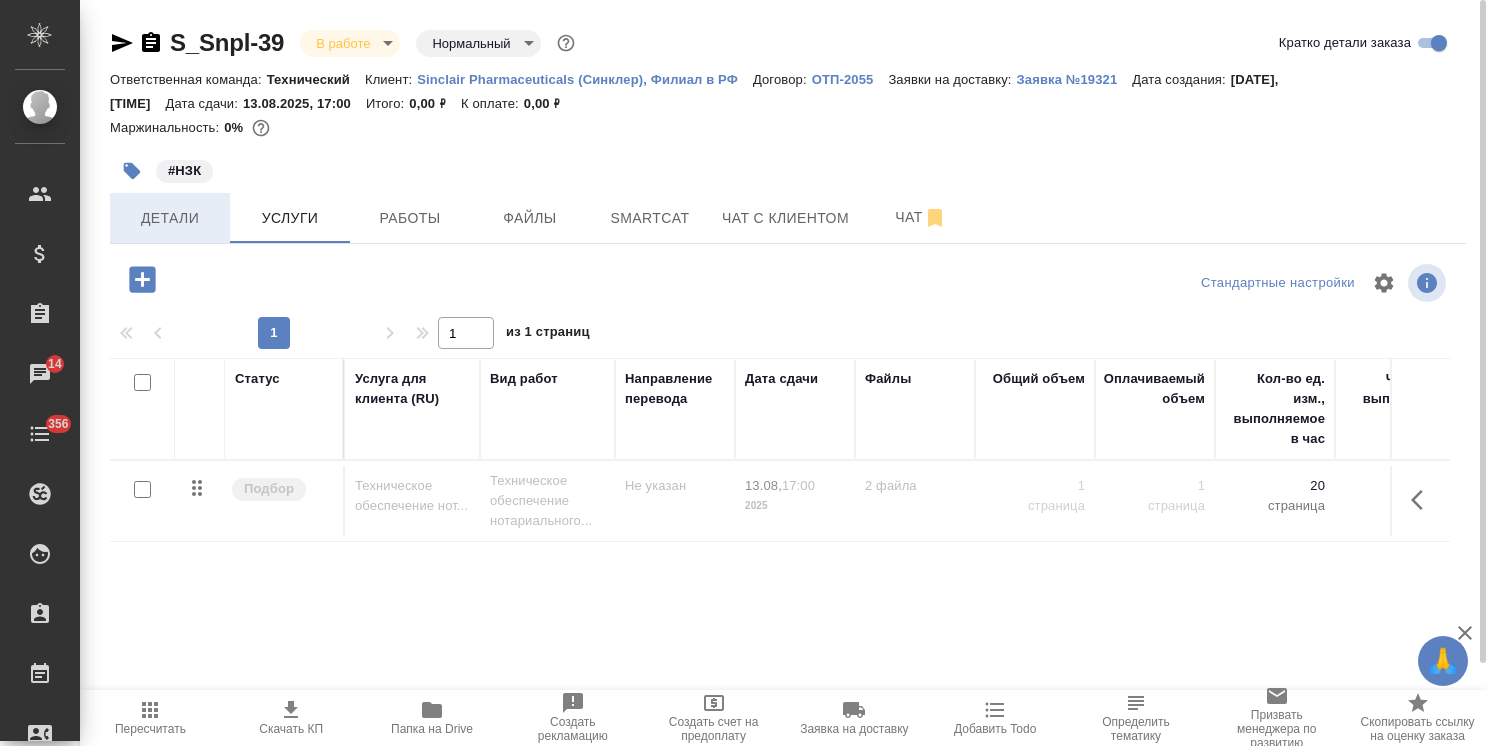 click on "Детали" at bounding box center (170, 218) 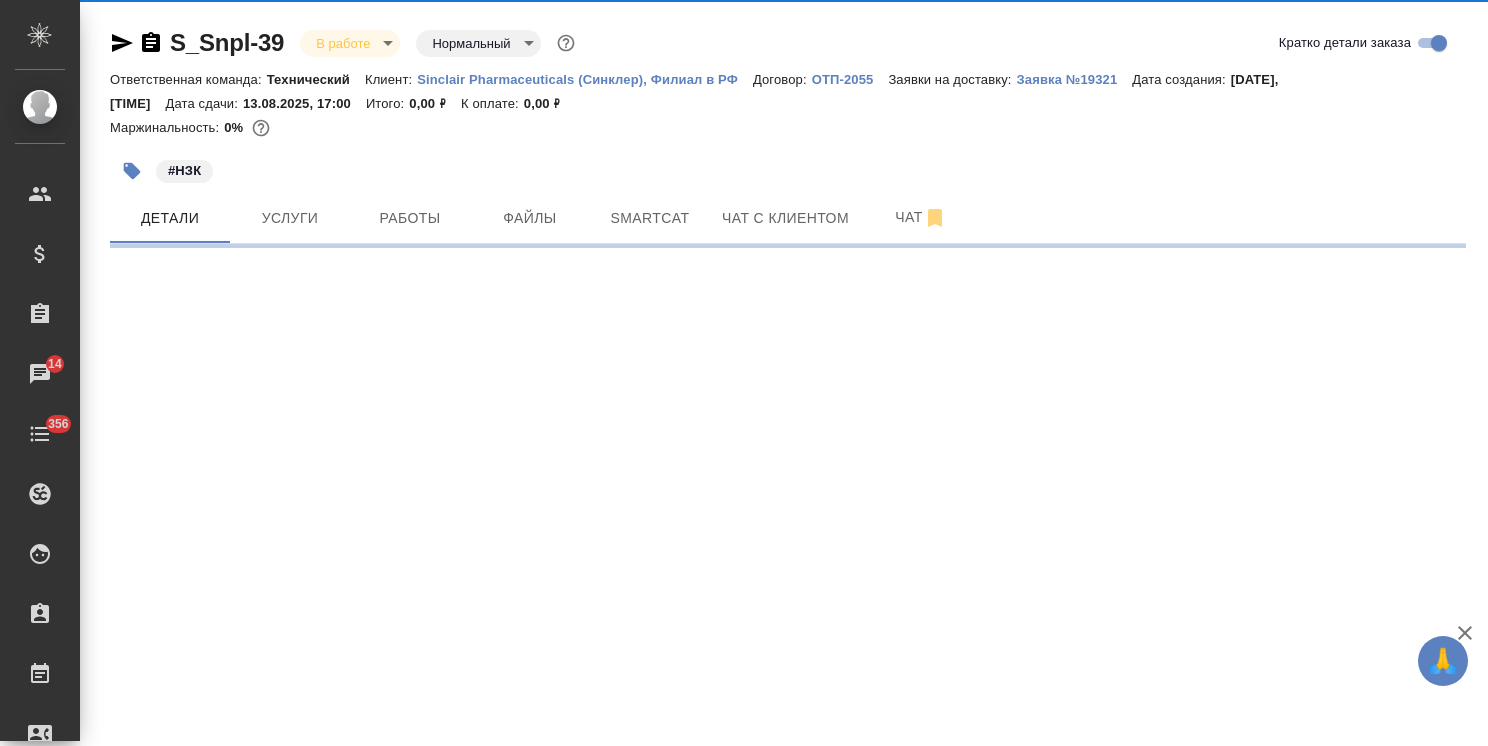 select on "RU" 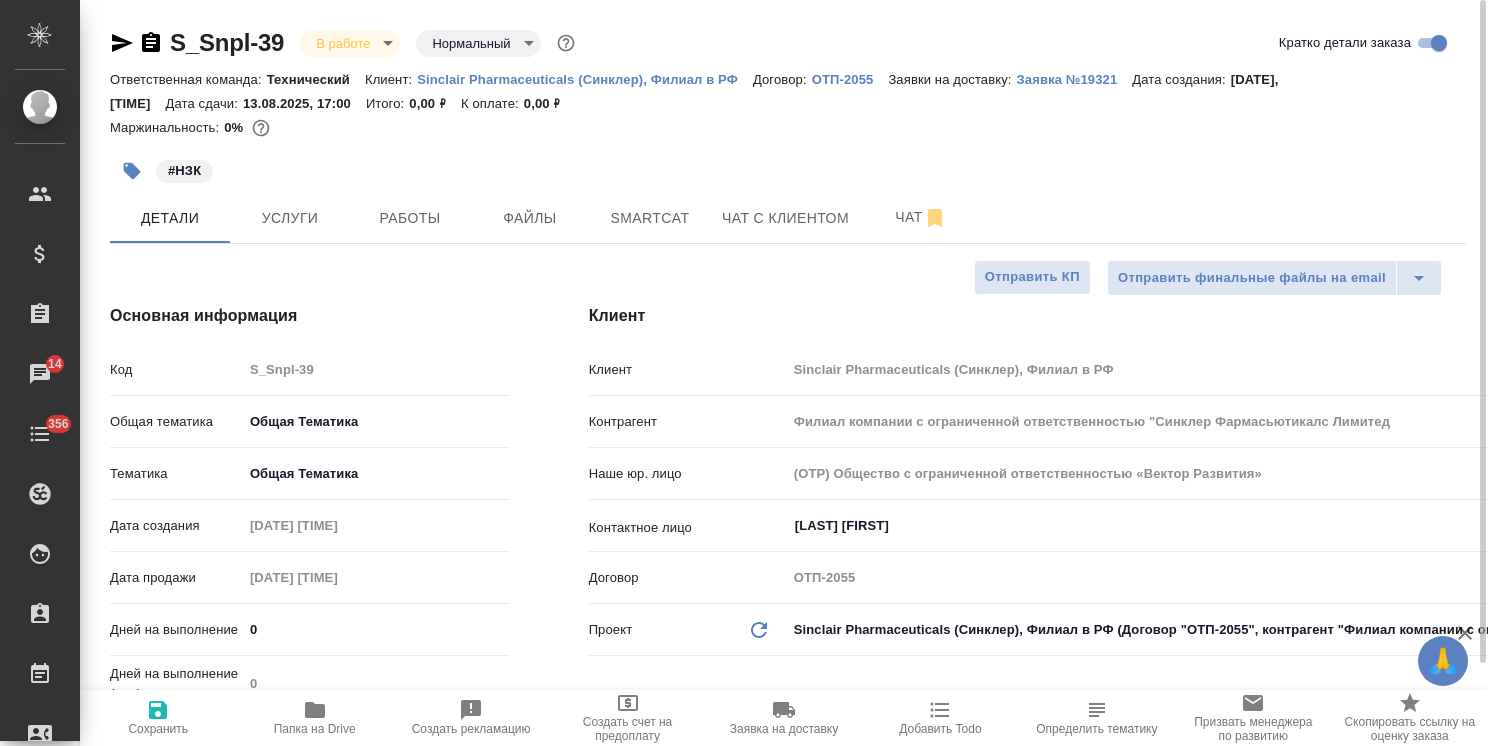type on "x" 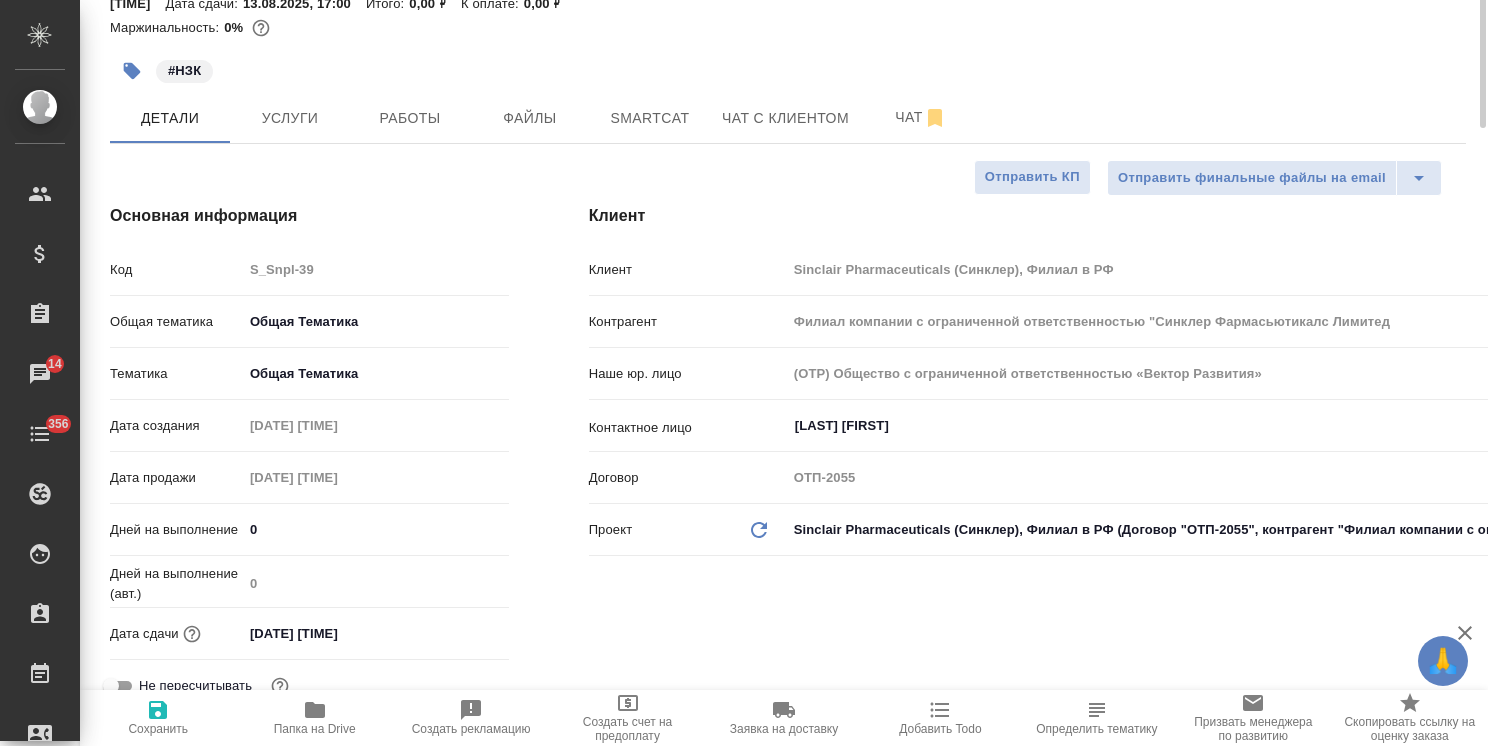 scroll, scrollTop: 0, scrollLeft: 0, axis: both 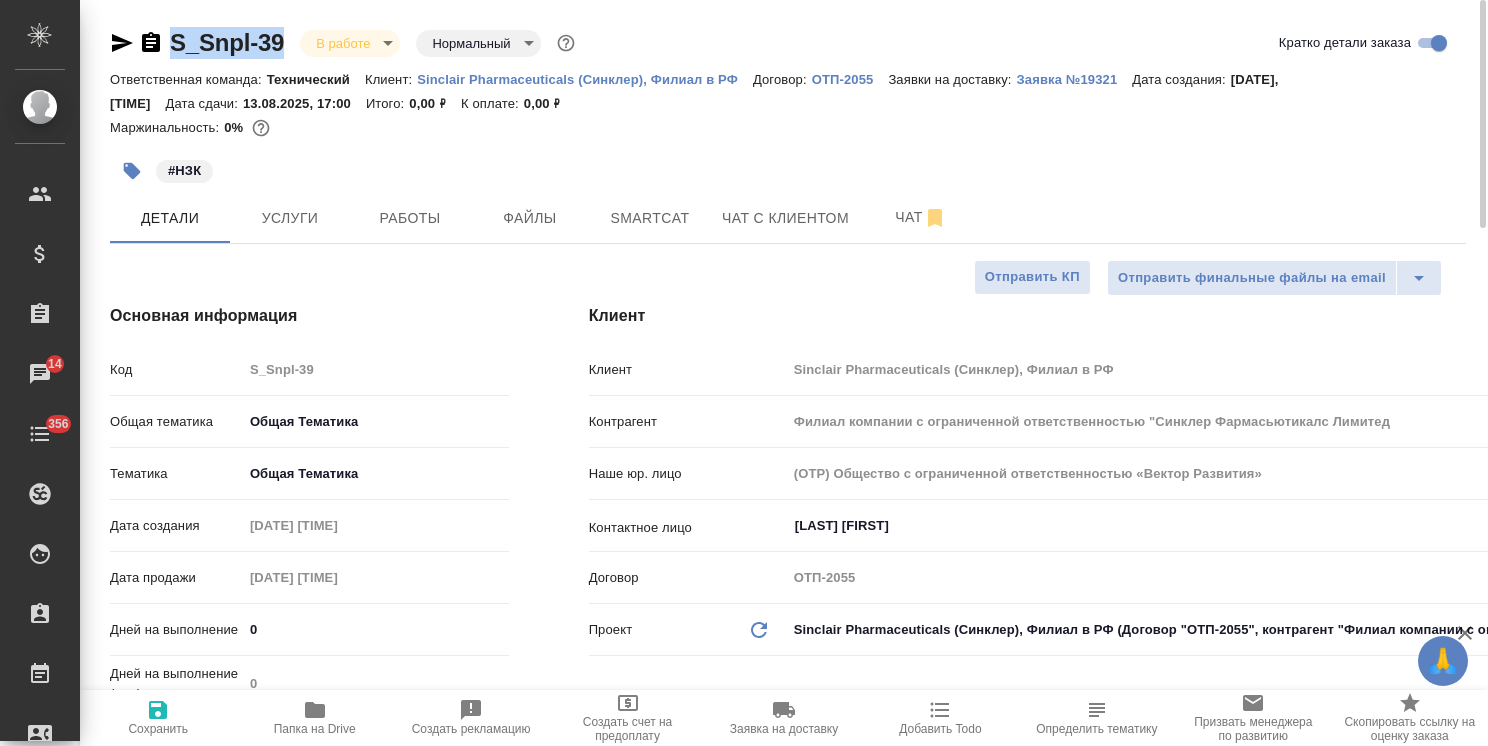 drag, startPoint x: 288, startPoint y: 23, endPoint x: 138, endPoint y: 36, distance: 150.56229 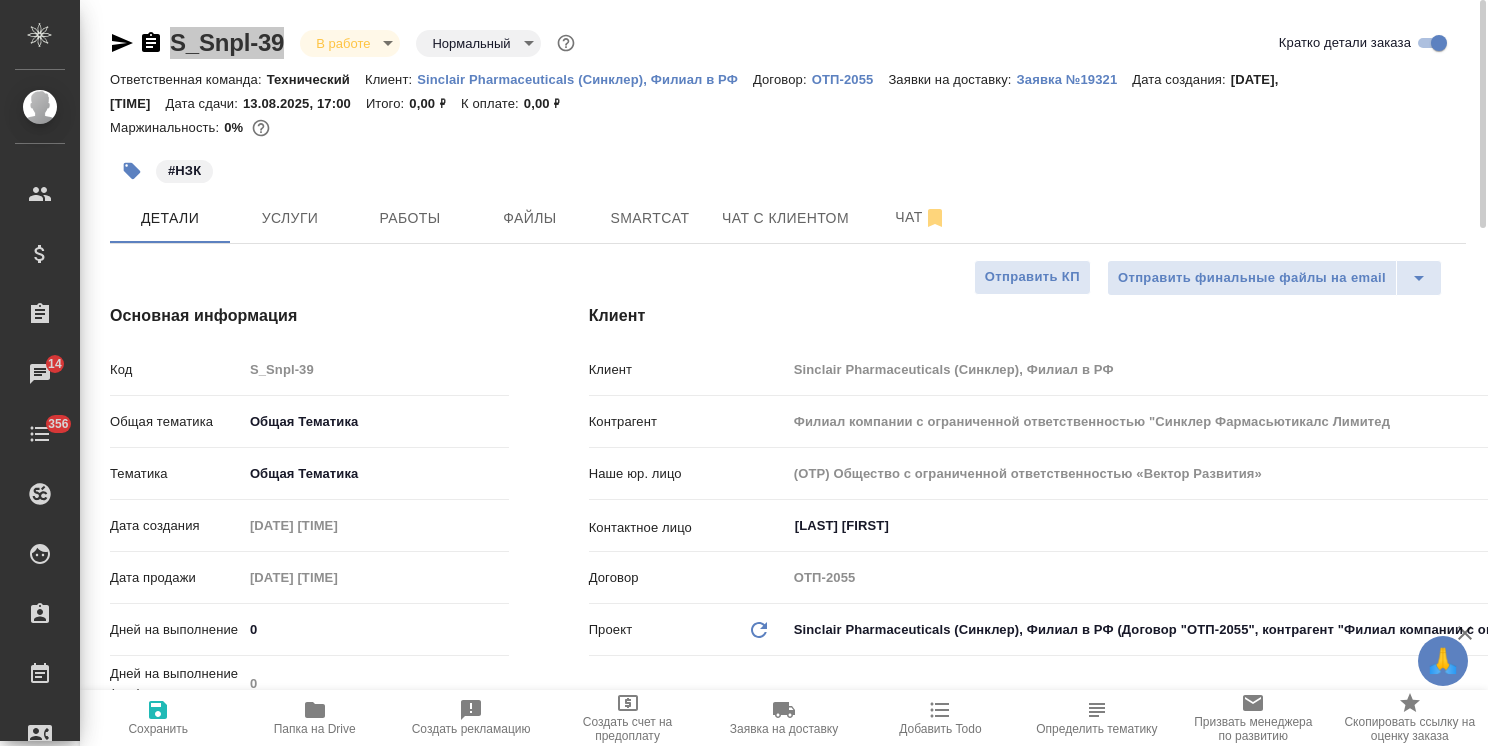 type on "x" 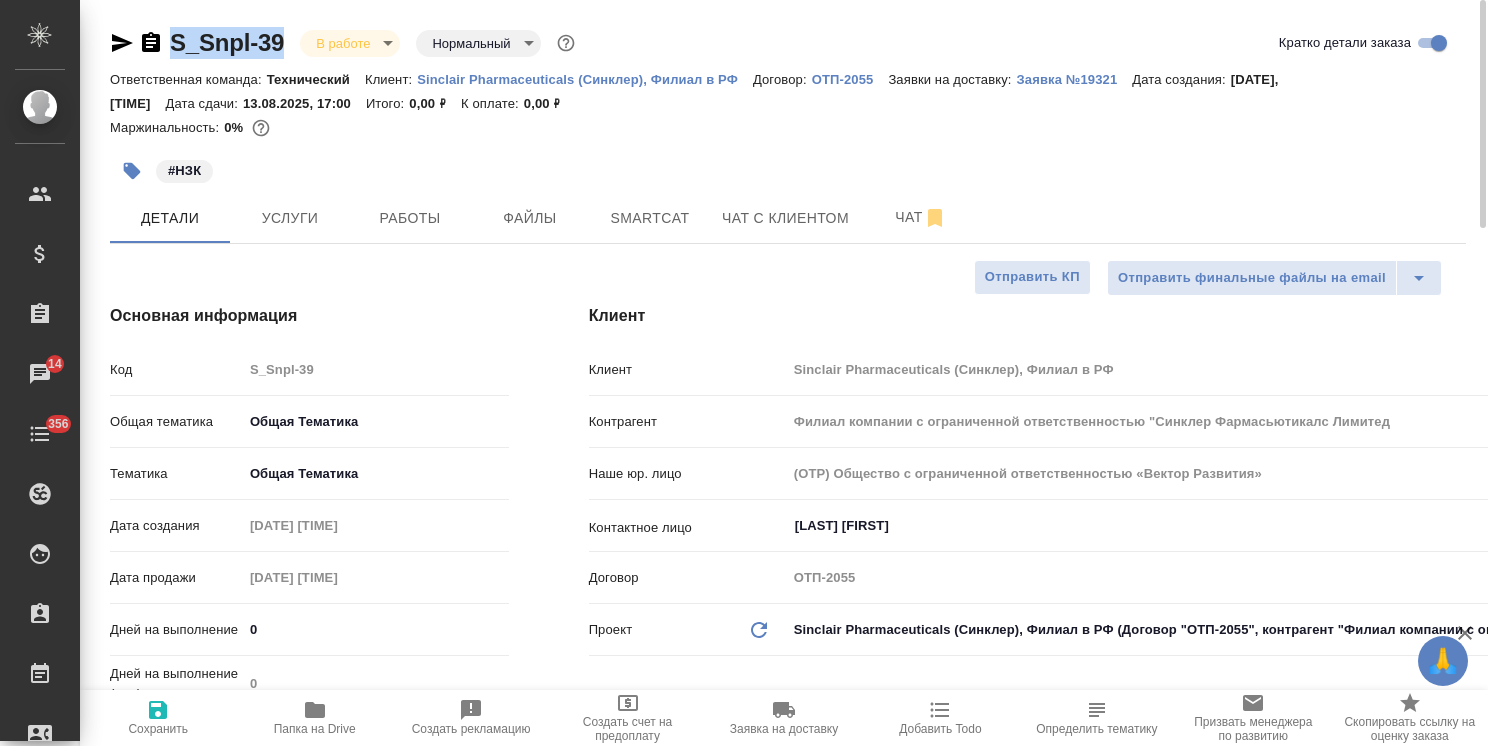 type on "x" 